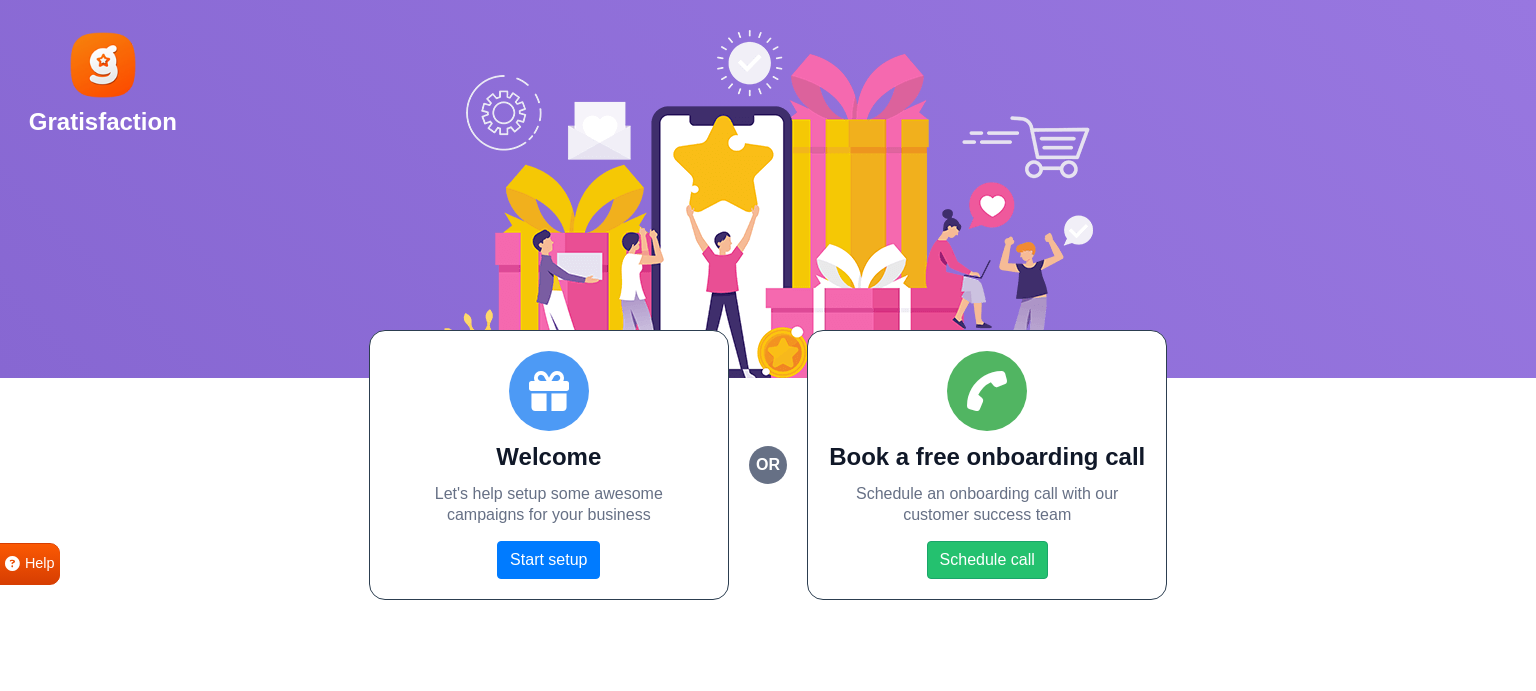 scroll, scrollTop: 0, scrollLeft: 0, axis: both 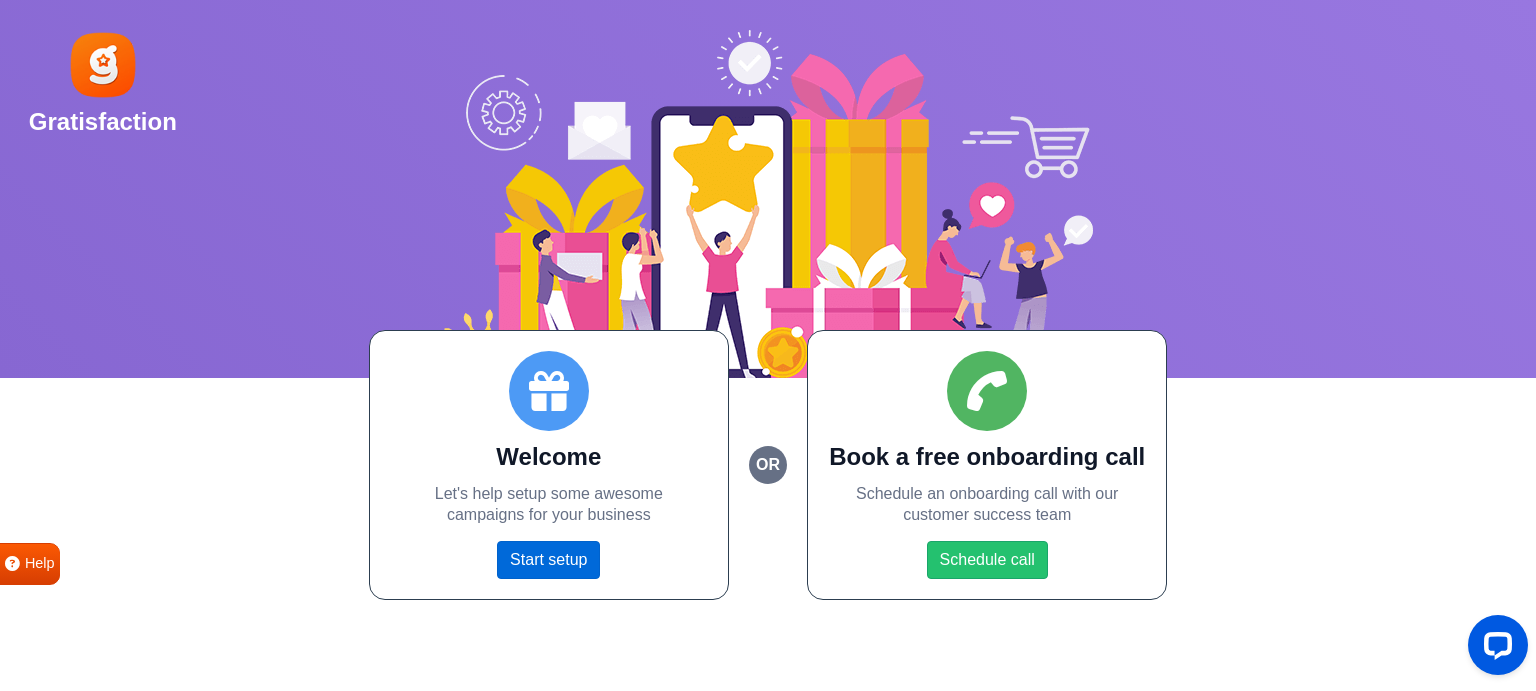 click on "Start setup" at bounding box center (548, 560) 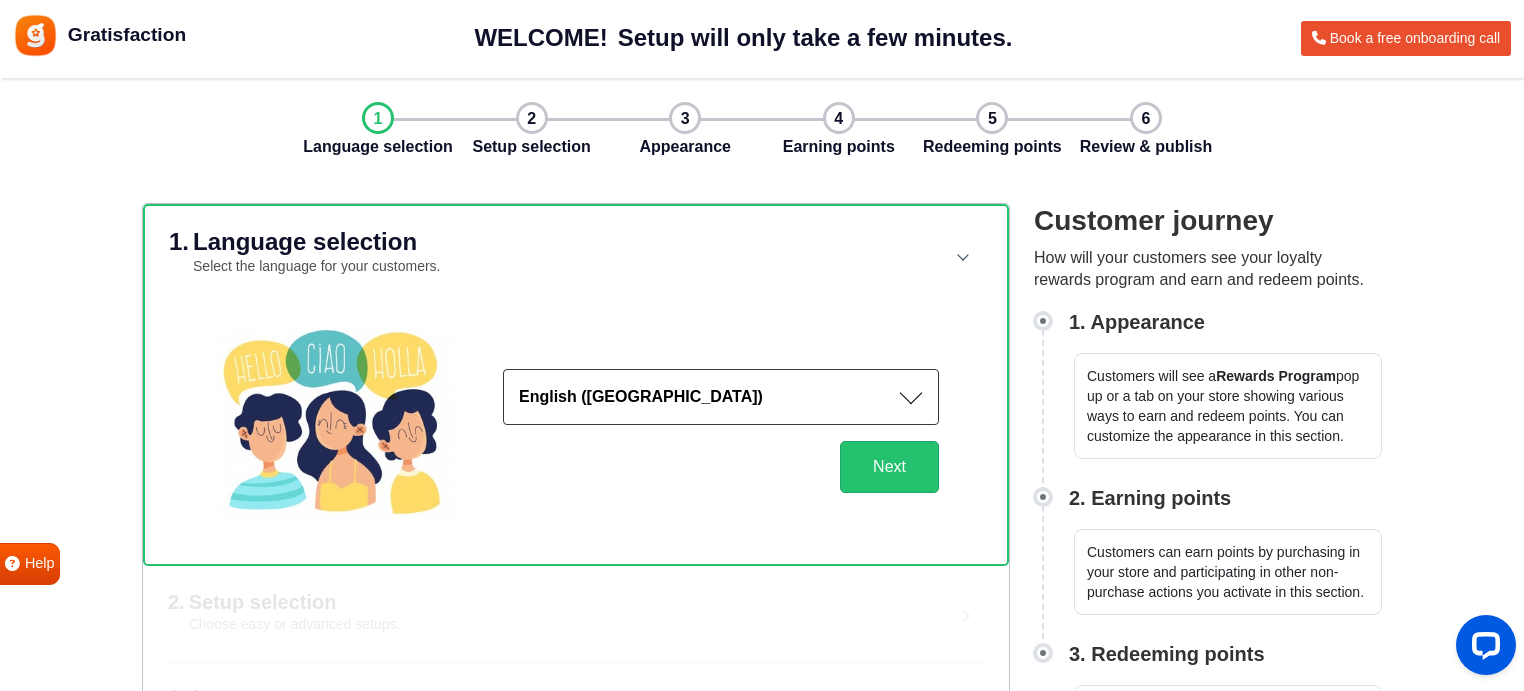 click on "English ([GEOGRAPHIC_DATA]) Afrikaans Albanian Arabic Armenian Azerbaijani Basque Belarusian Bengali Bosnian Bulgarian Burmese ([GEOGRAPHIC_DATA]) Catalan Croatian Czech Danish Dutch English (Pirate) English ([GEOGRAPHIC_DATA]) English (Upside Down) English ([GEOGRAPHIC_DATA]) Esperanto Estonian Faroese Filipino Finnish French ([GEOGRAPHIC_DATA]) French ([GEOGRAPHIC_DATA]) Frisian Galician Georgian German Greek Hebrew Hindi Hungarian Icelandic Indonesian Irish Italian Japanese Khmer Korean Kurdish Latin Latvian Leet Speak Lithuanian Macedonian Malay Malayalam Nepali Norwegian (bokmal) Norwegian (nynorsk) Pashto Persian Polish Portuguese ([GEOGRAPHIC_DATA]) Portuguese ([GEOGRAPHIC_DATA]) Punjabi Romanian Russian Serbian Simplified Chinese Slovak Slovenian Spanish Spanish ([GEOGRAPHIC_DATA]) Swahili Swedish Tamil Telugu Thai Traditional Chinese Traditional Chinese (Hong Kong version) Turkish Ukrainian Vietnamese Welsh Next" at bounding box center [697, 423] 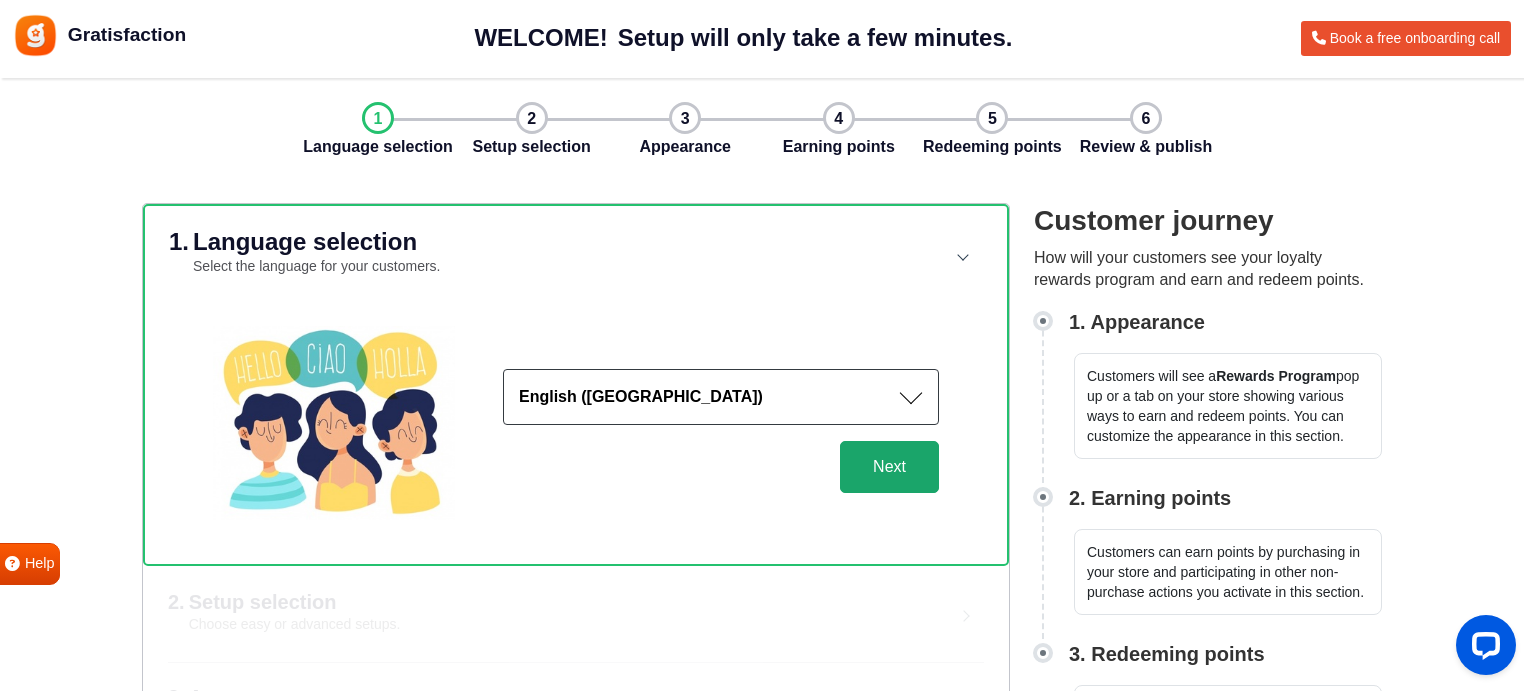 click on "Next" at bounding box center (889, 467) 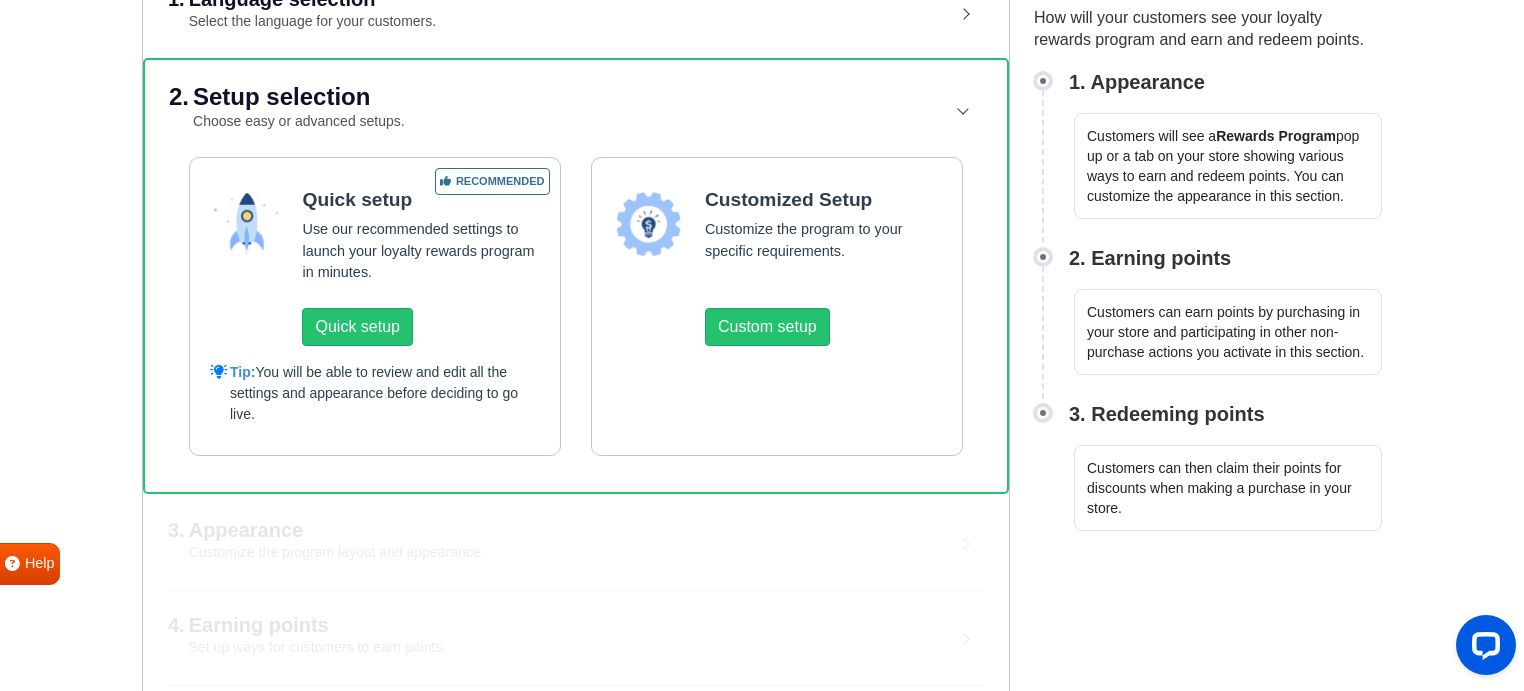 scroll, scrollTop: 288, scrollLeft: 0, axis: vertical 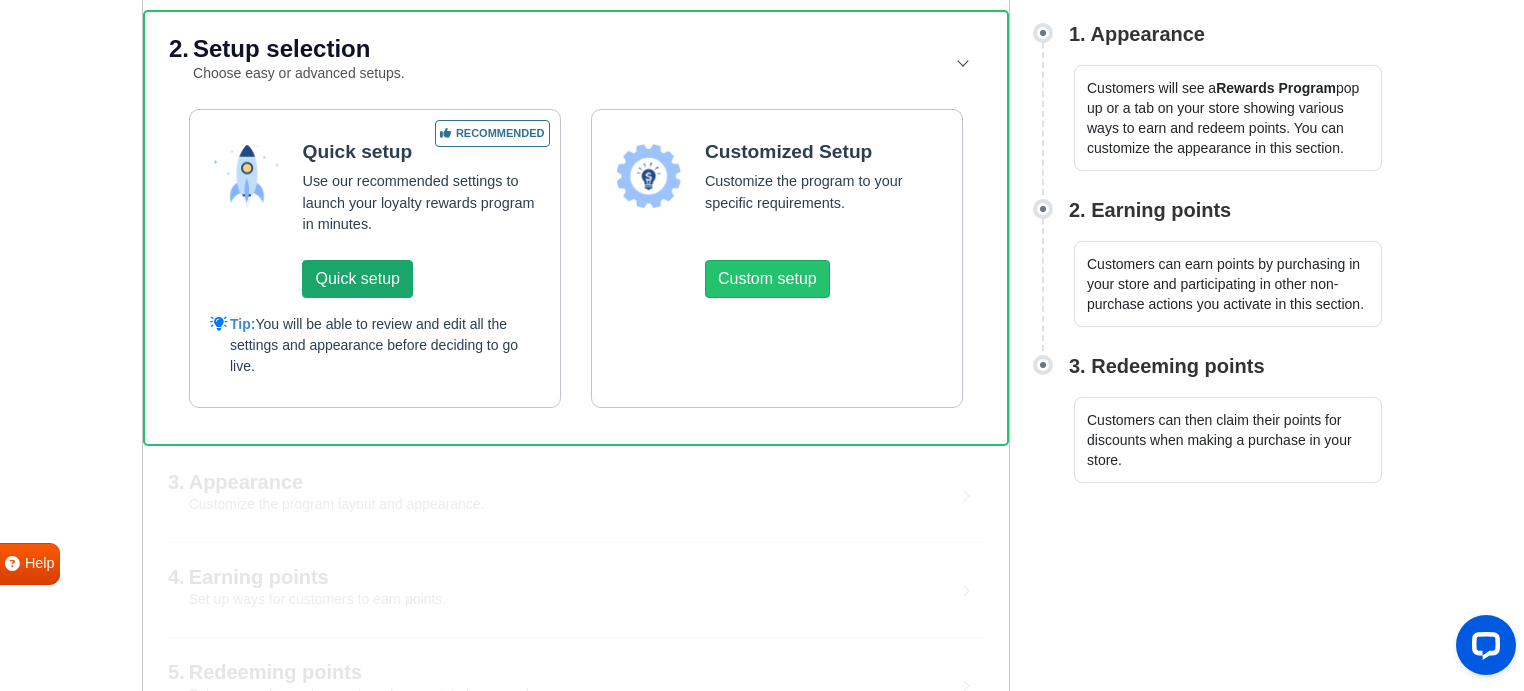 click on "Quick setup" at bounding box center [357, 279] 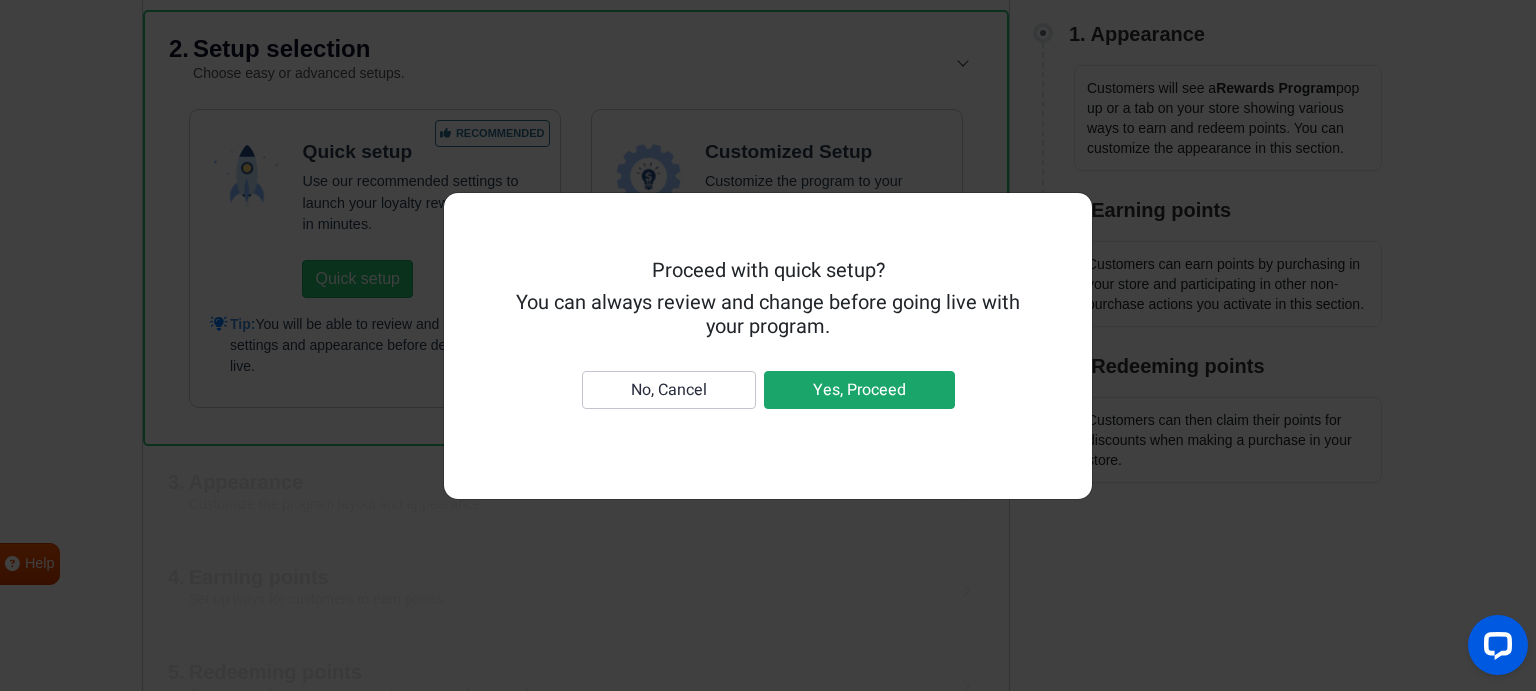 click on "Yes, Proceed" at bounding box center (859, 390) 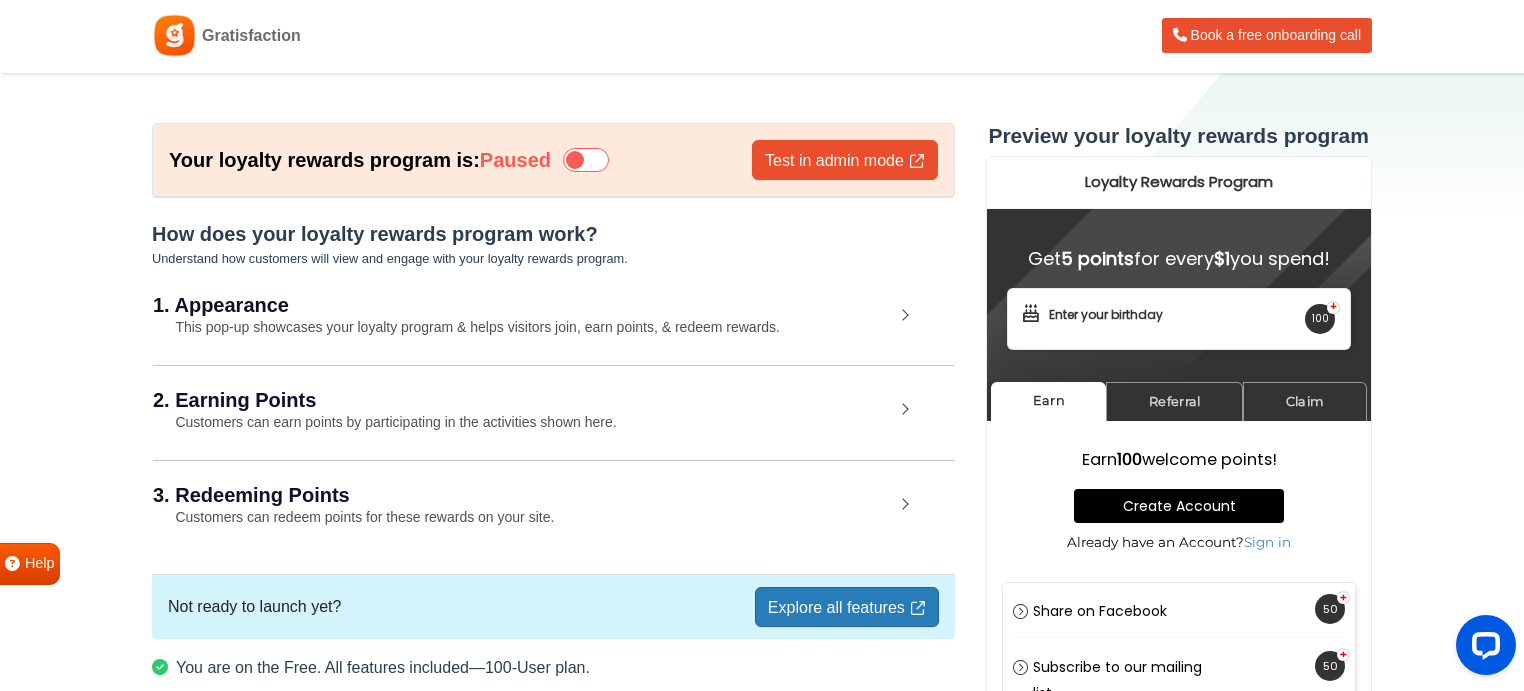 scroll, scrollTop: 0, scrollLeft: 0, axis: both 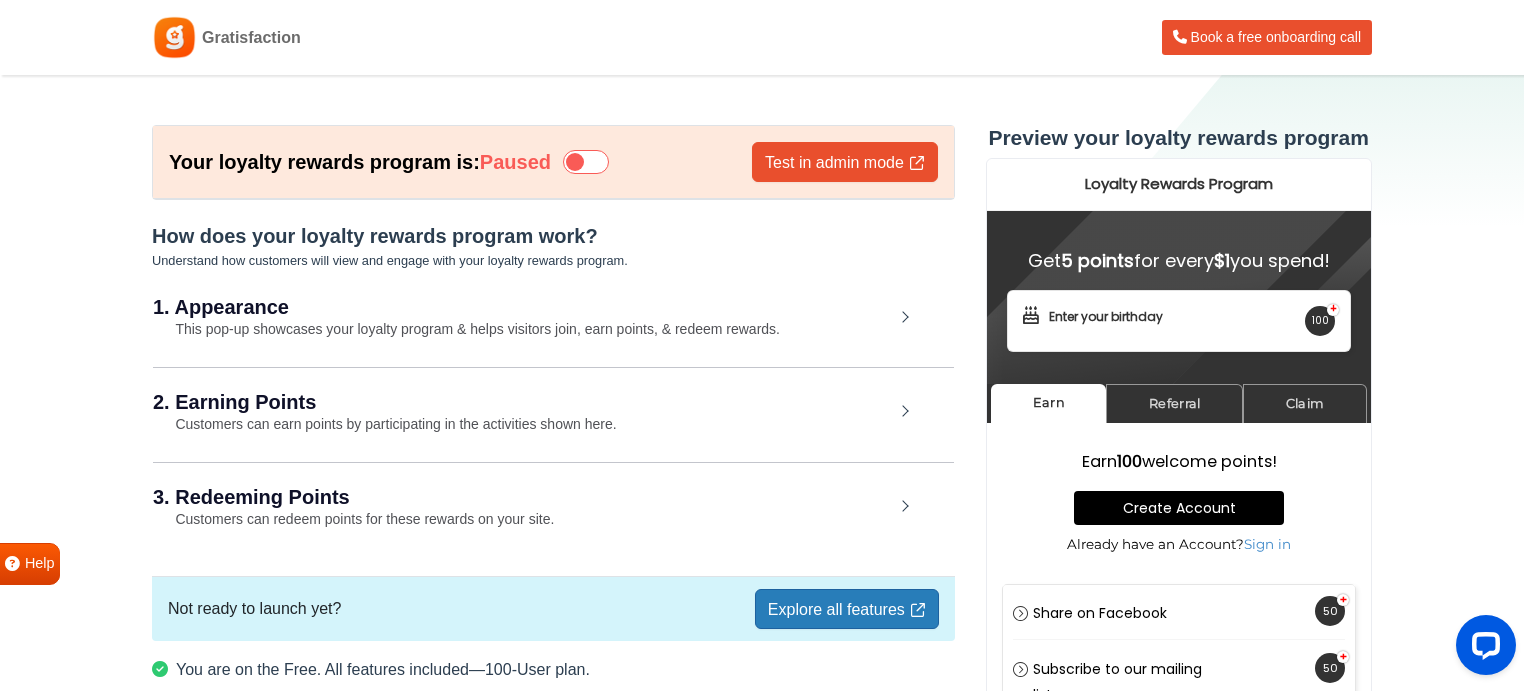click at bounding box center [586, 162] 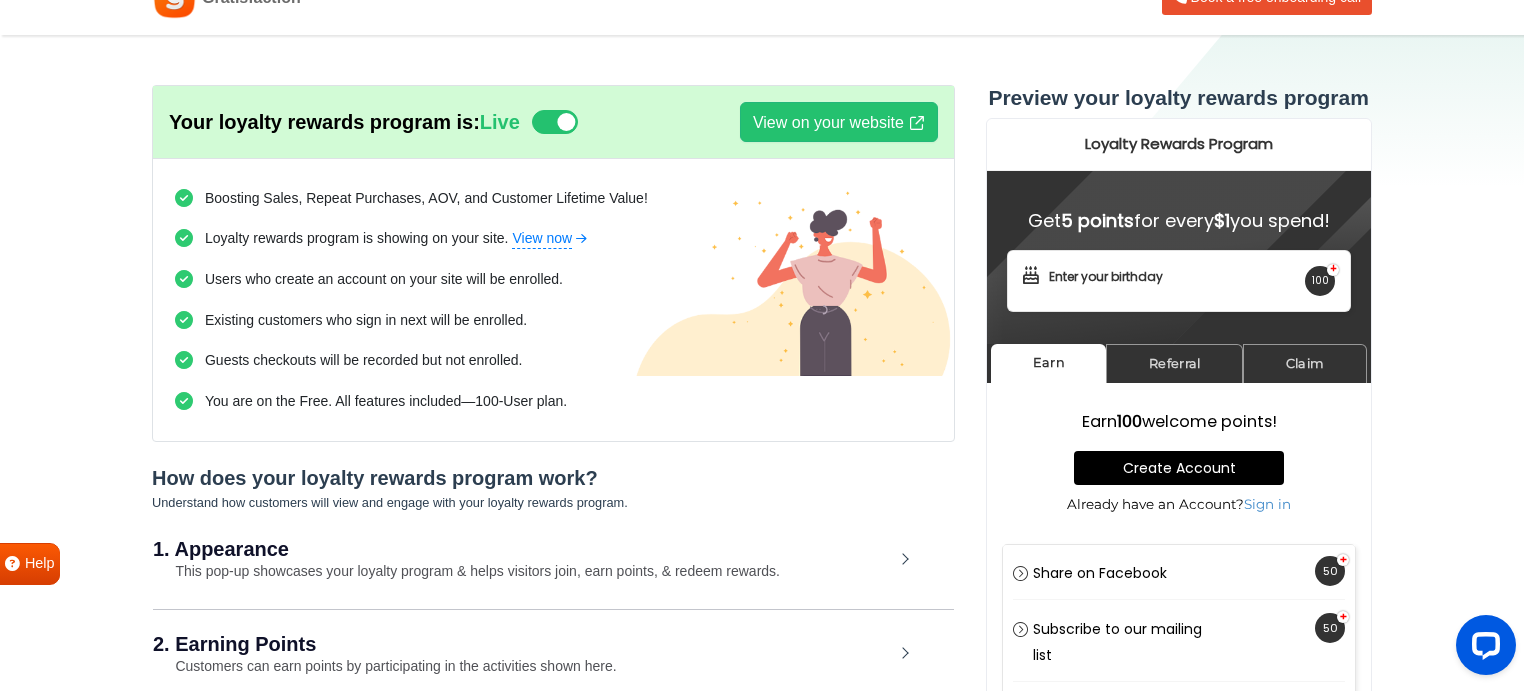 scroll, scrollTop: 0, scrollLeft: 0, axis: both 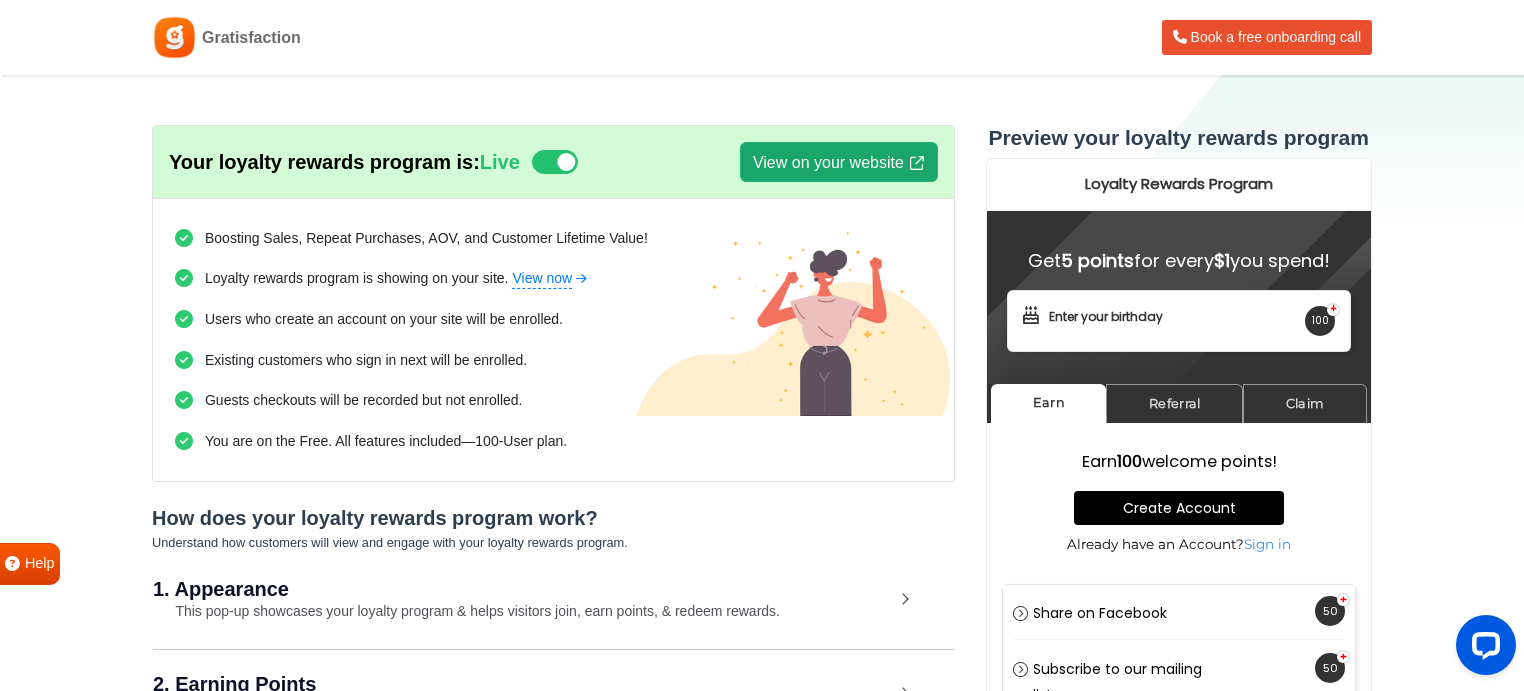 click on "View on your website" at bounding box center [839, 162] 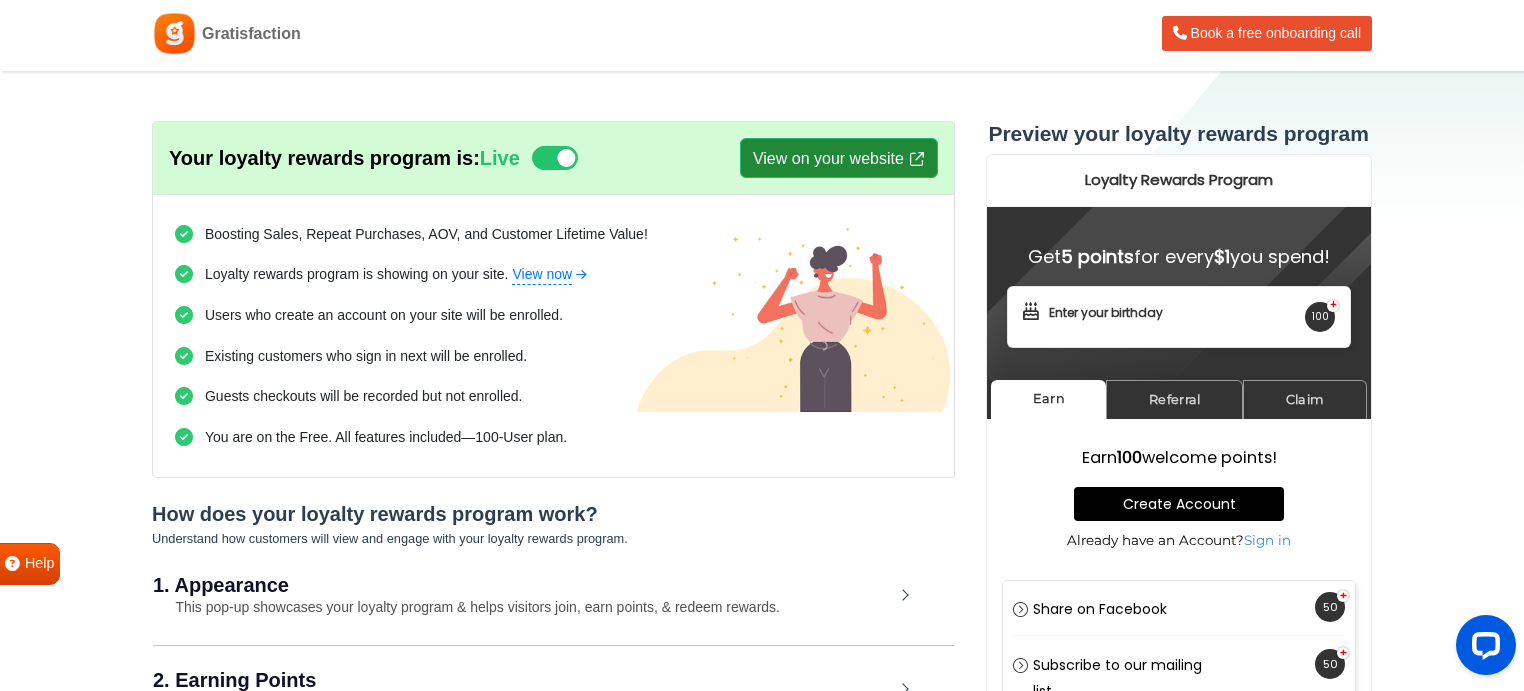 scroll, scrollTop: 0, scrollLeft: 0, axis: both 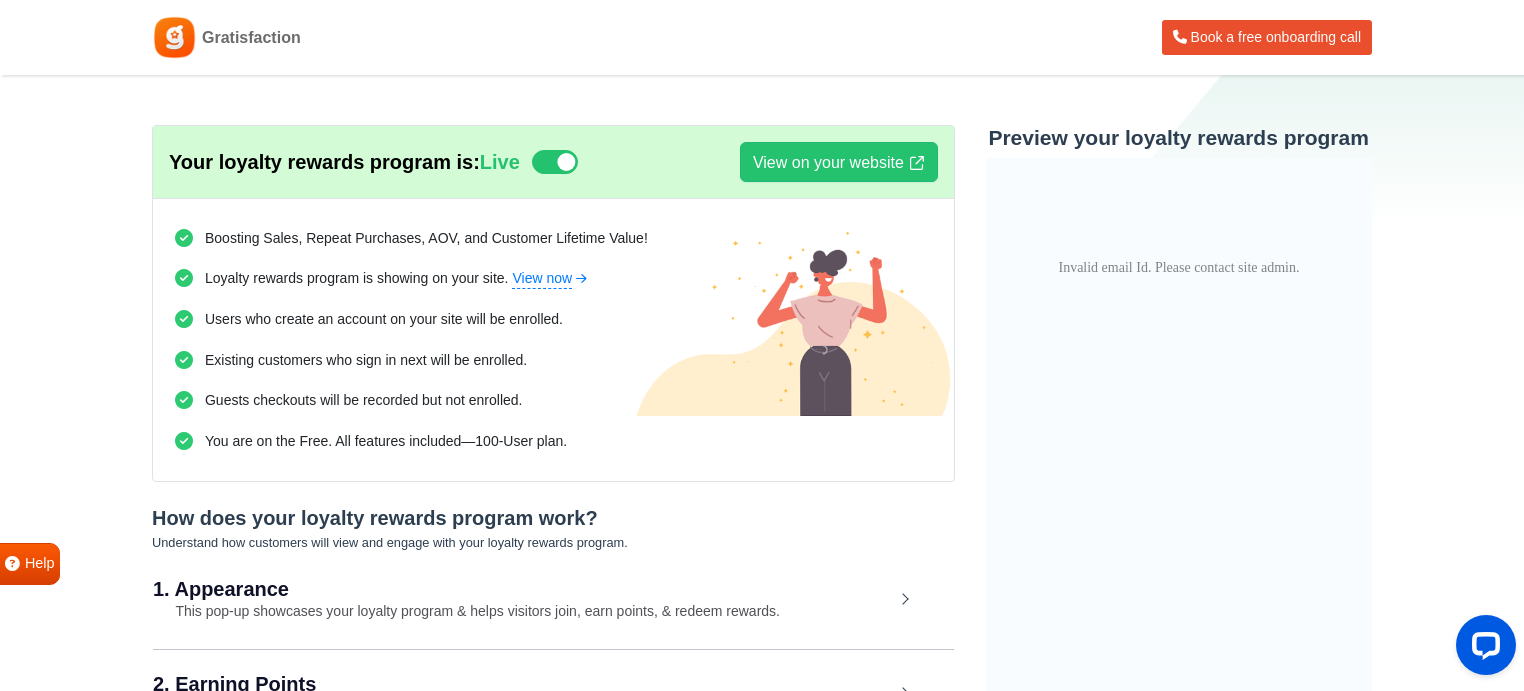 click on "Invalid email Id. Please contact site admin." at bounding box center (1178, 268) 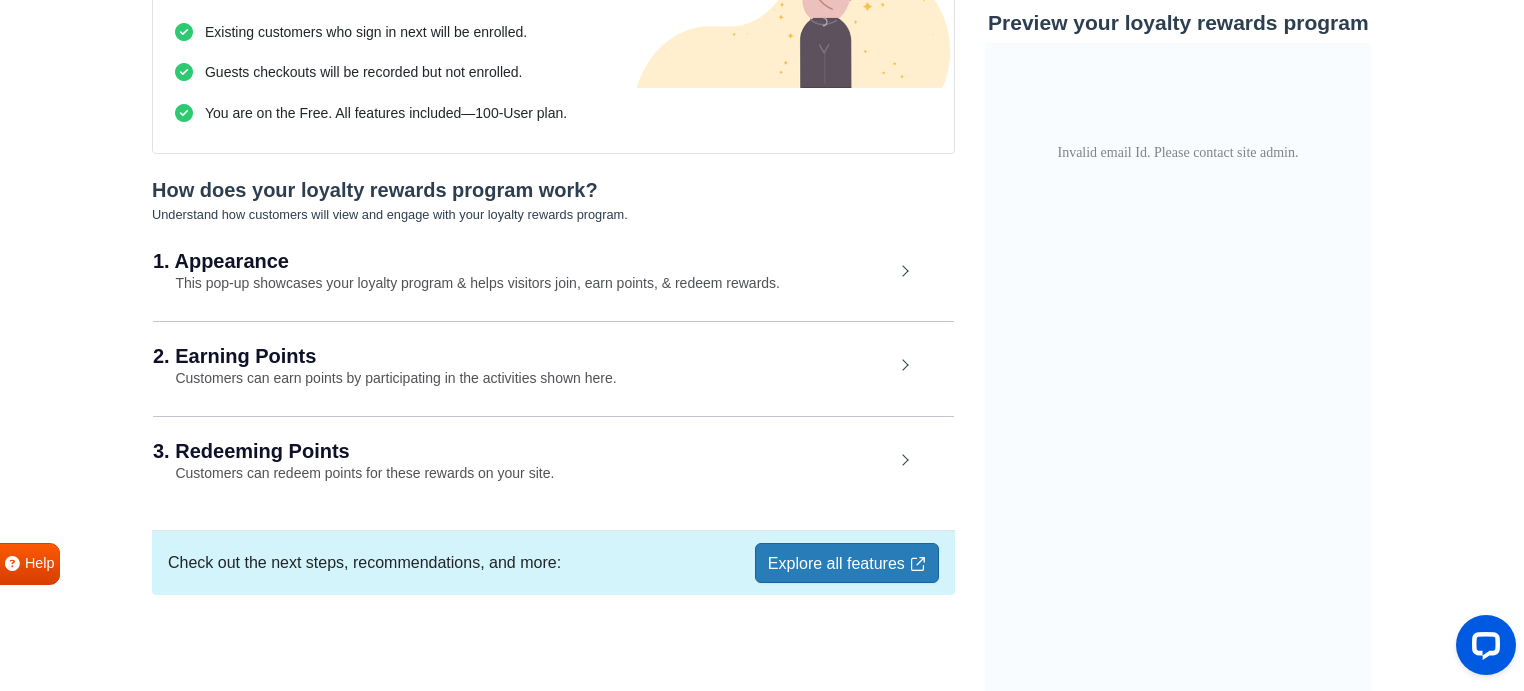scroll, scrollTop: 0, scrollLeft: 0, axis: both 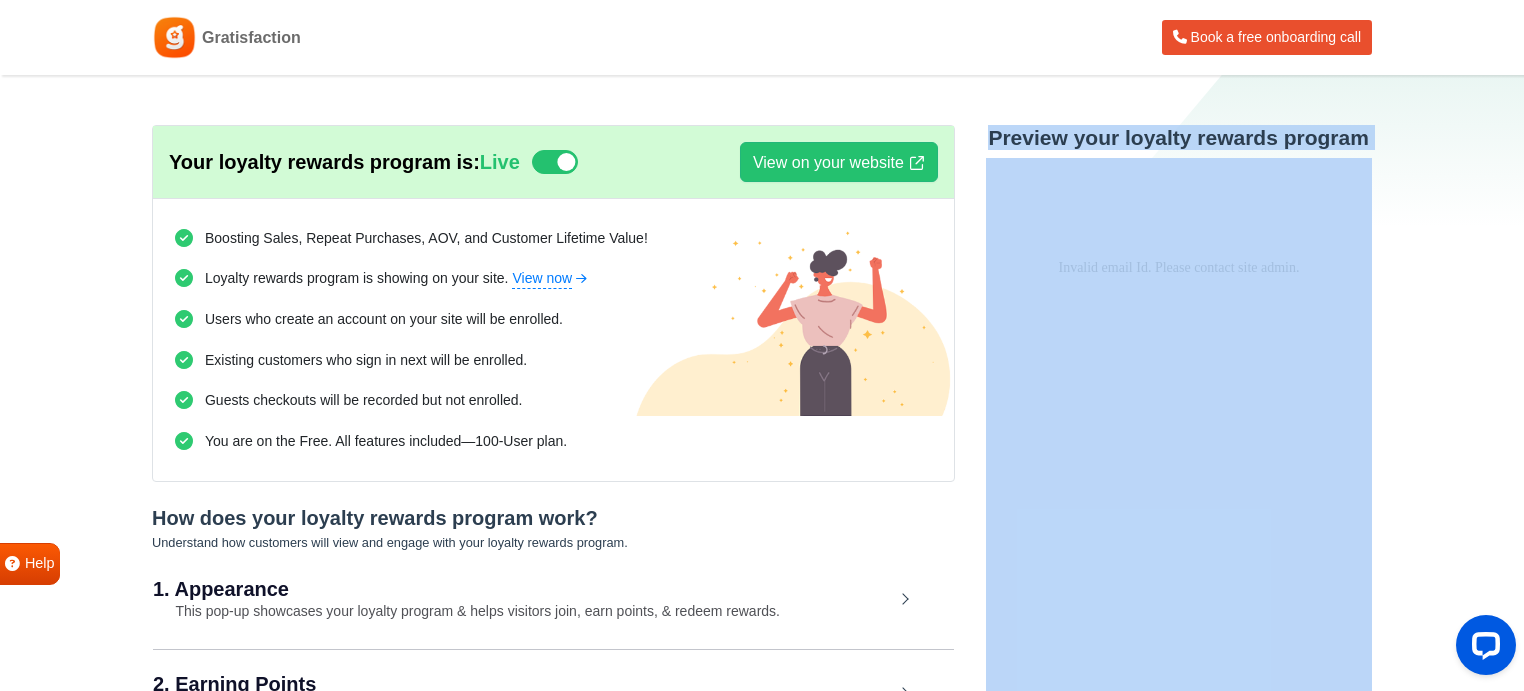 drag, startPoint x: 993, startPoint y: 144, endPoint x: 1385, endPoint y: 156, distance: 392.18362 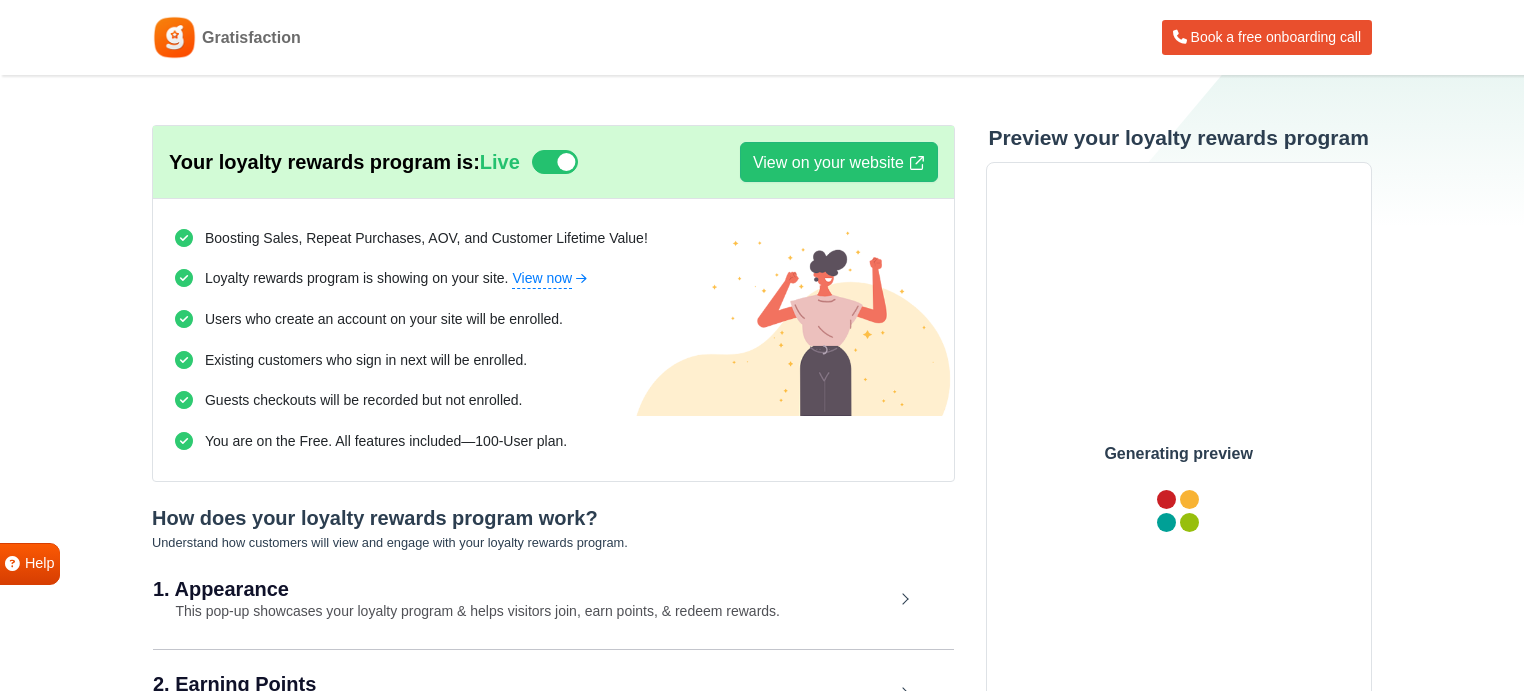 scroll, scrollTop: 0, scrollLeft: 0, axis: both 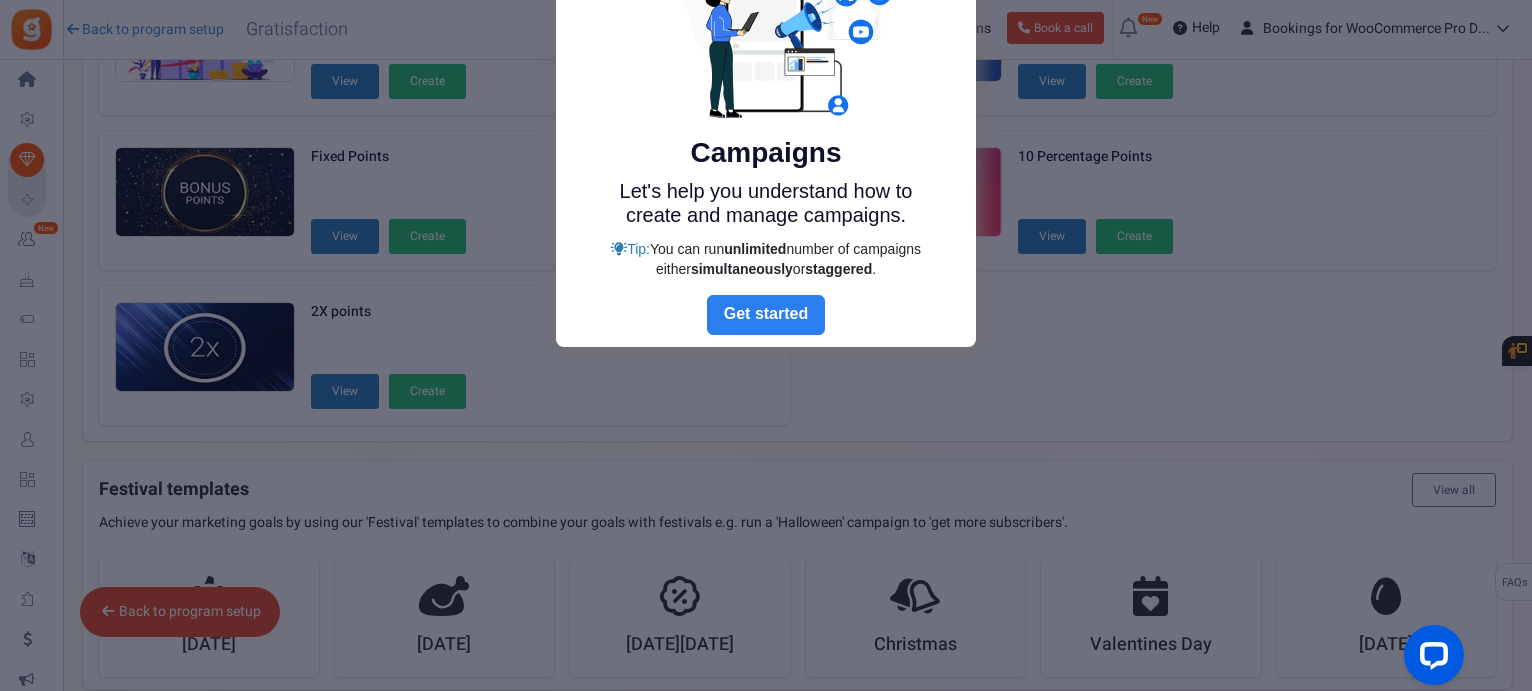 click on "Next" at bounding box center [766, 315] 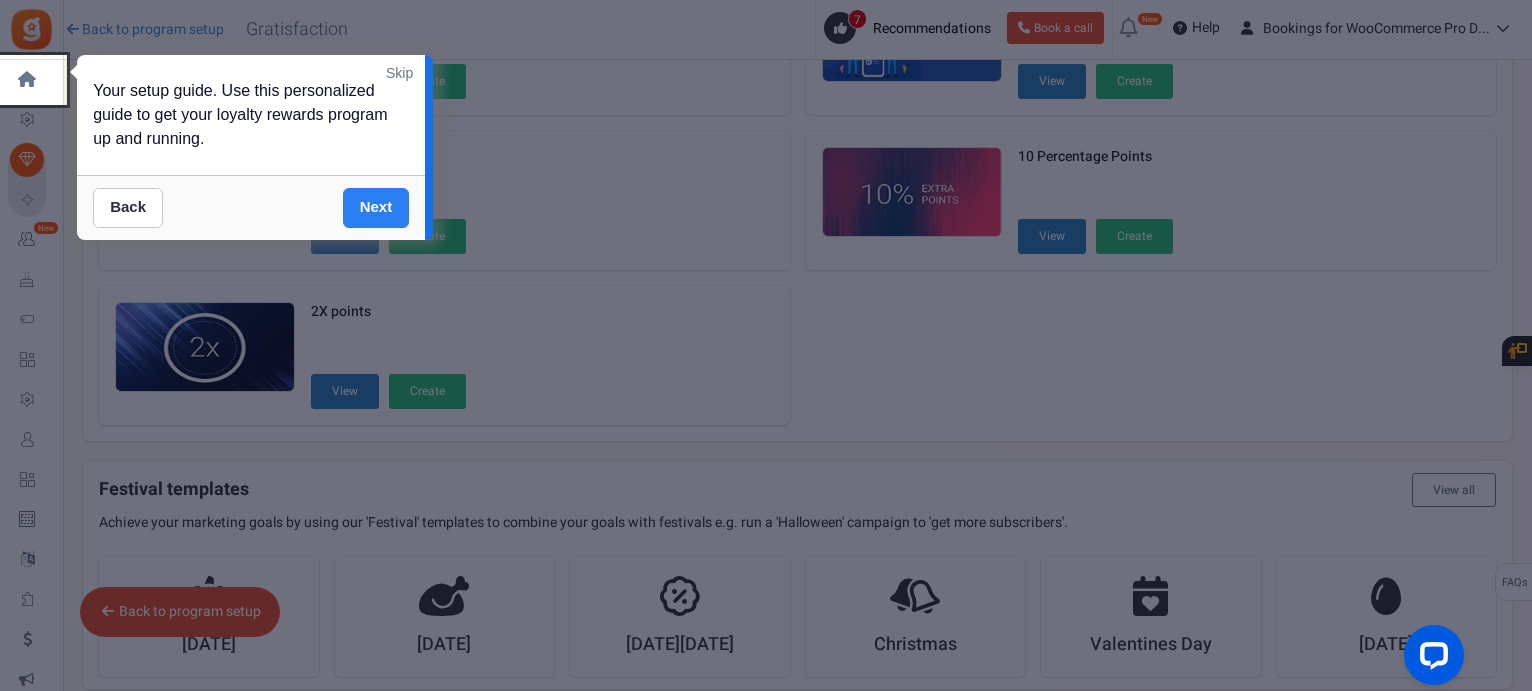 click on "Next" at bounding box center (376, 208) 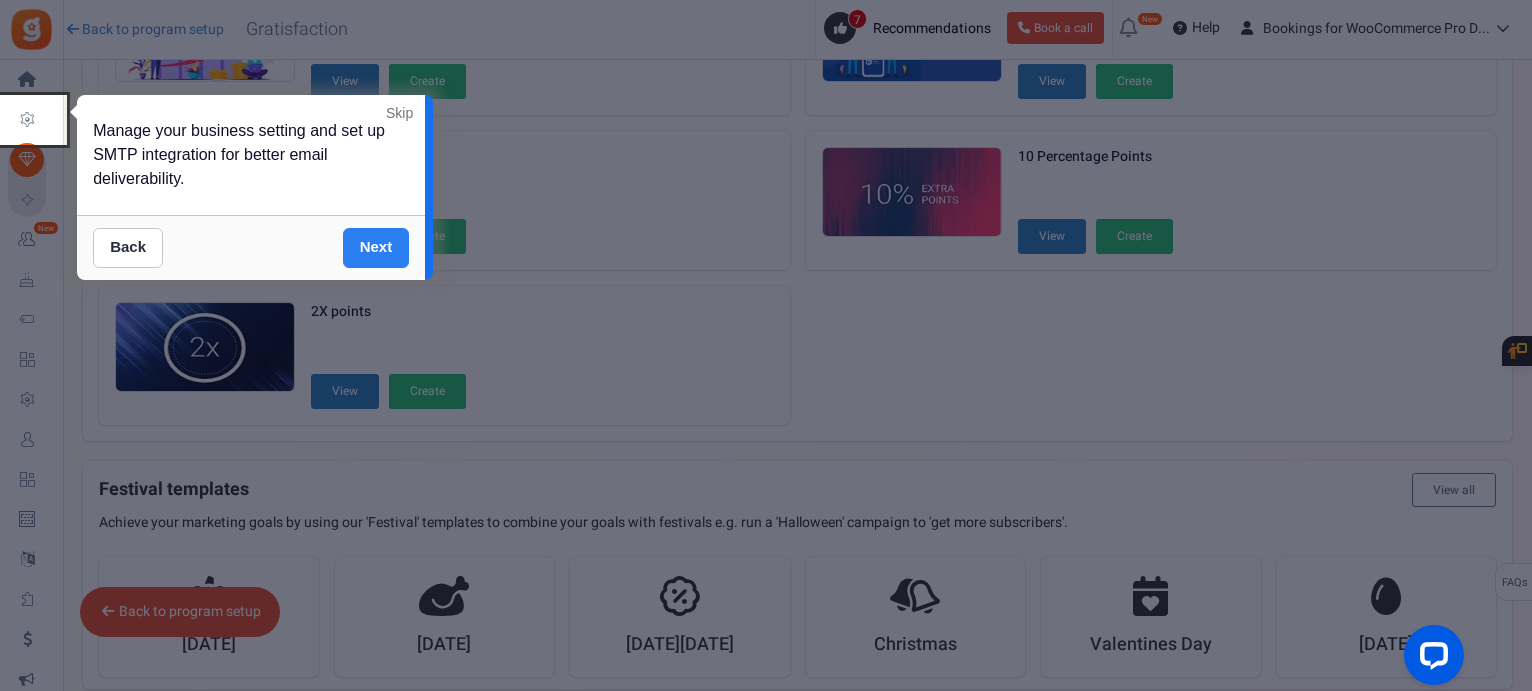 click on "Next" at bounding box center [376, 248] 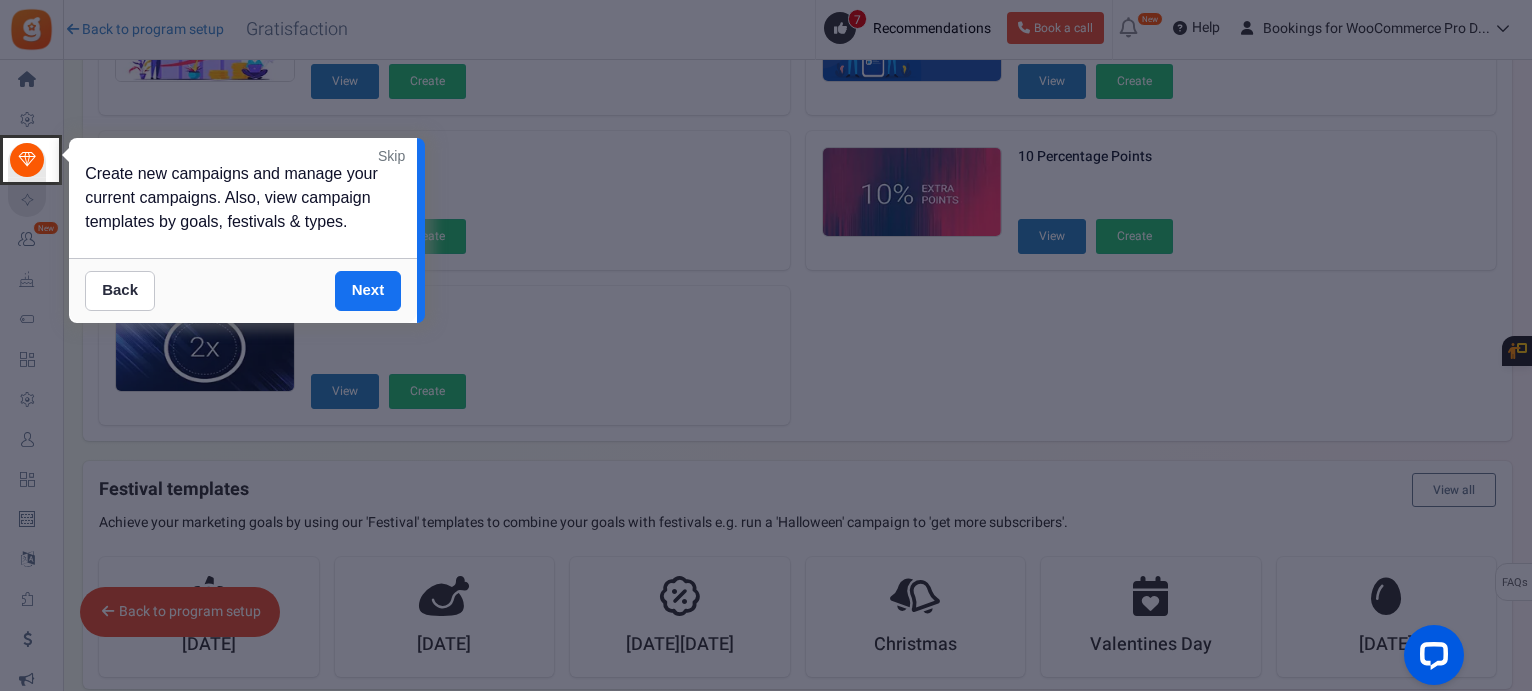 click on "Skip" at bounding box center (391, 156) 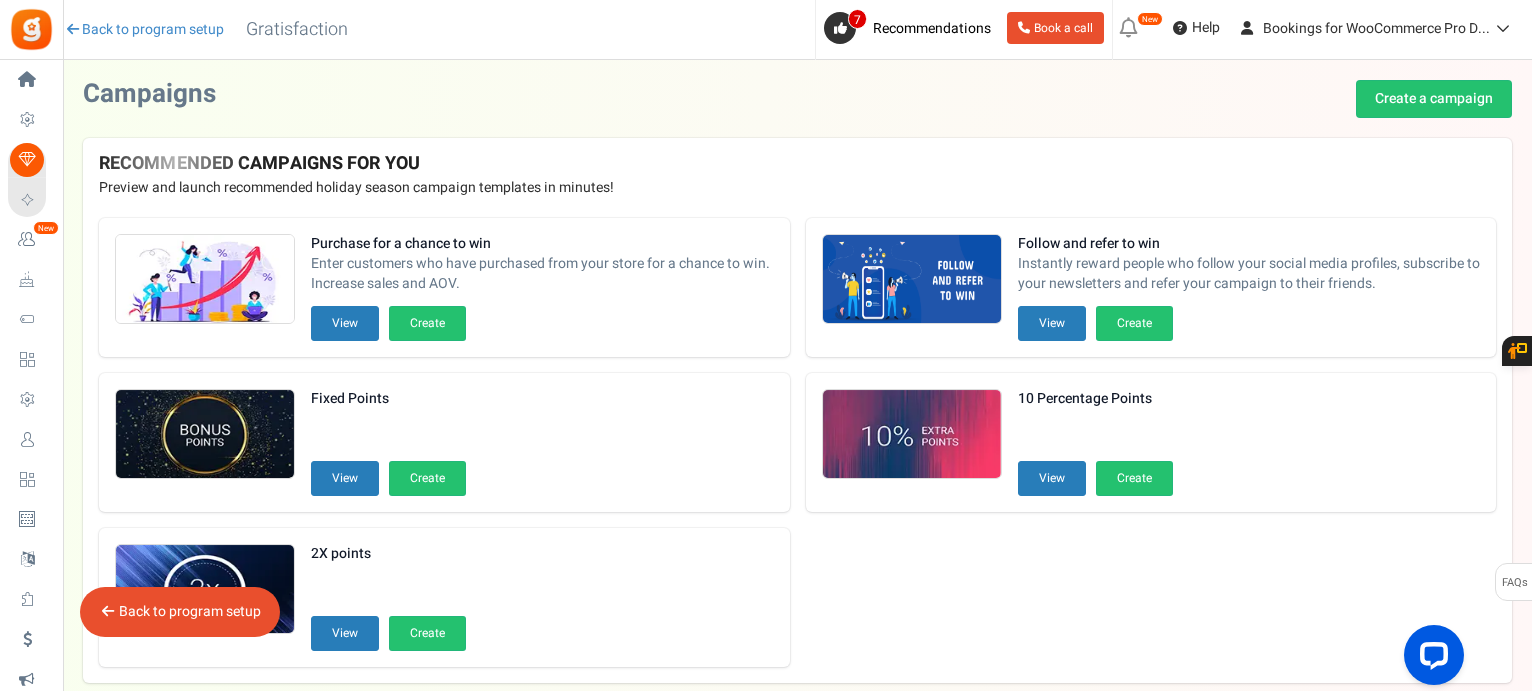 scroll, scrollTop: 96, scrollLeft: 0, axis: vertical 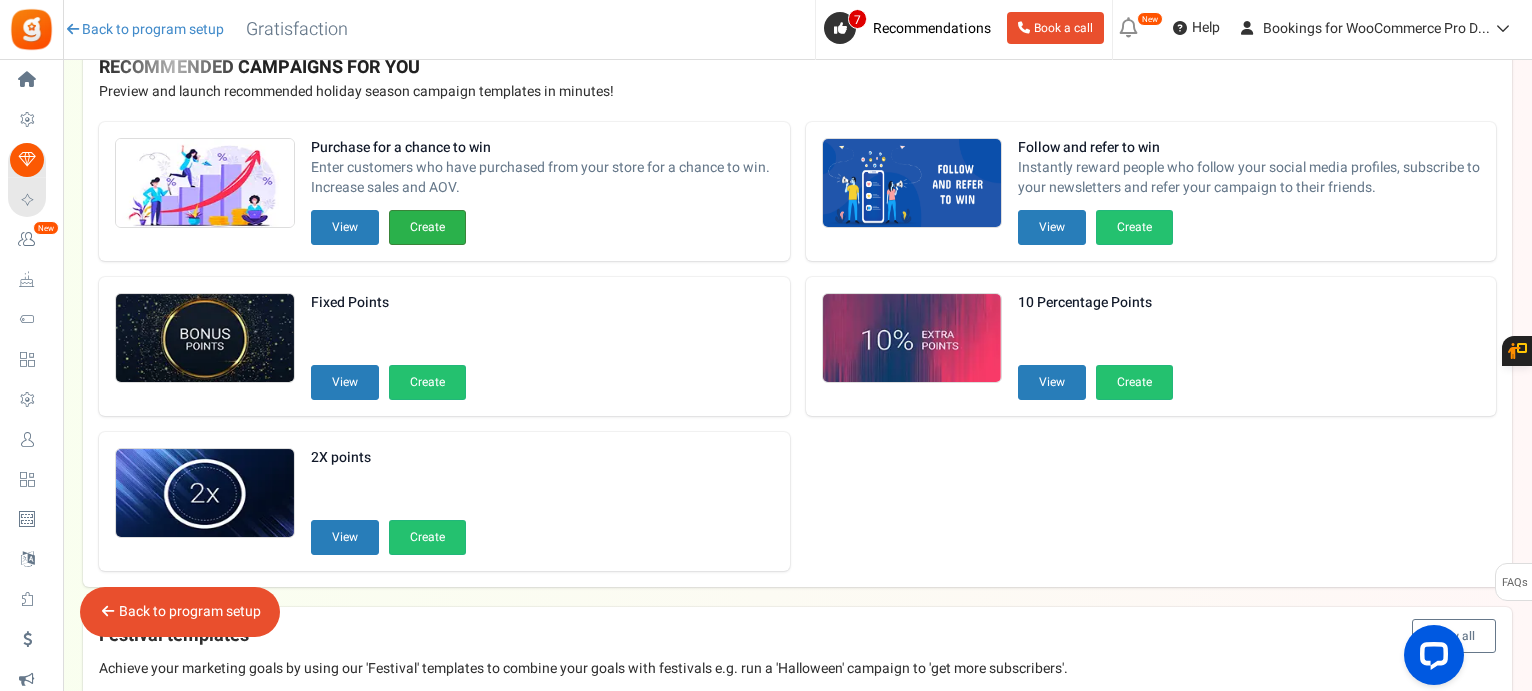 click on "Create" at bounding box center [427, 227] 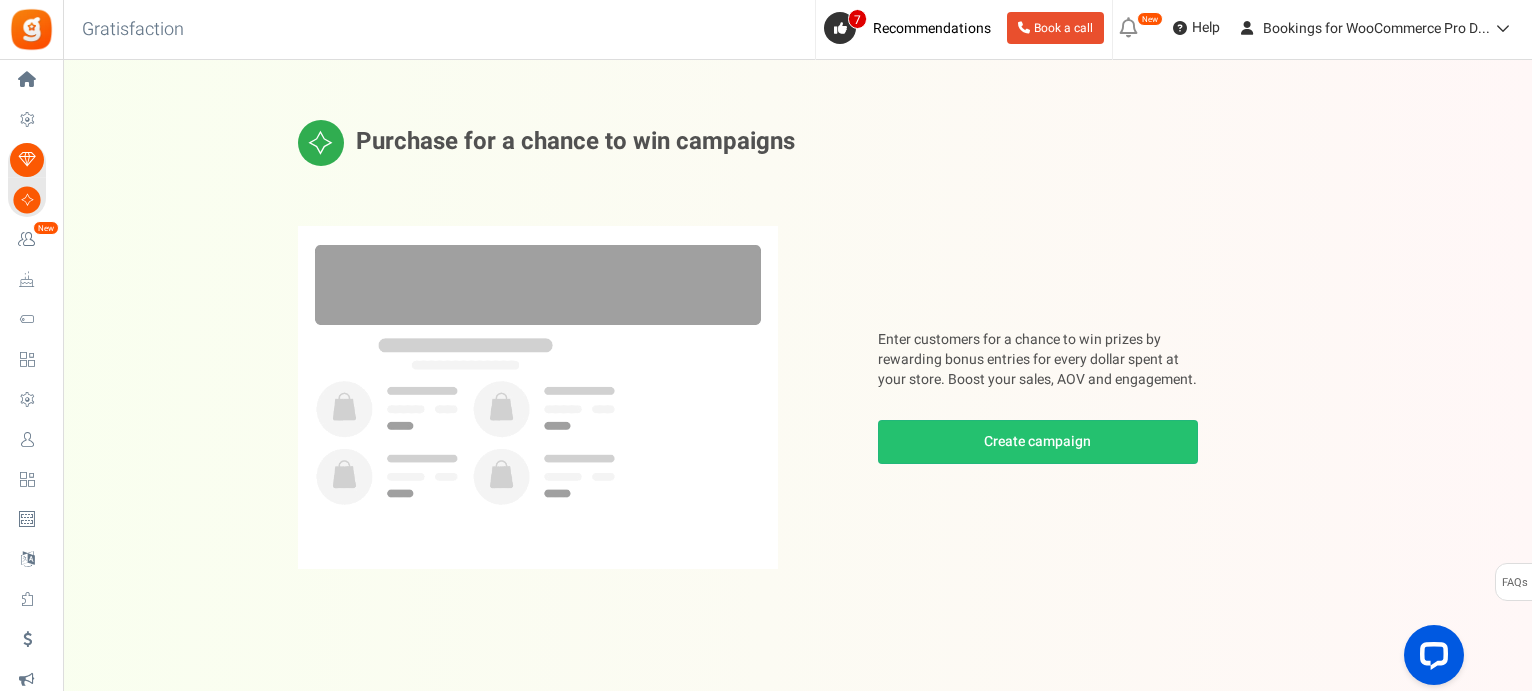 click at bounding box center [538, 397] 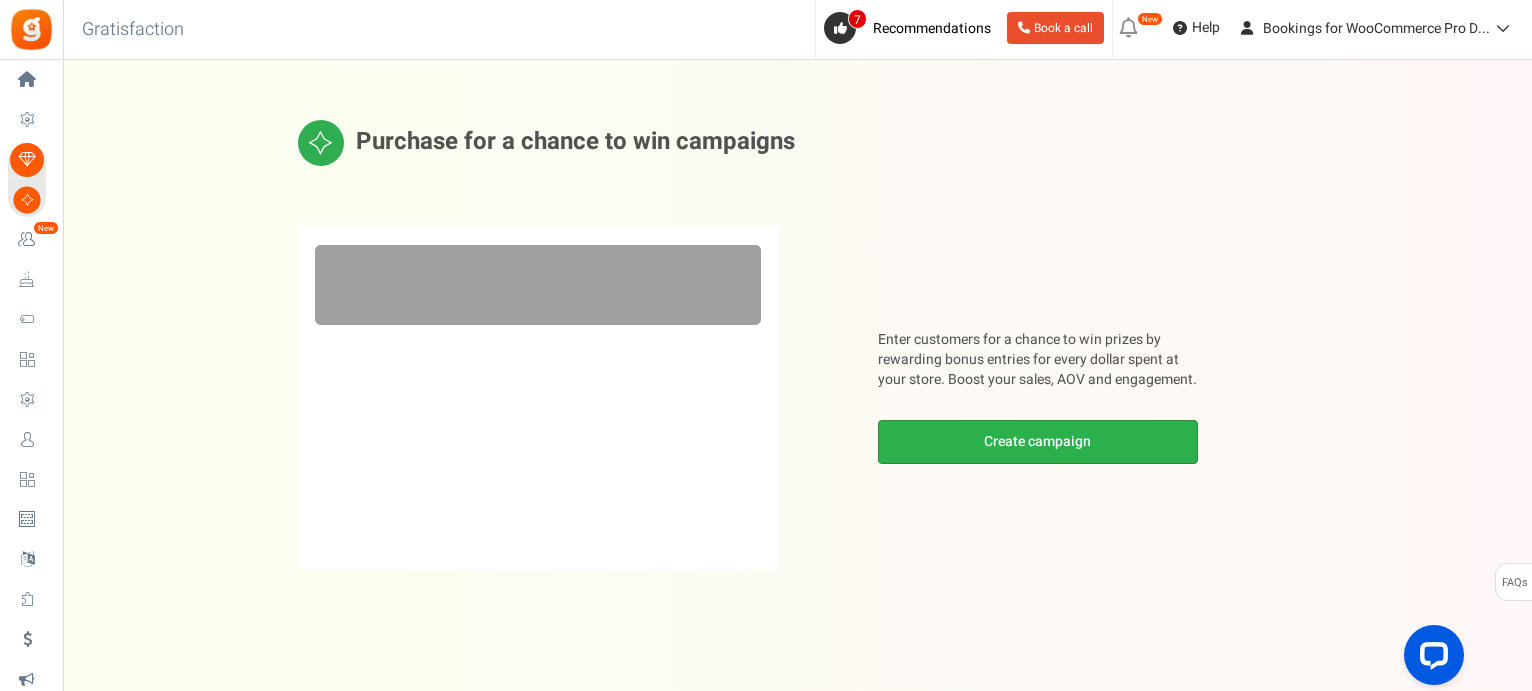 click on "Create campaign" at bounding box center [1038, 442] 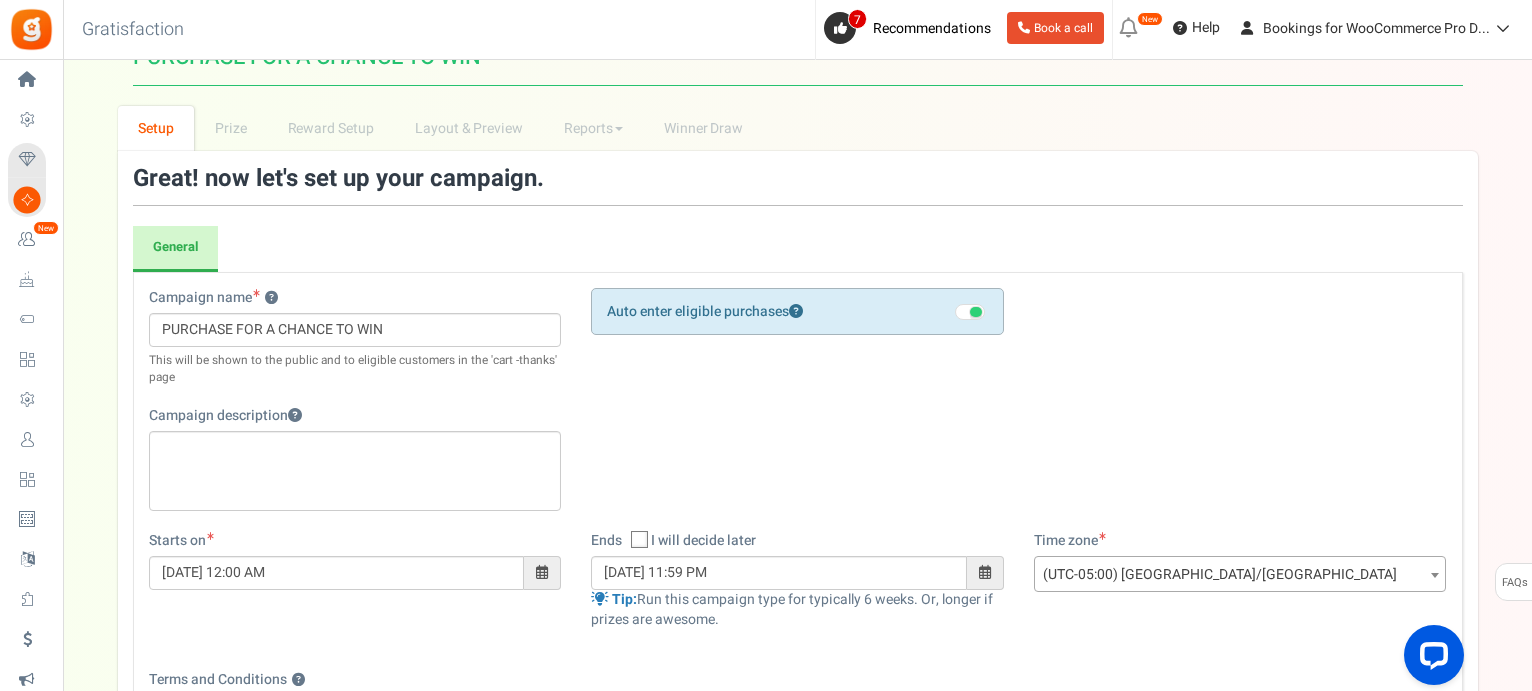 scroll, scrollTop: 0, scrollLeft: 0, axis: both 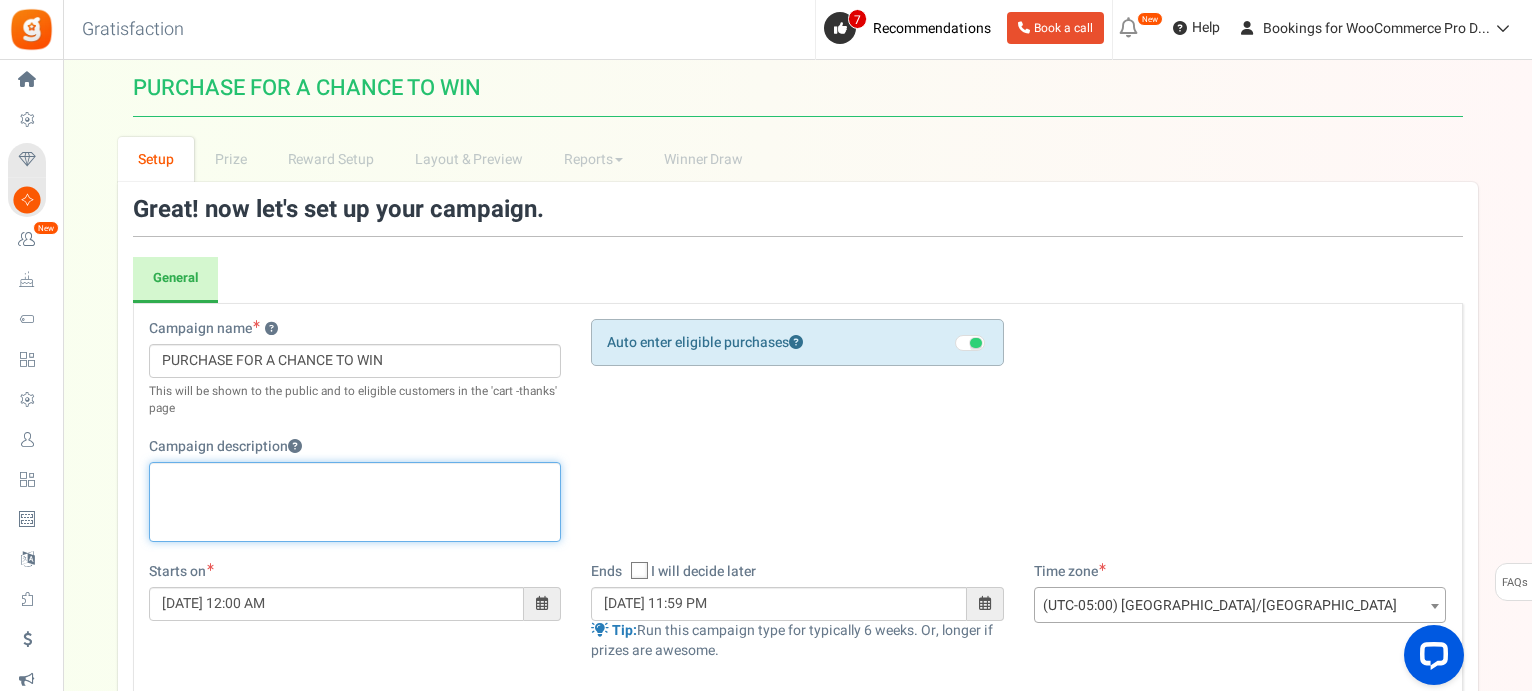 click at bounding box center [355, 502] 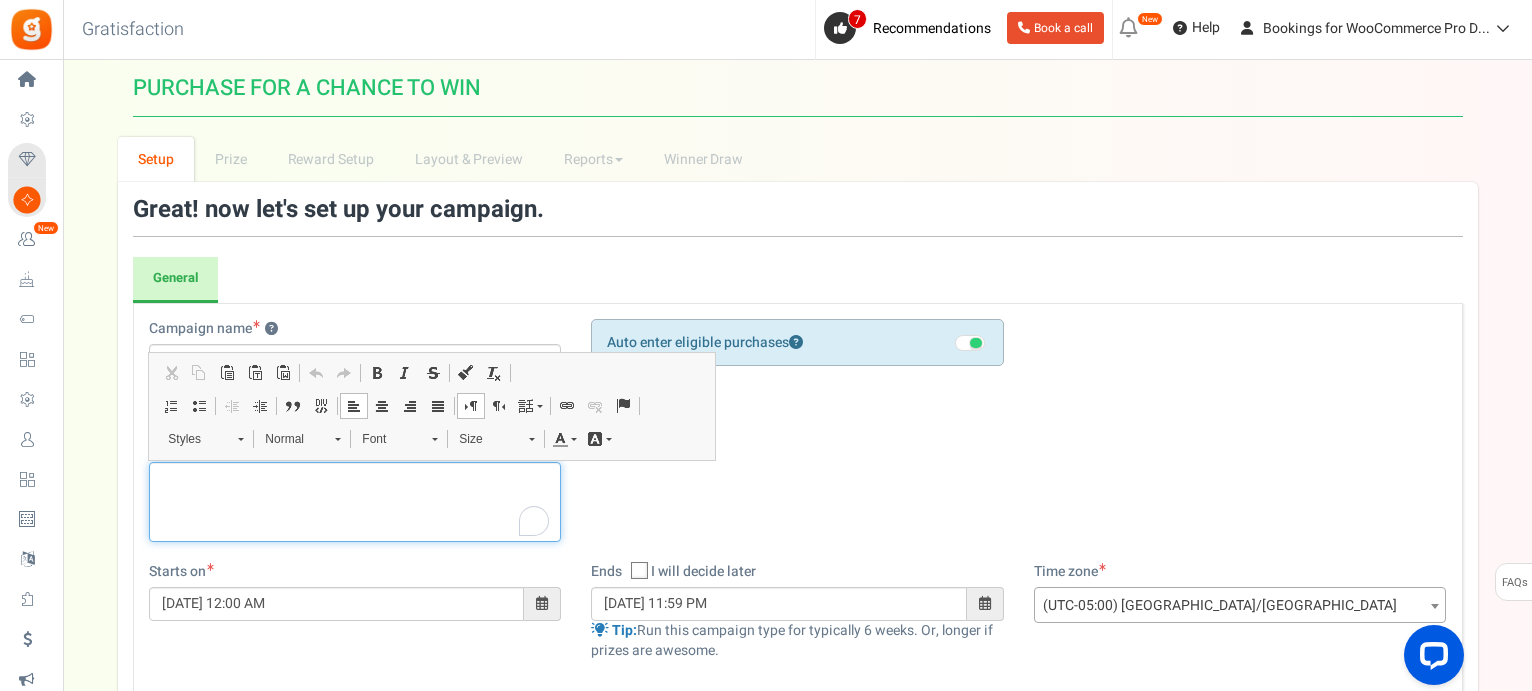 type 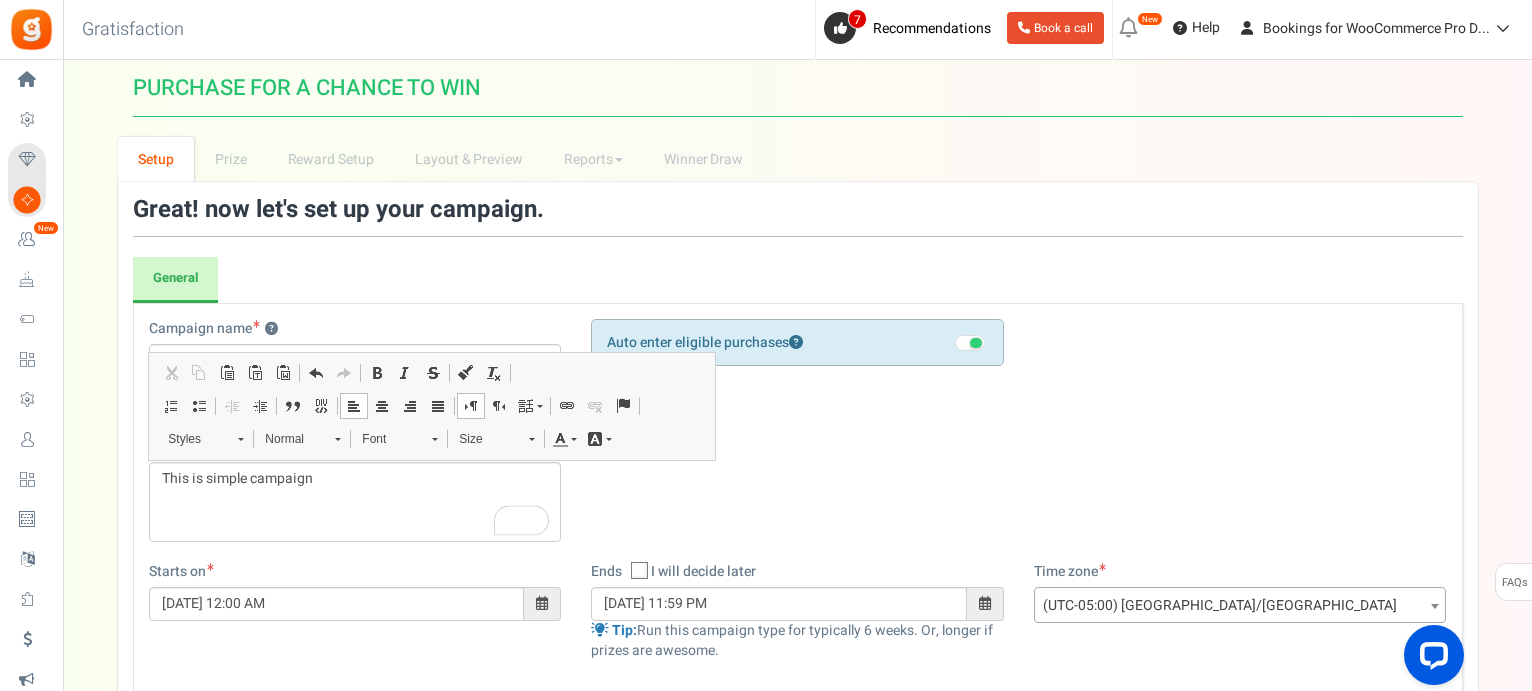 click on "Campaign name  ?
Display
Title shown publicly
PURCHASE FOR A CHANCE TO WIN This will be shown to the public and to eligible customers in the 'cart -thanks' page
Campaign description
This is simple campaign
? (Optional)" at bounding box center (798, 440) 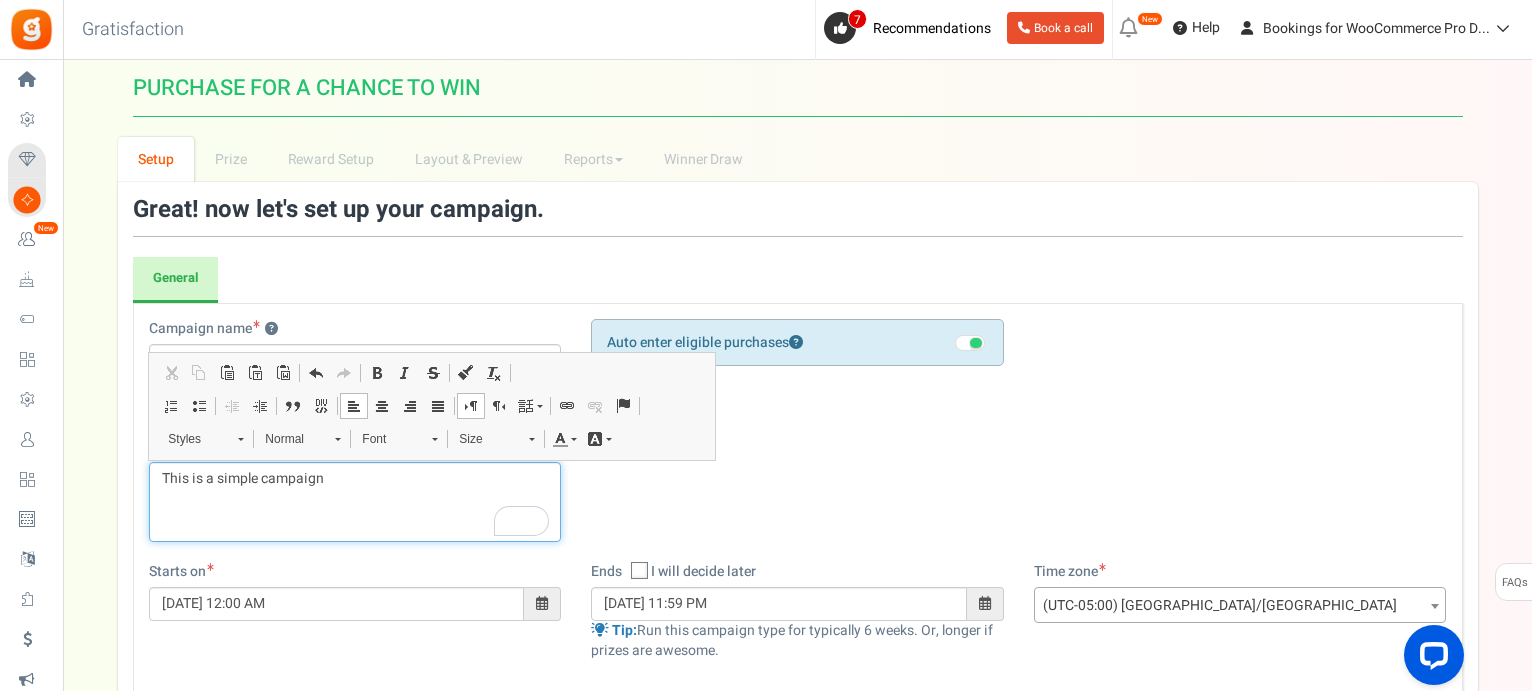 click on "This is a simple campaign" at bounding box center [355, 479] 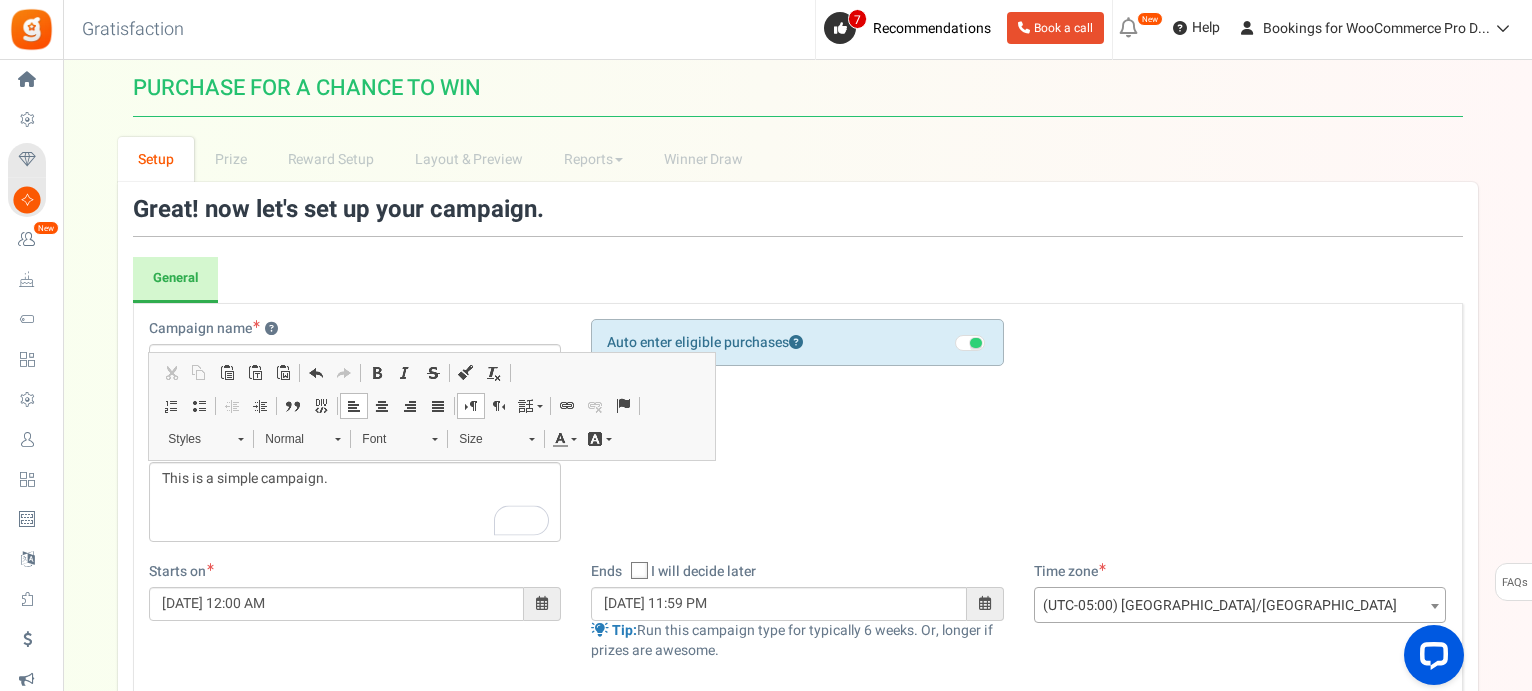 click on "Campaign name  ?
Display
Title shown publicly
PURCHASE FOR A CHANCE TO WIN This will be shown to the public and to eligible customers in the 'cart -thanks' page
Campaign description
This is a simple campaign.
? (Optional)" at bounding box center [798, 440] 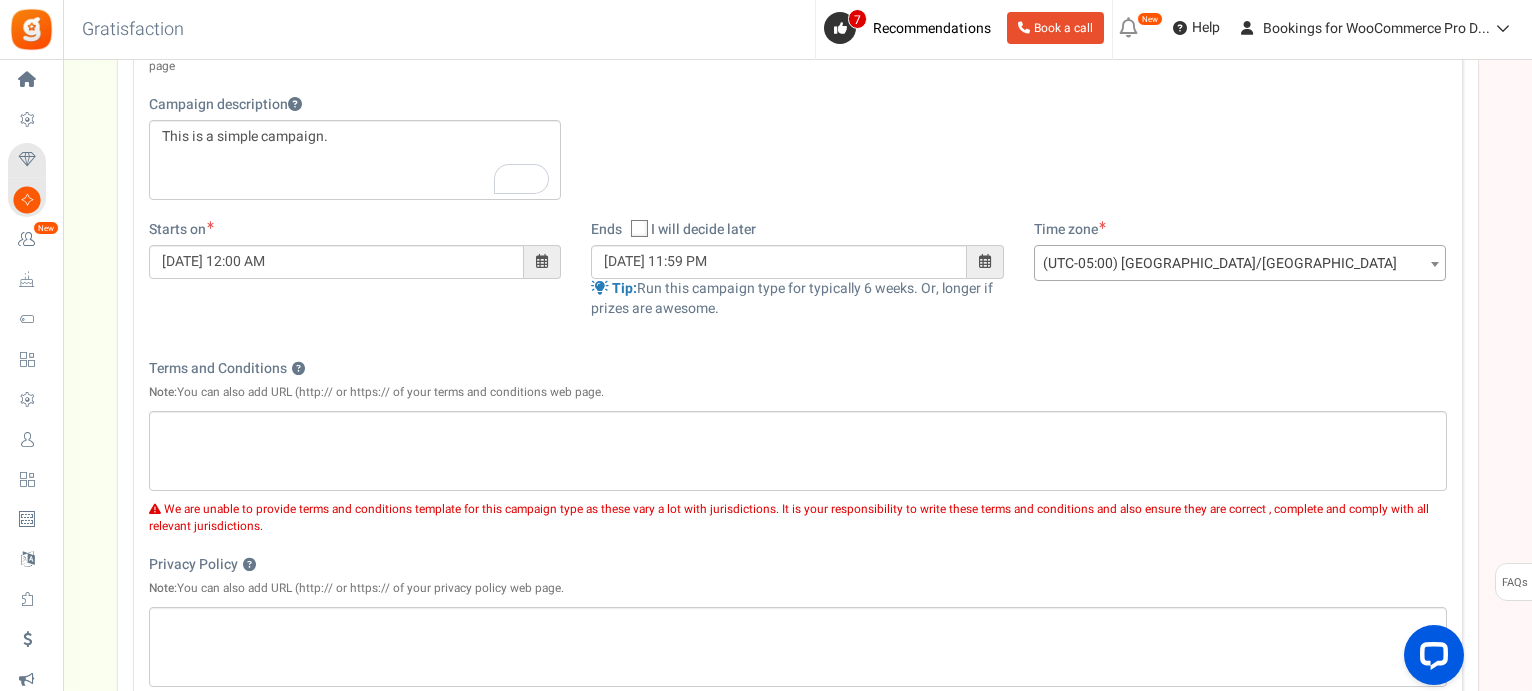 scroll, scrollTop: 384, scrollLeft: 0, axis: vertical 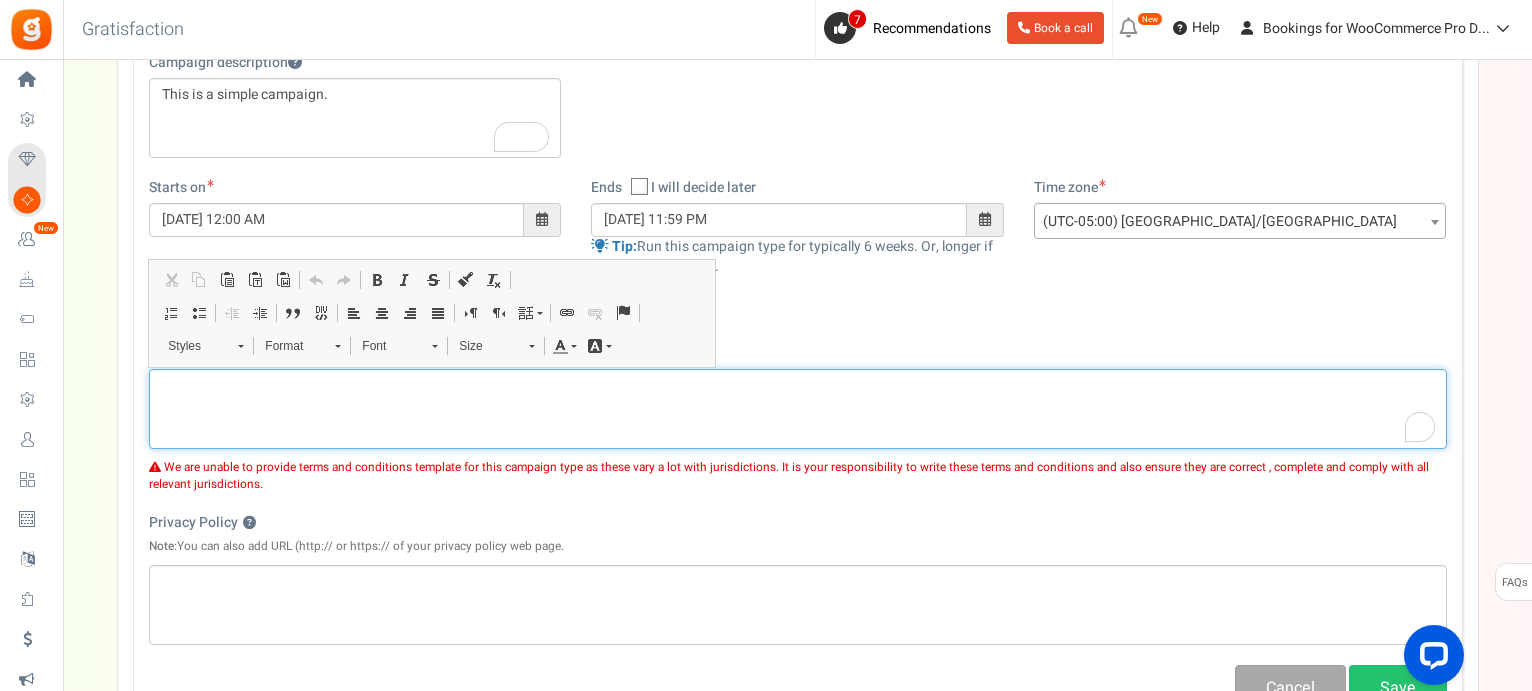 click at bounding box center [798, 409] 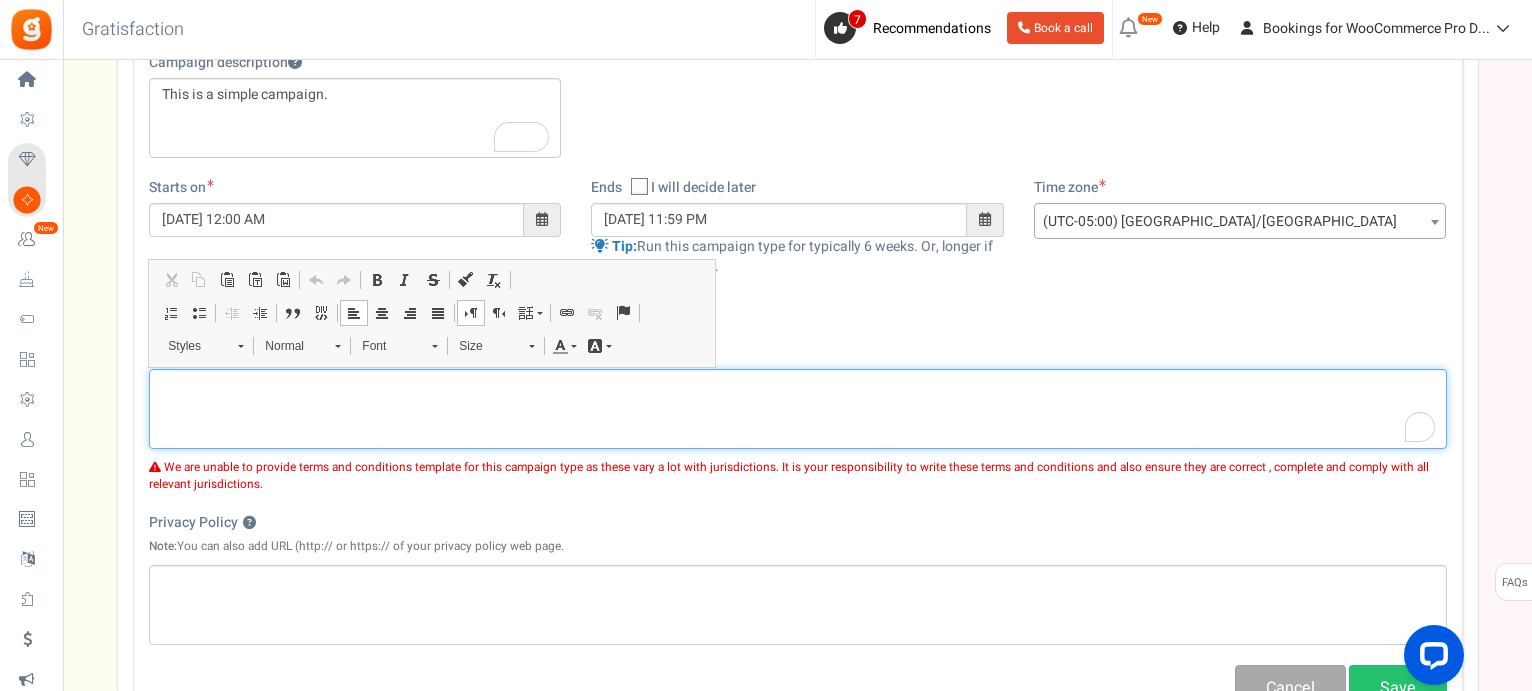 type 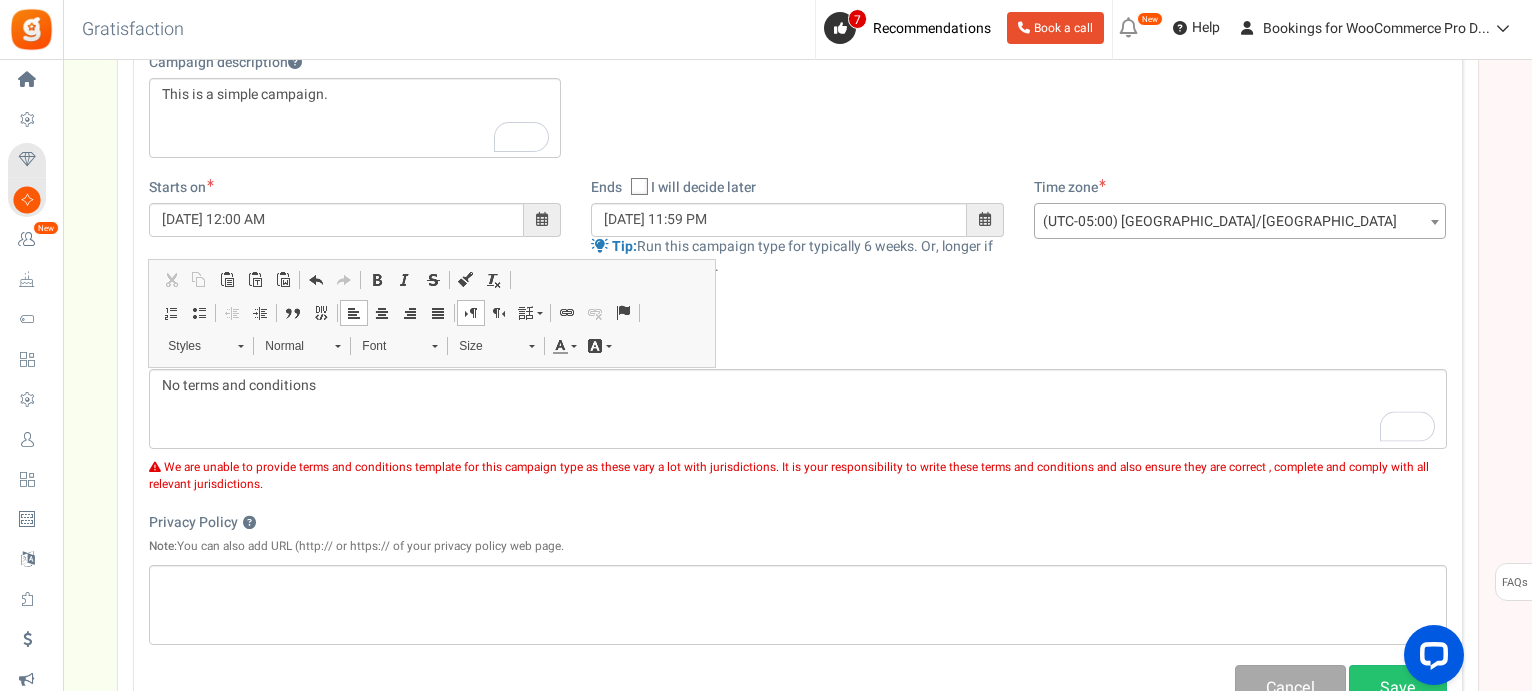 click at bounding box center [1430, 659] 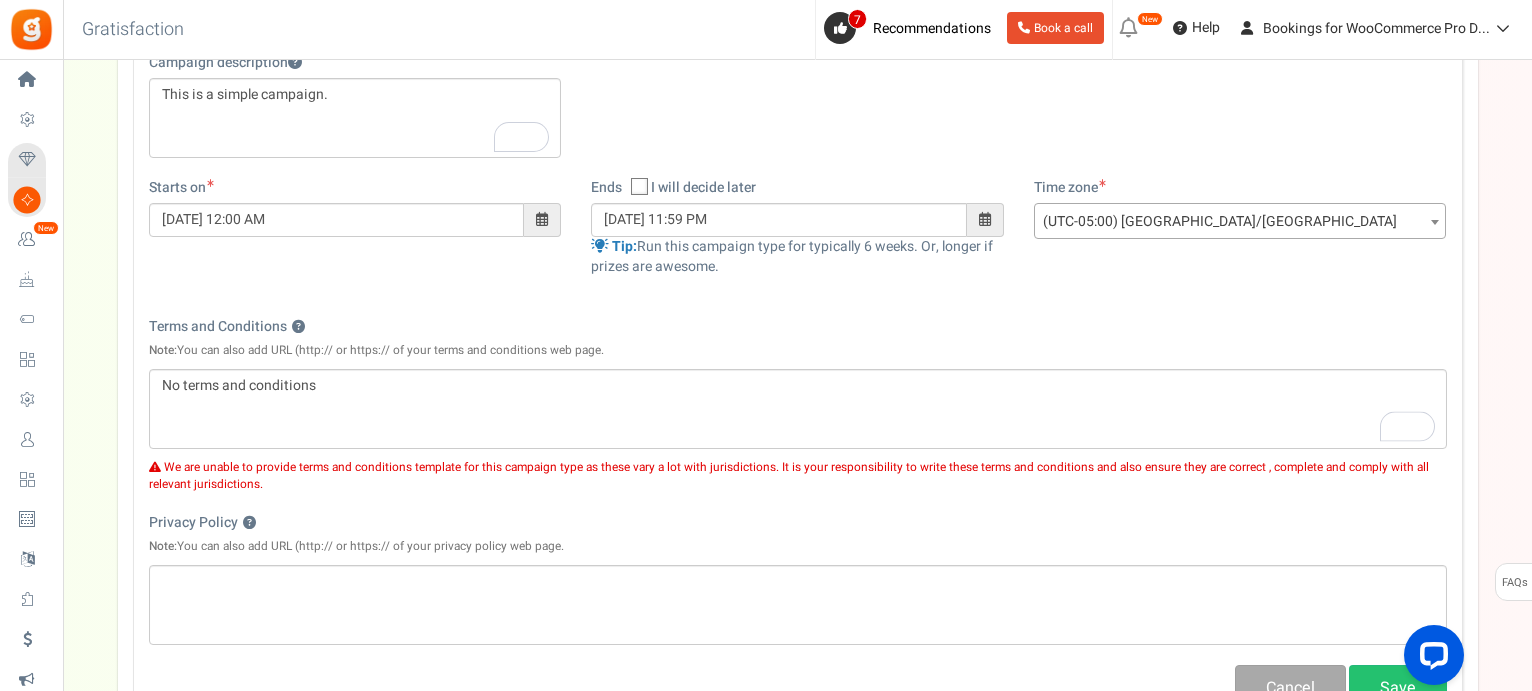 click at bounding box center [1430, 659] 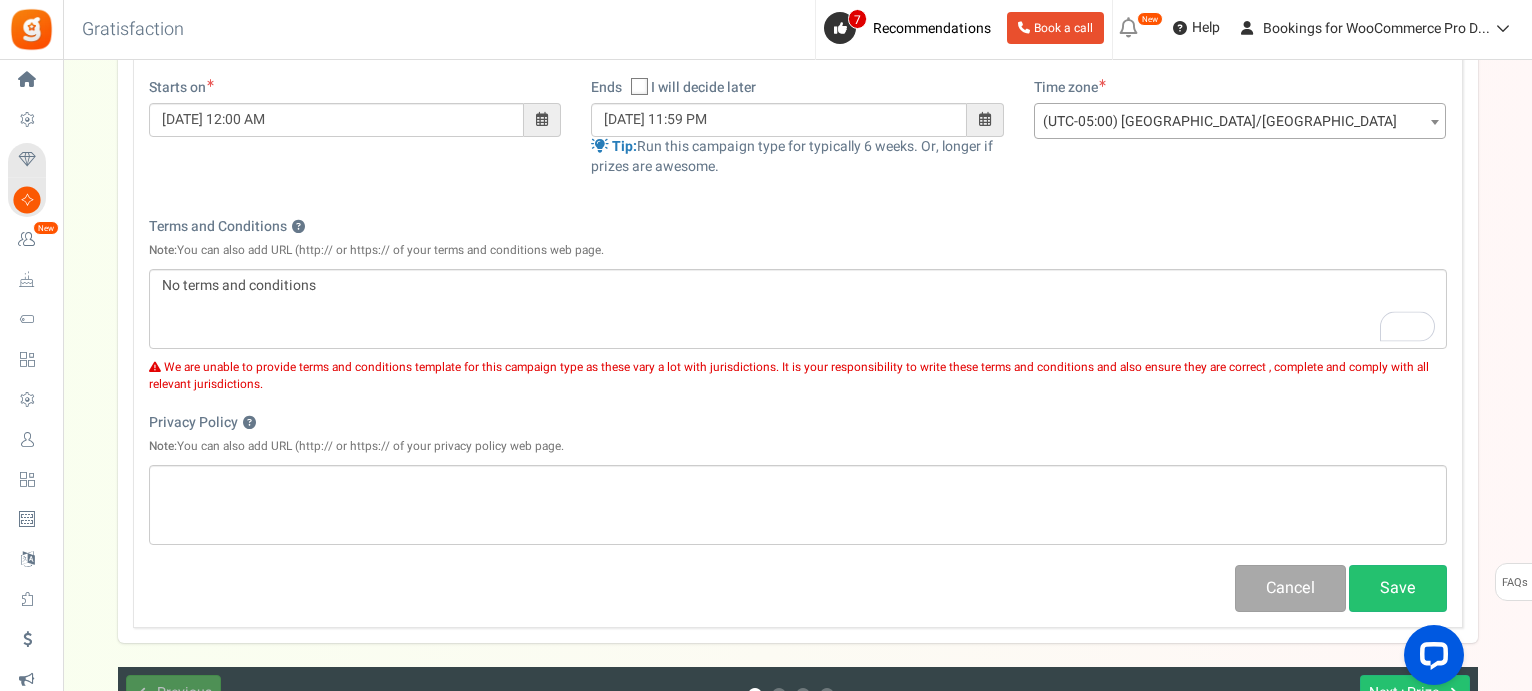 scroll, scrollTop: 576, scrollLeft: 0, axis: vertical 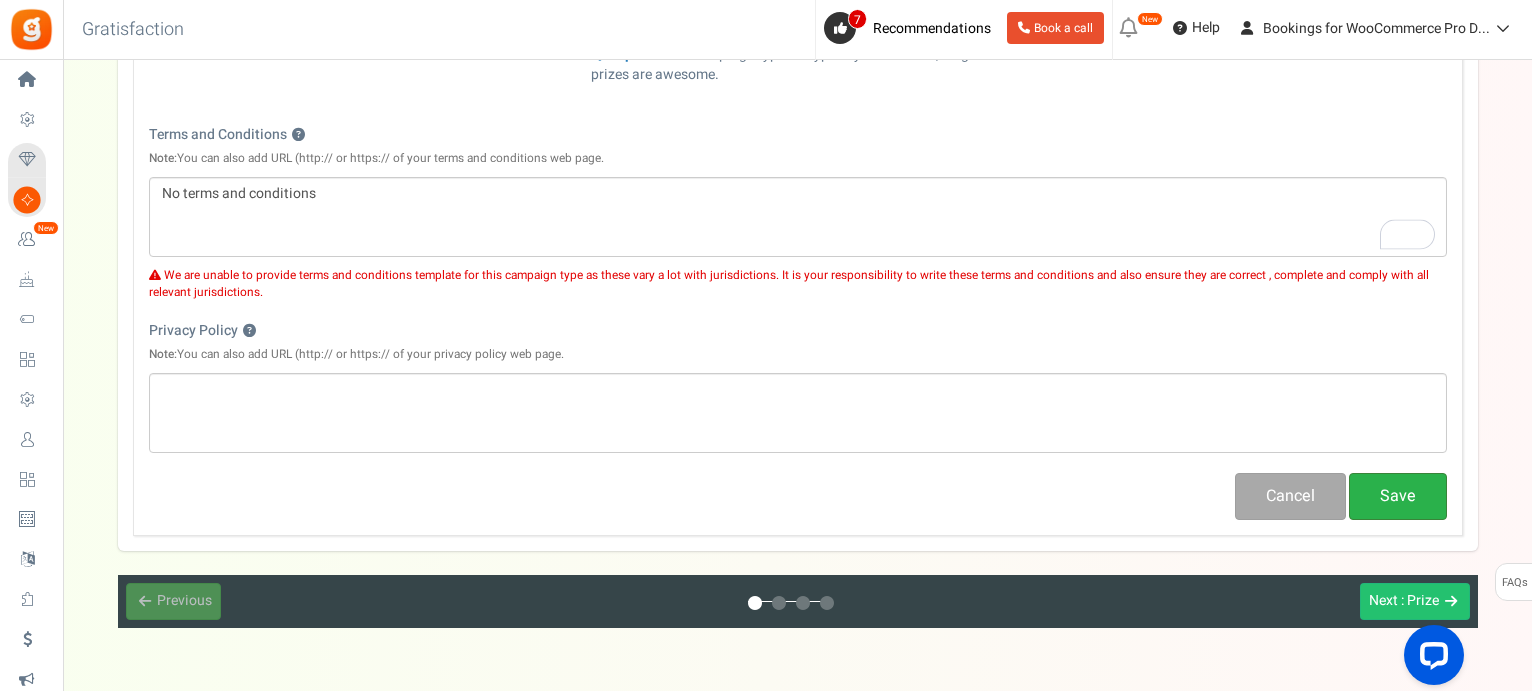 click on "Save" at bounding box center [1398, 496] 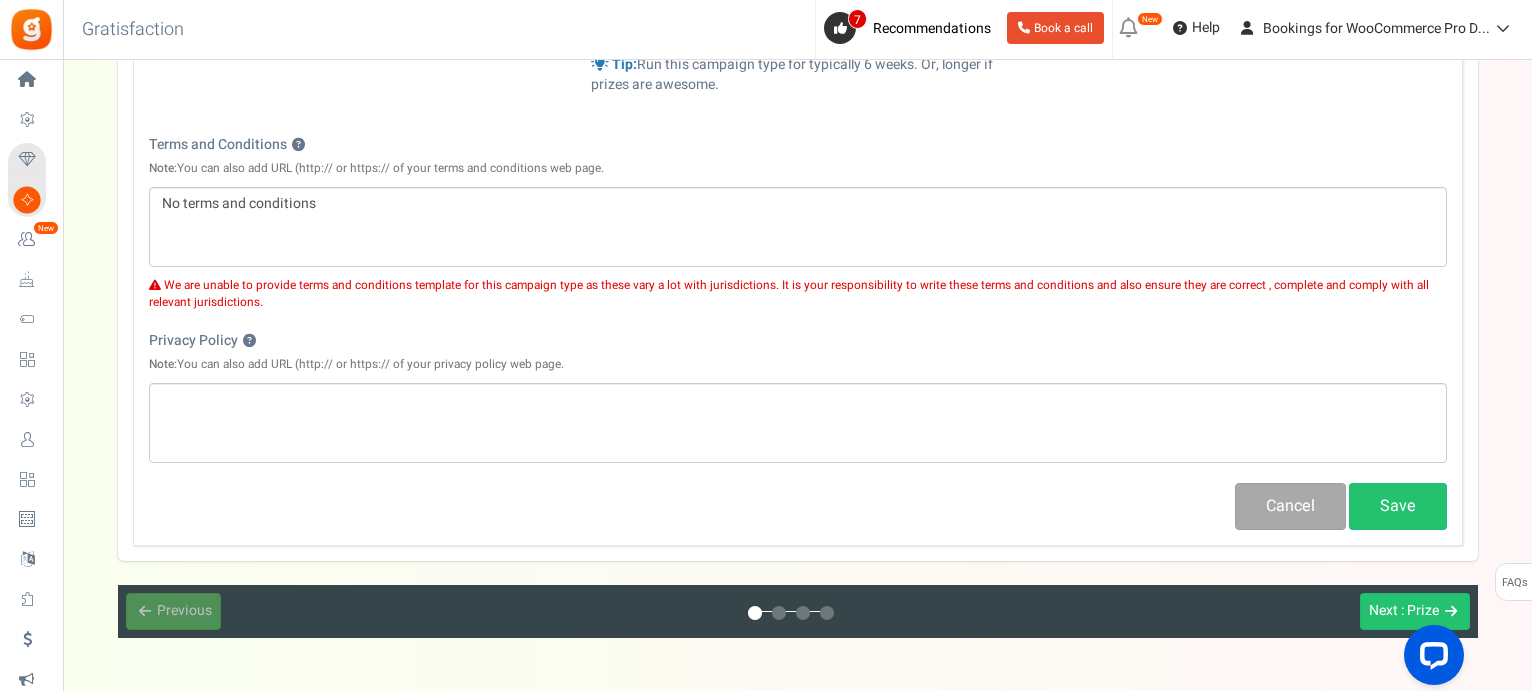 scroll, scrollTop: 631, scrollLeft: 0, axis: vertical 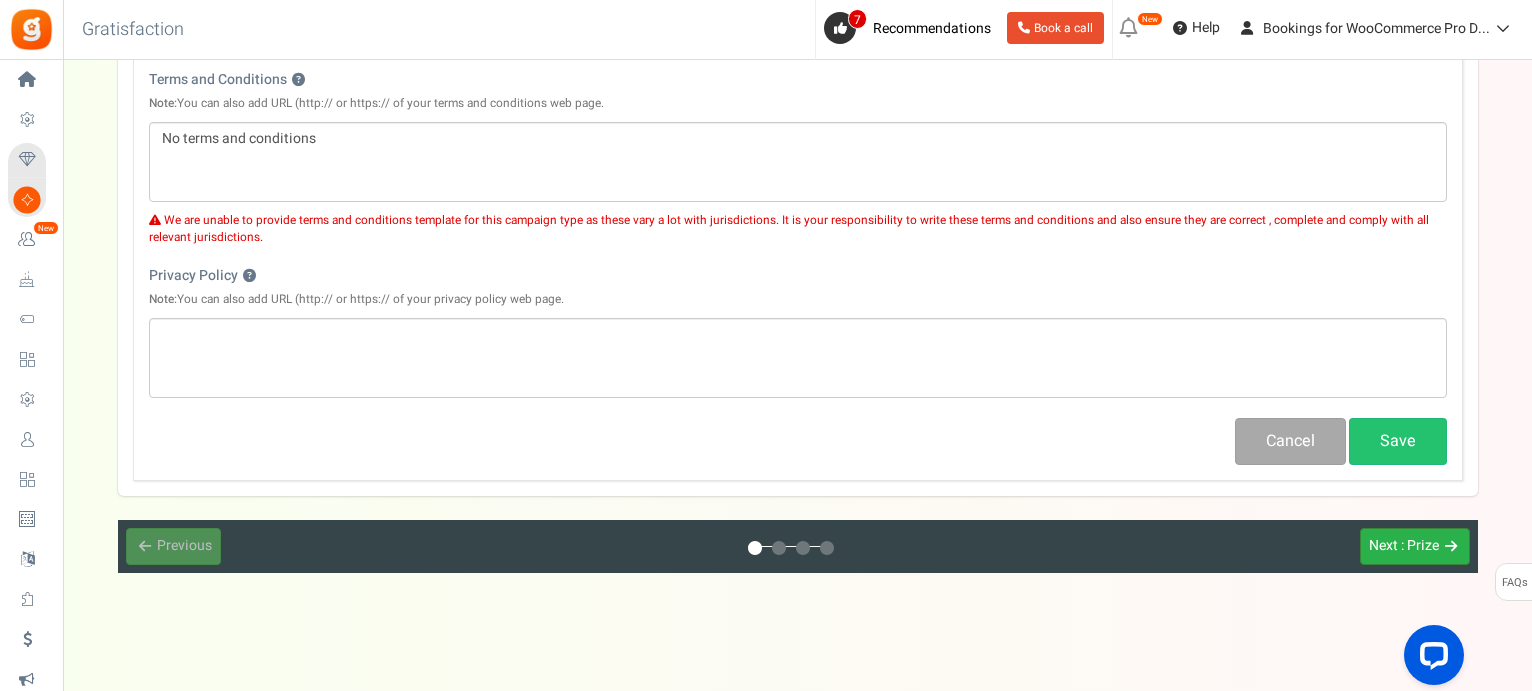 click on "Next" at bounding box center (1383, 545) 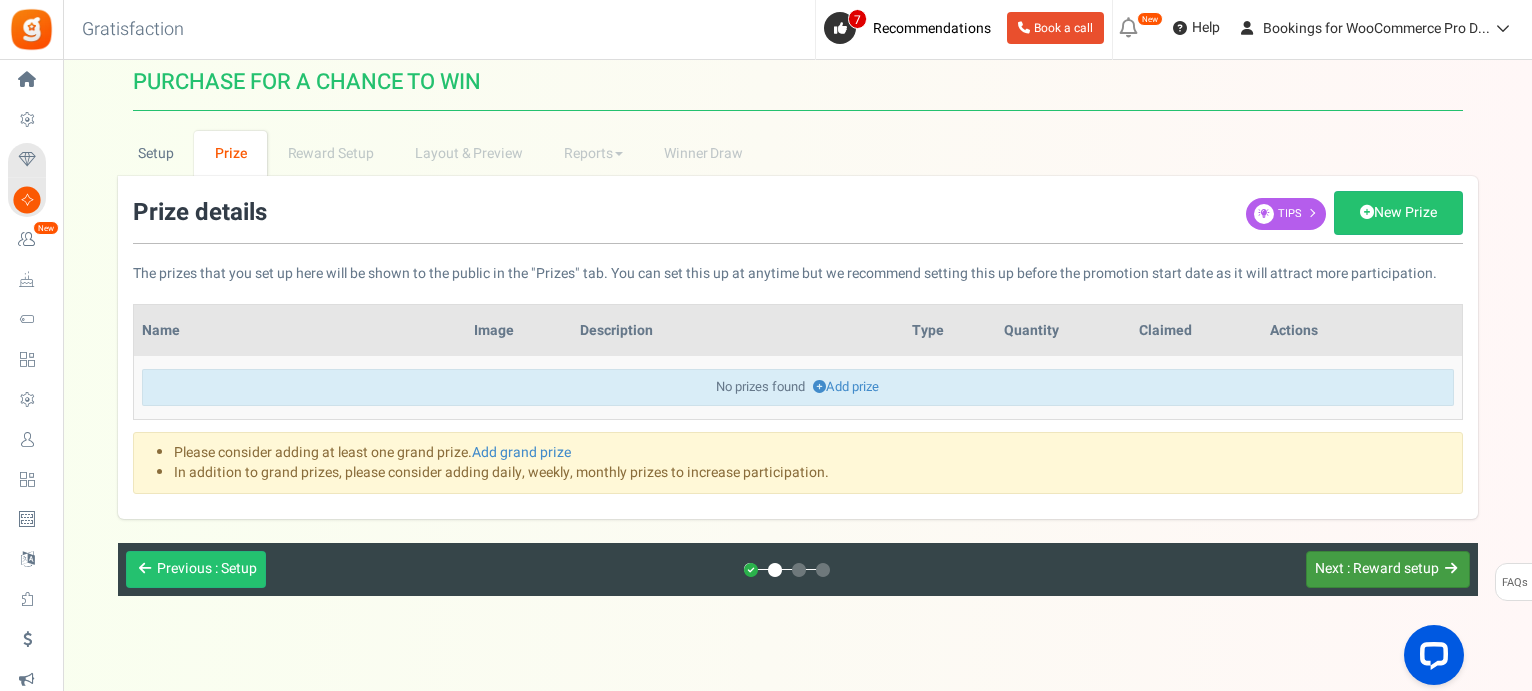 scroll, scrollTop: 0, scrollLeft: 0, axis: both 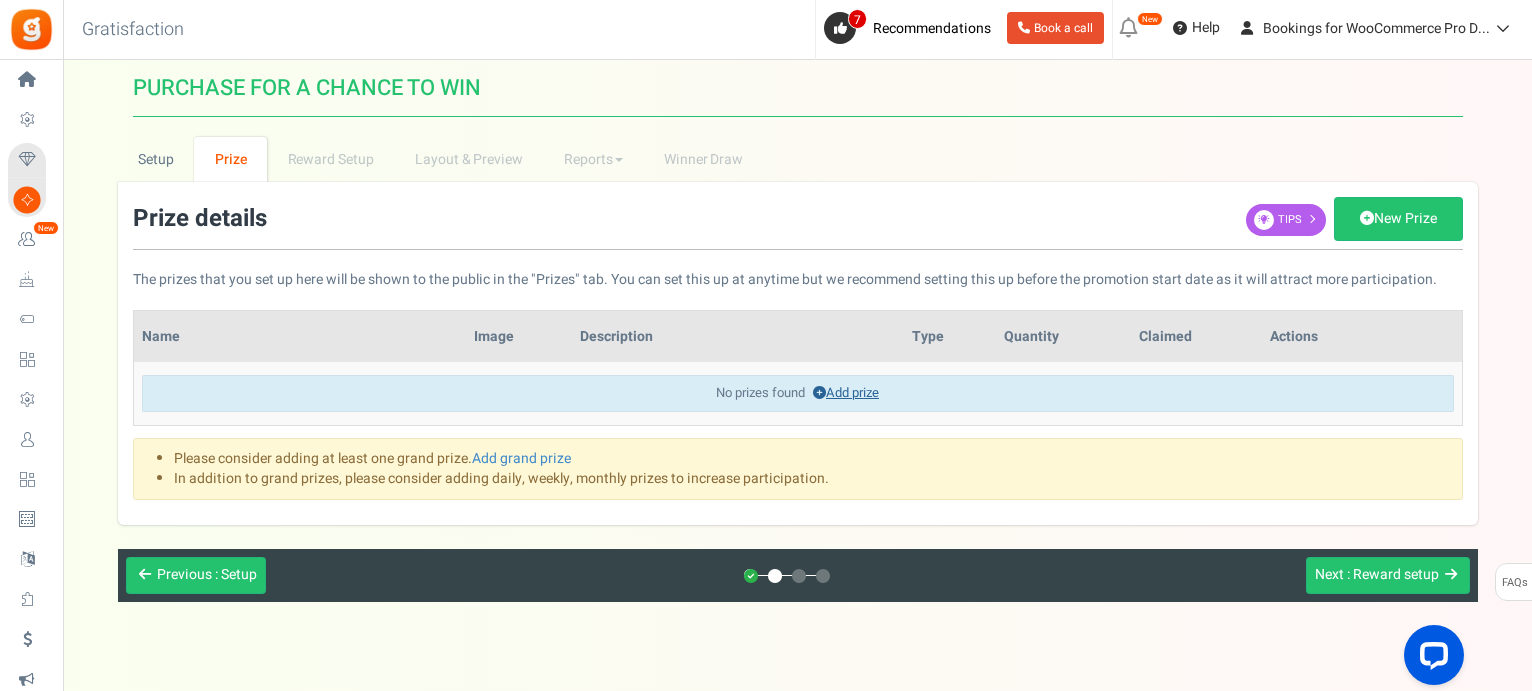 click on "Add prize" at bounding box center (846, 392) 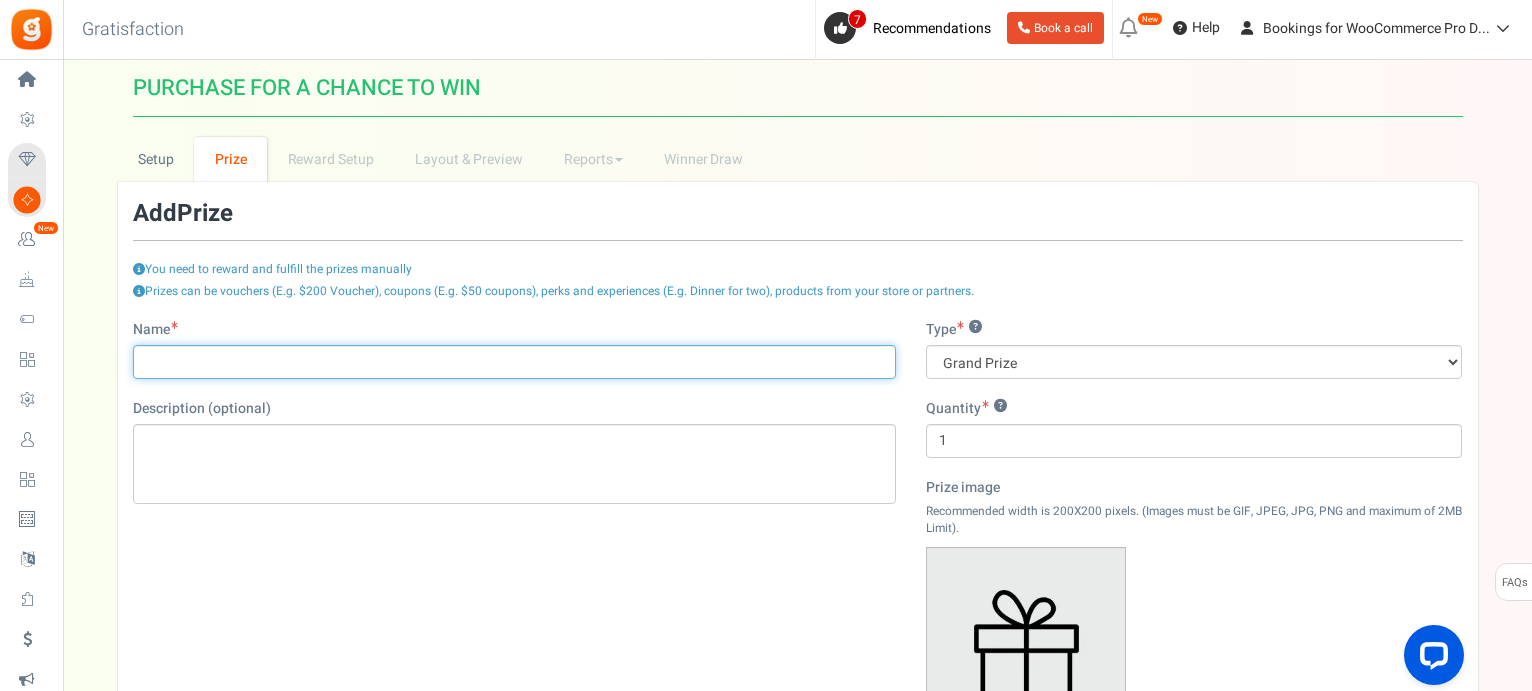 click on "Name" at bounding box center (514, 362) 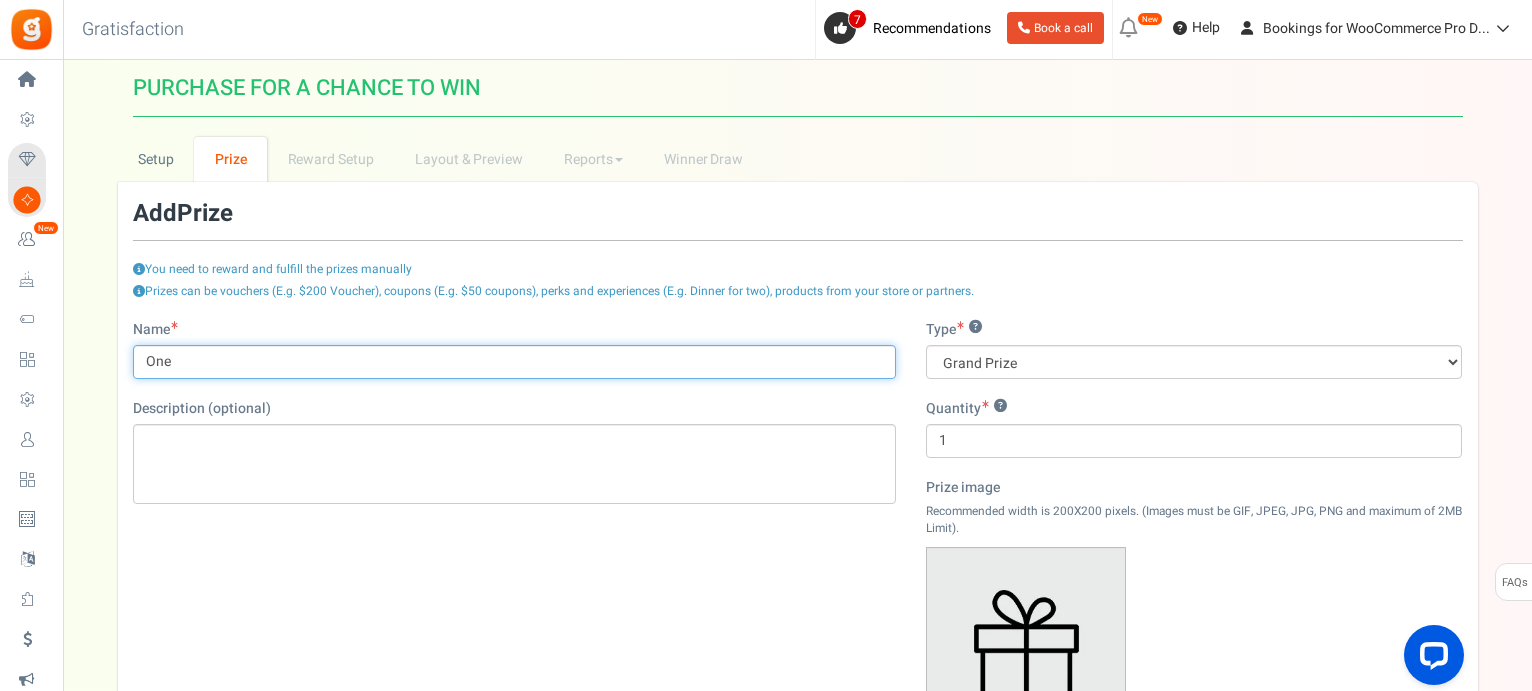 type on "One" 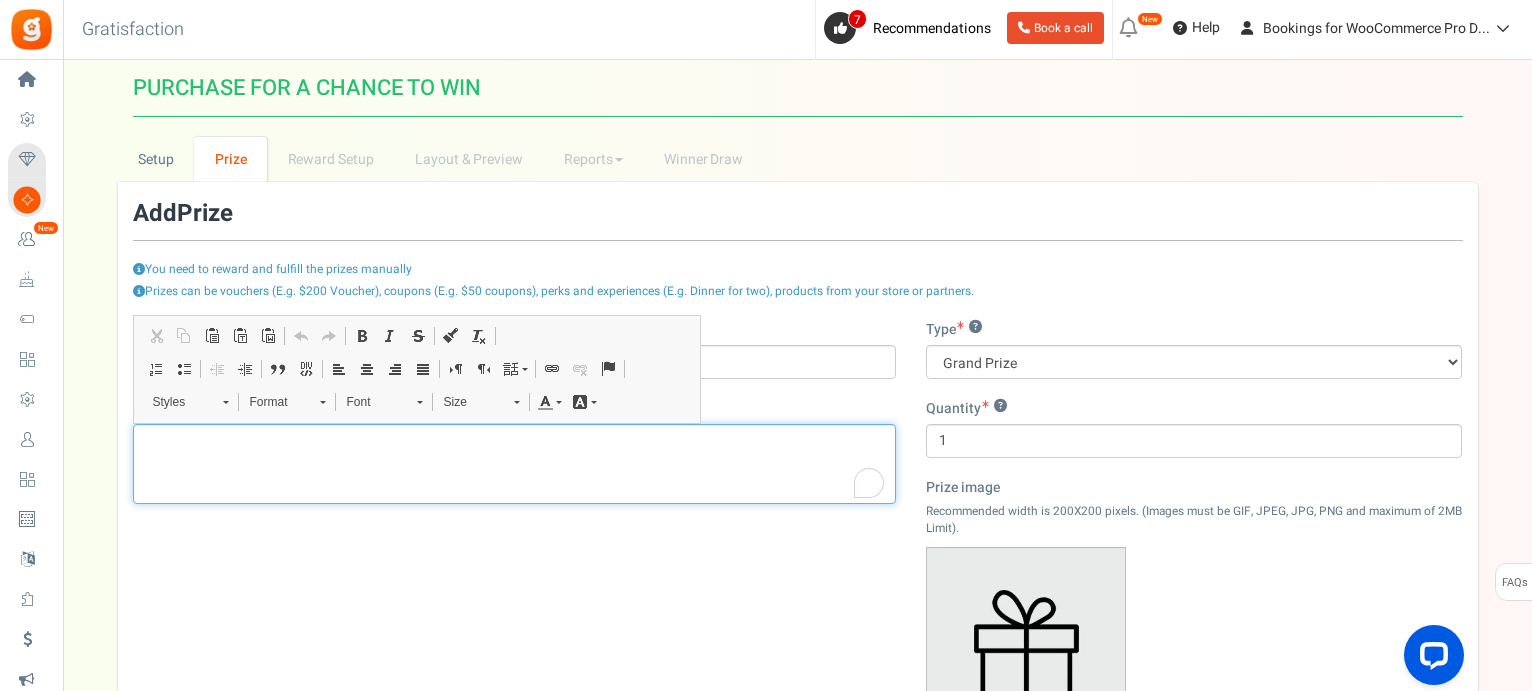 click at bounding box center (514, 464) 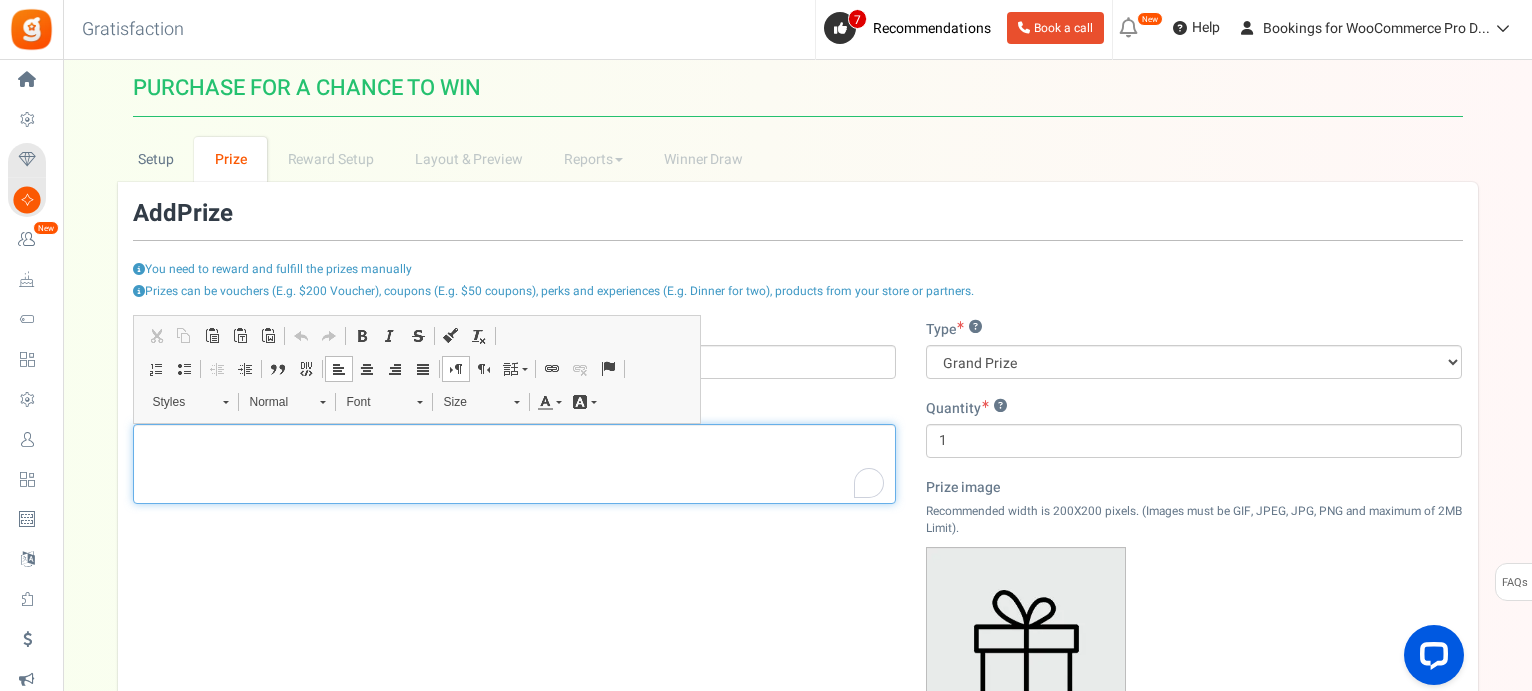 type 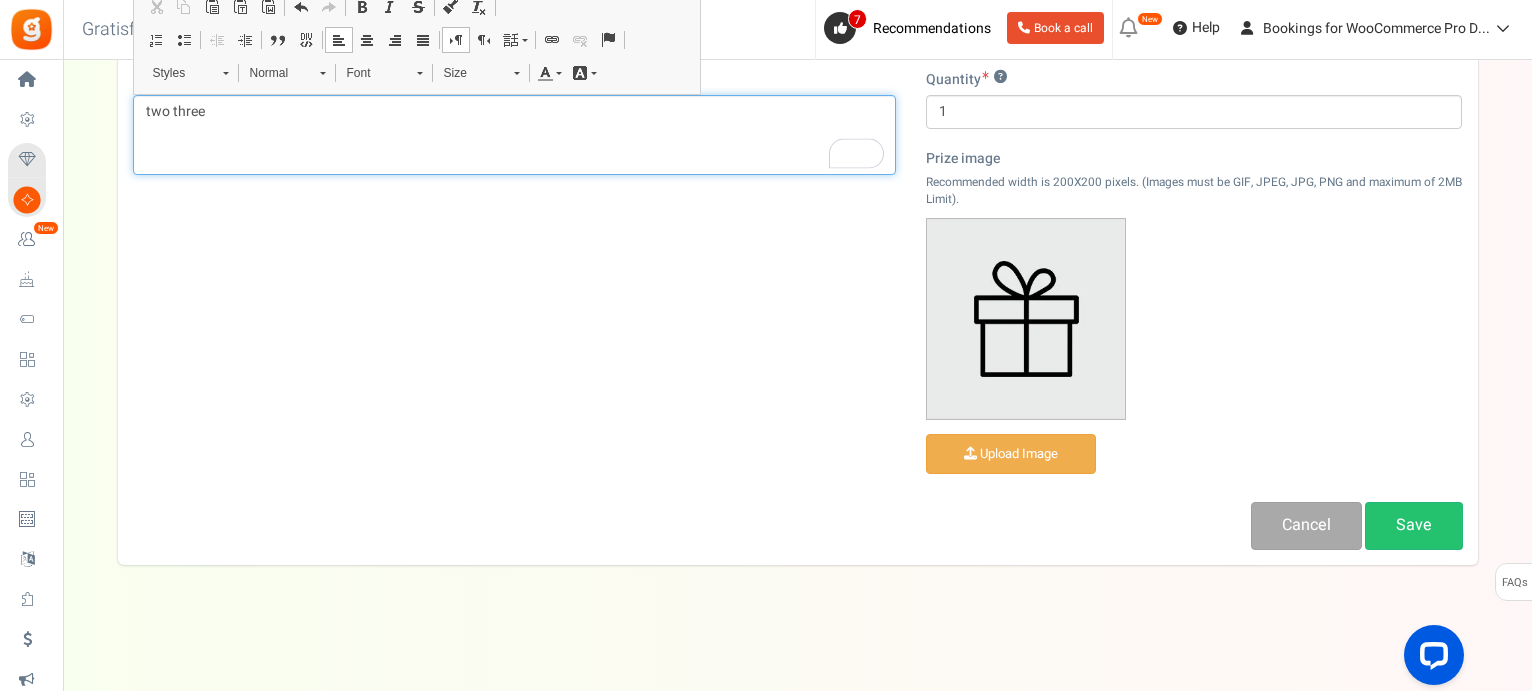 scroll, scrollTop: 333, scrollLeft: 0, axis: vertical 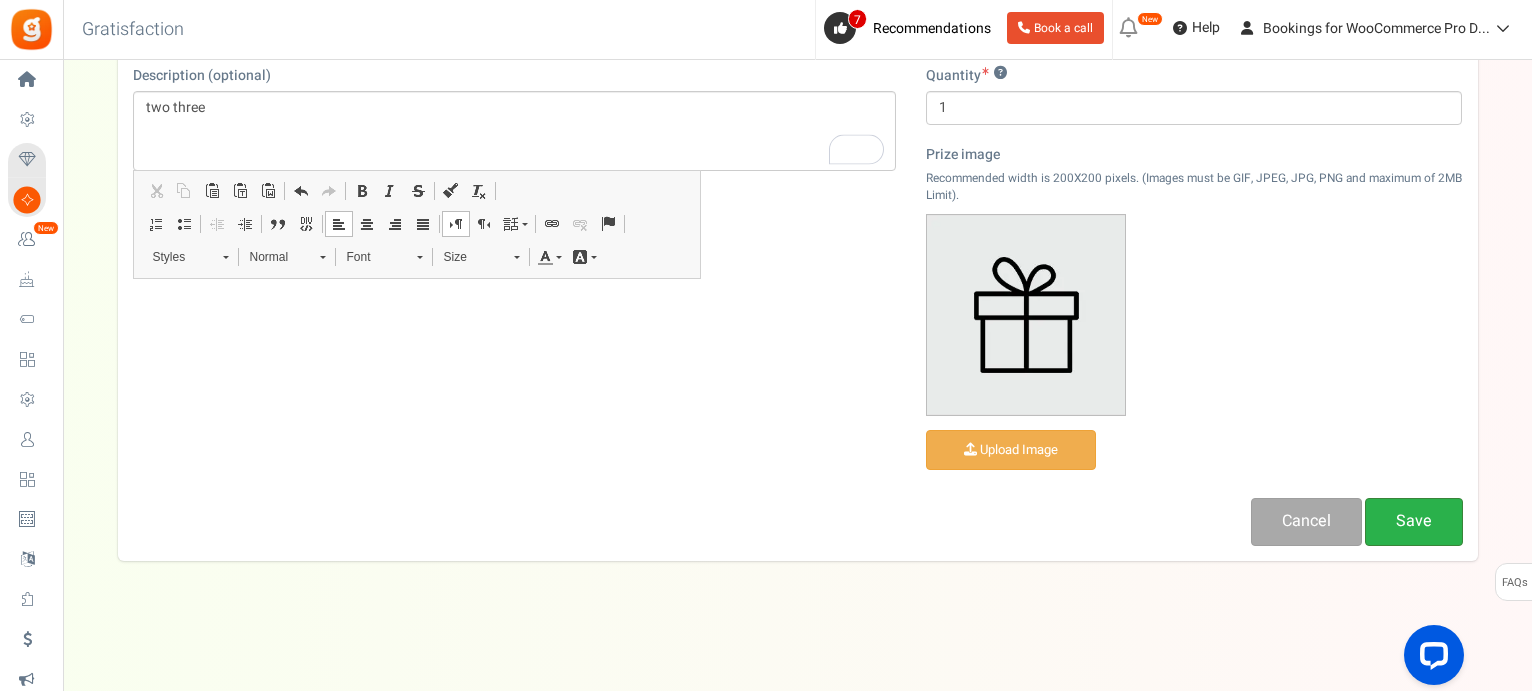click on "Save" at bounding box center (1414, 521) 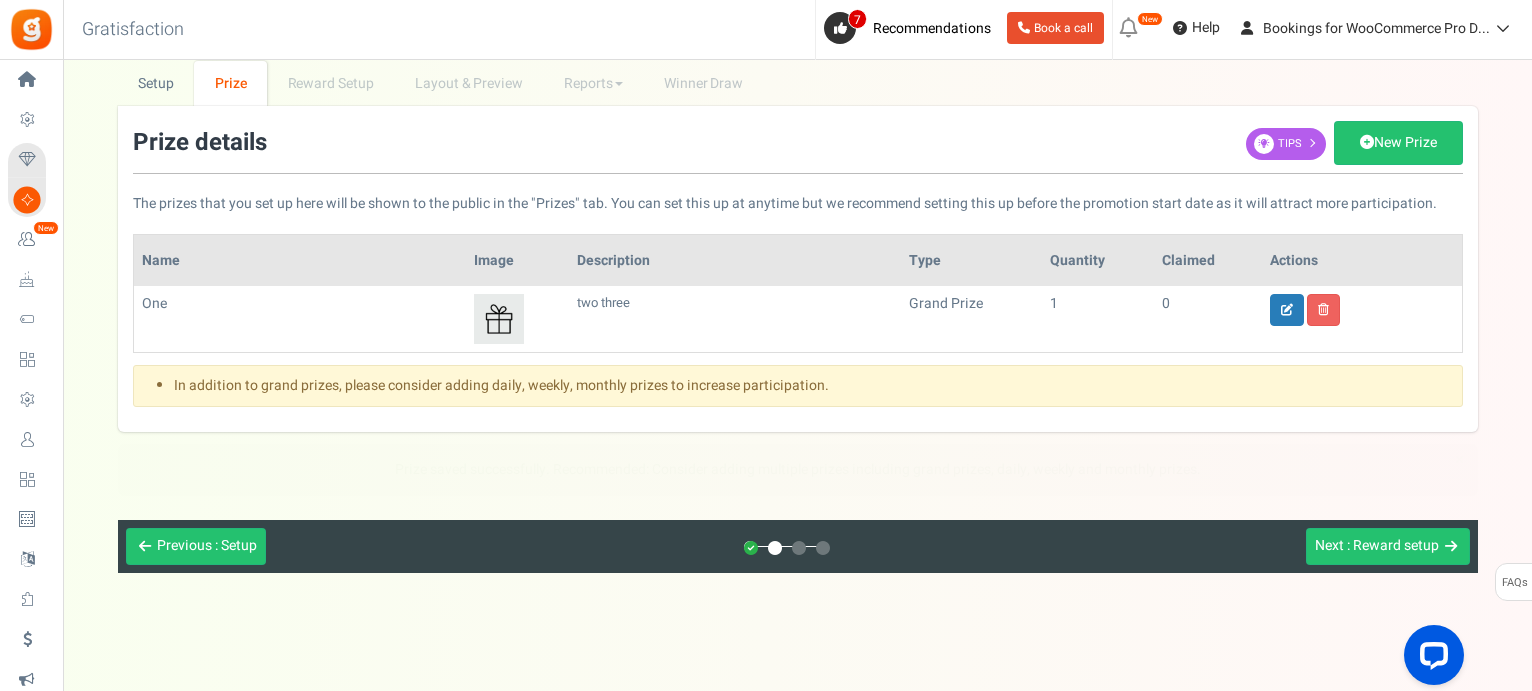 scroll, scrollTop: 12, scrollLeft: 0, axis: vertical 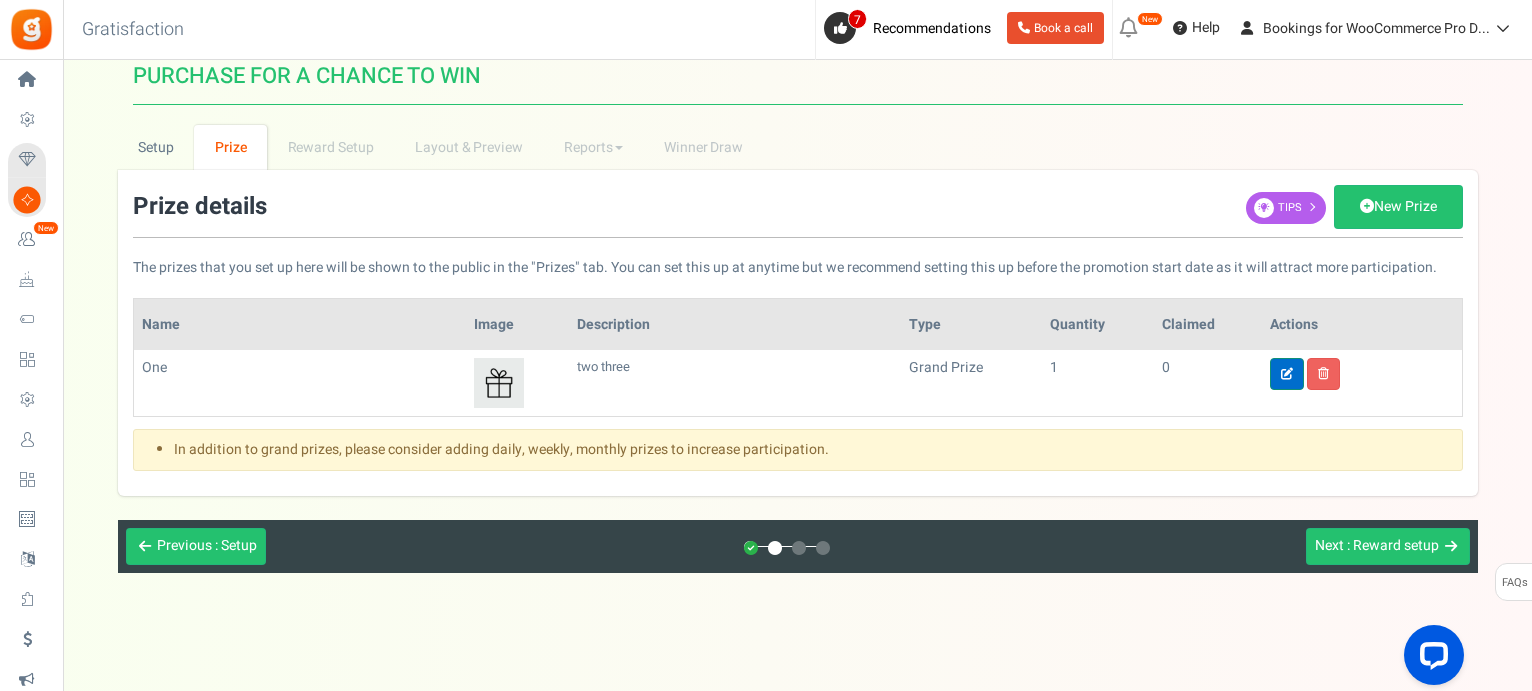 click at bounding box center [1287, 374] 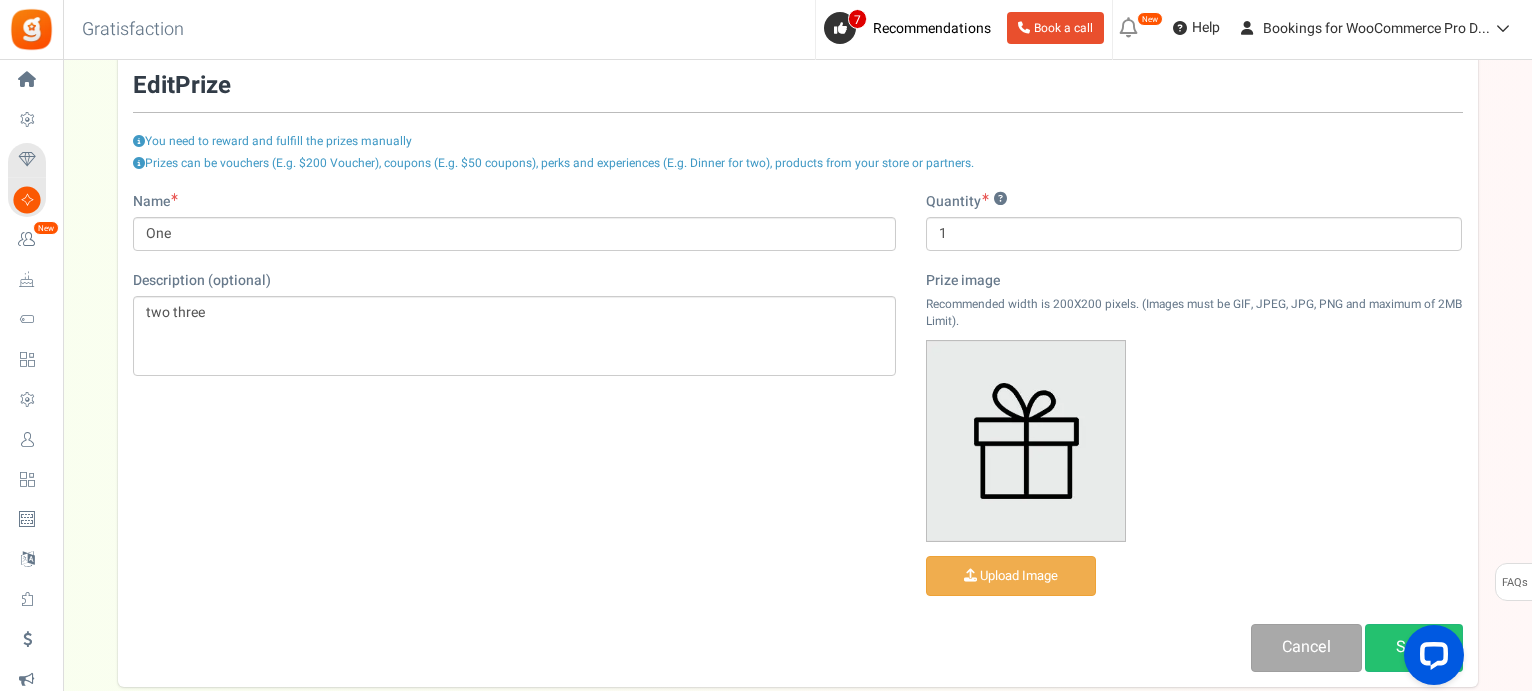 scroll, scrollTop: 255, scrollLeft: 0, axis: vertical 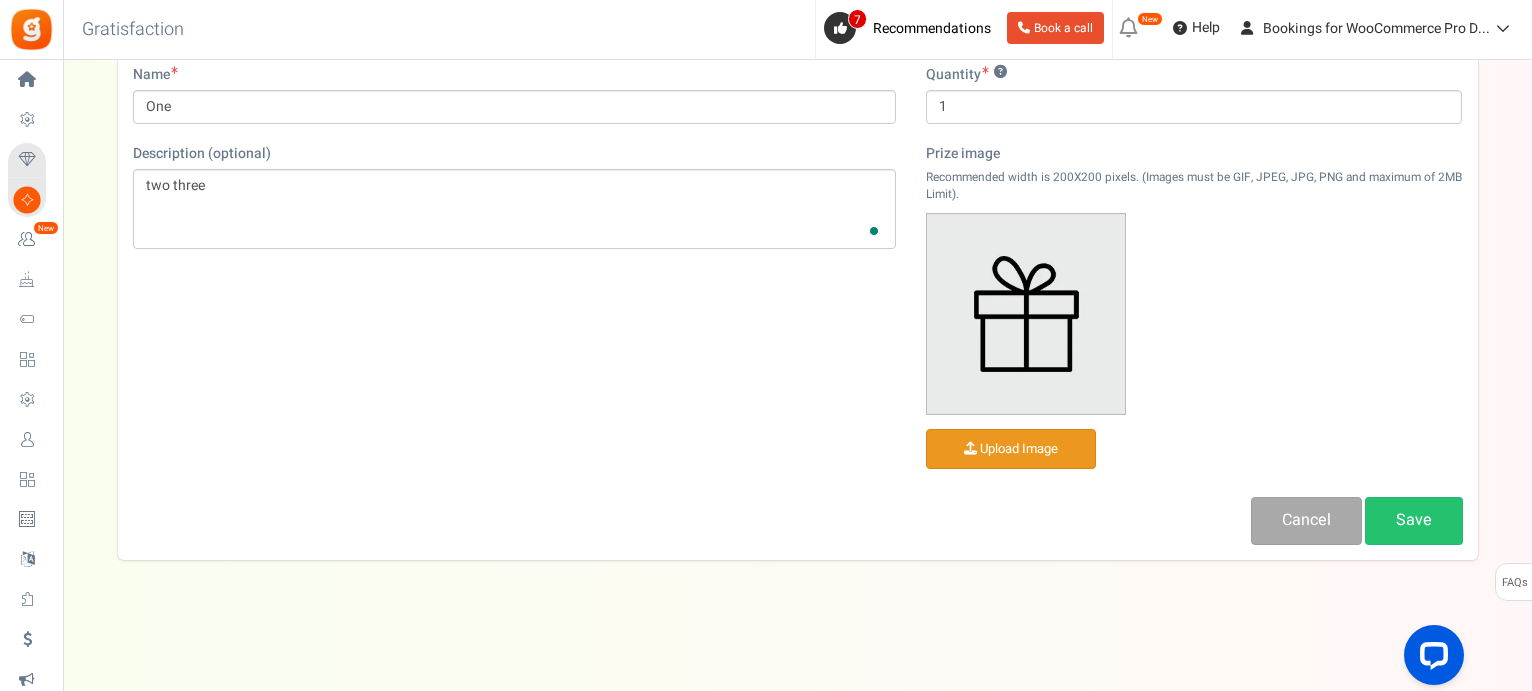 click at bounding box center [1011, 449] 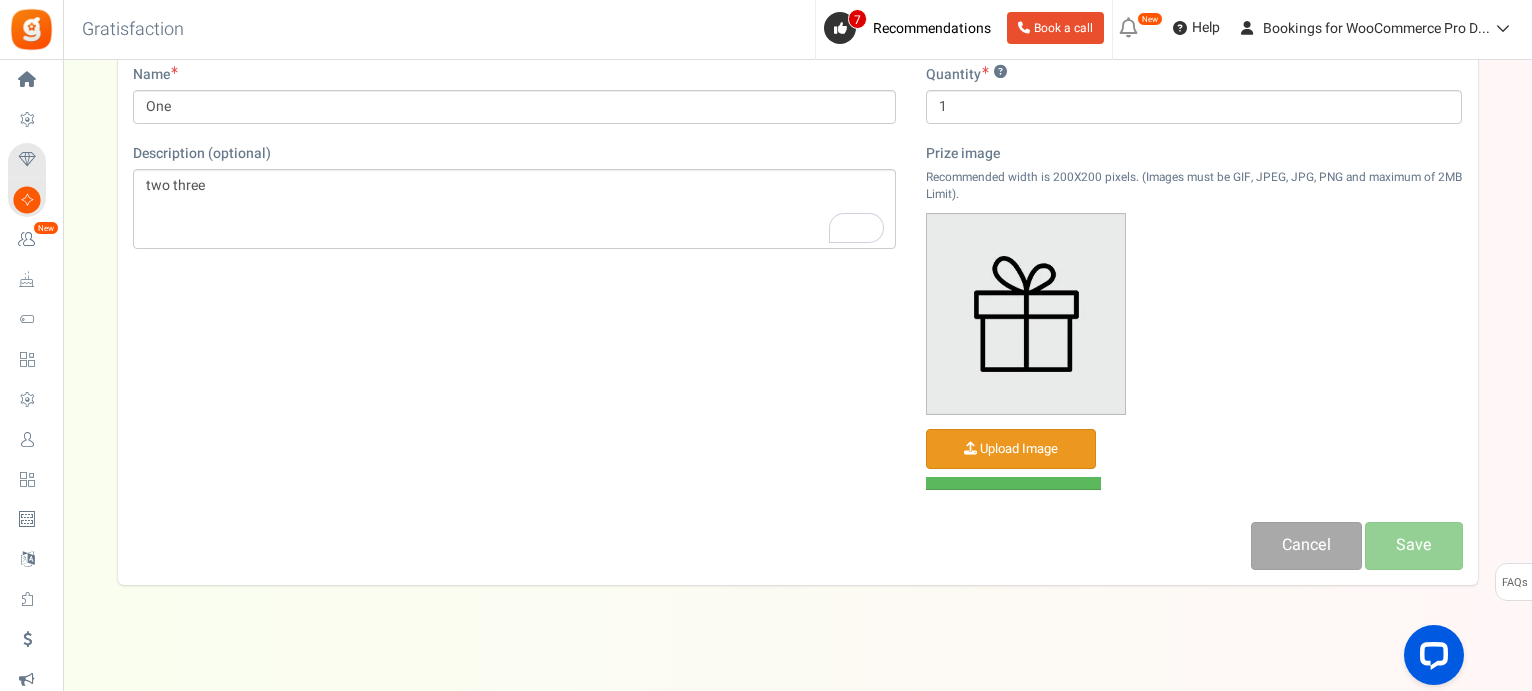 click at bounding box center [766, 345] 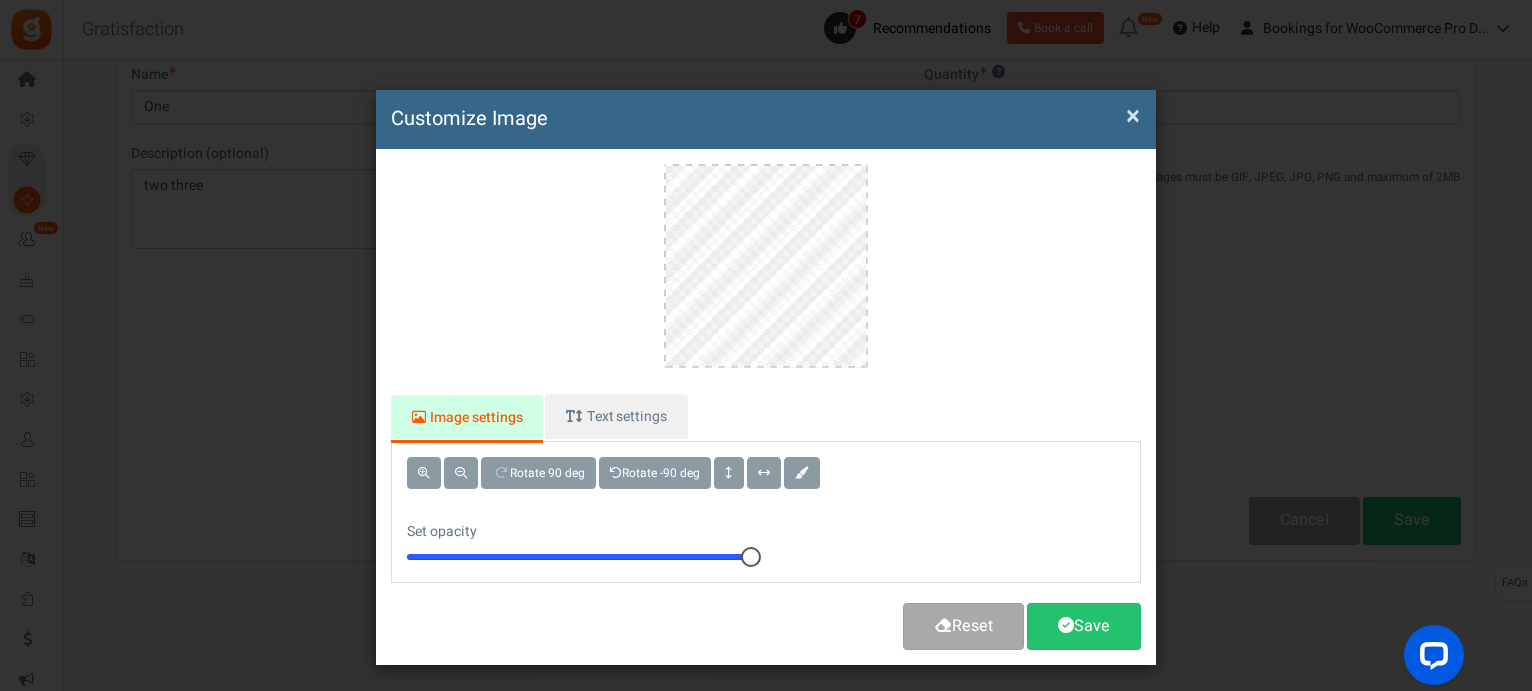 scroll, scrollTop: 0, scrollLeft: 0, axis: both 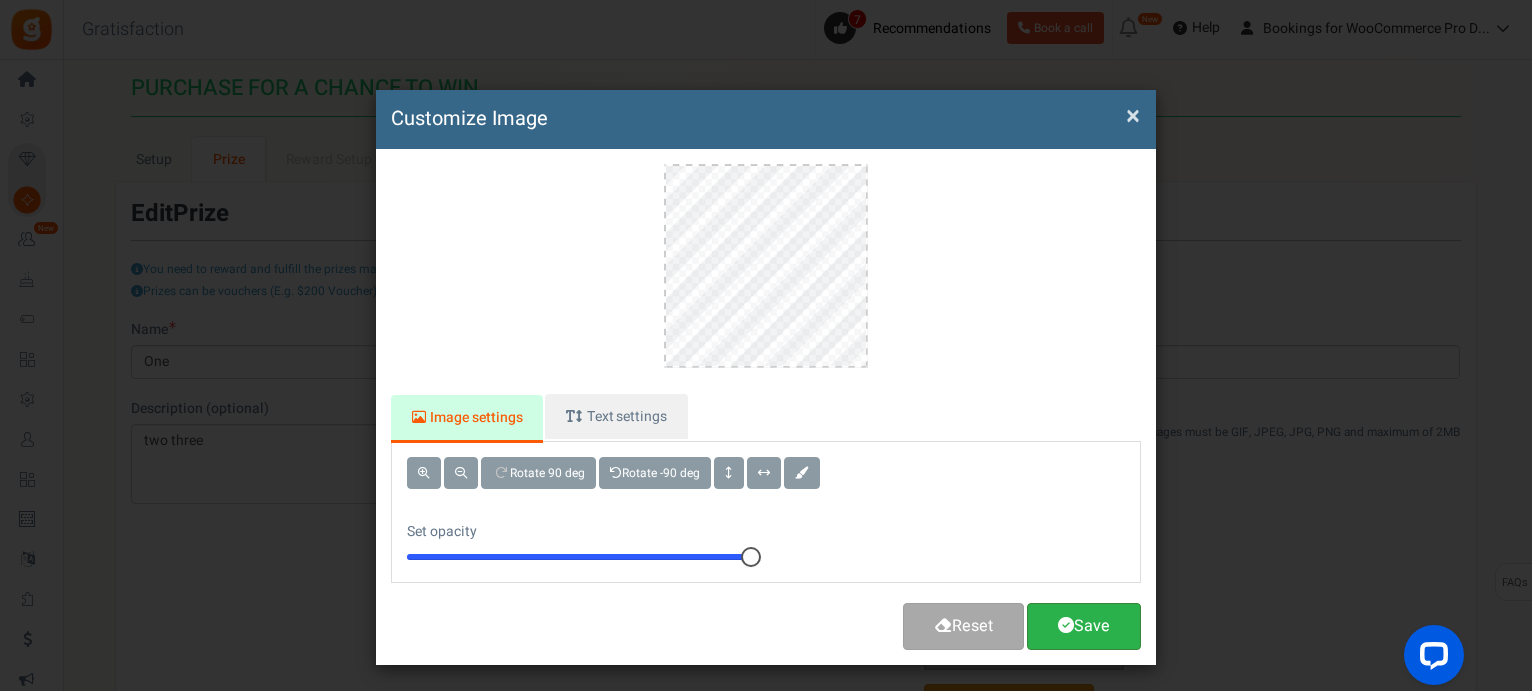 click on "Save" at bounding box center (1084, 626) 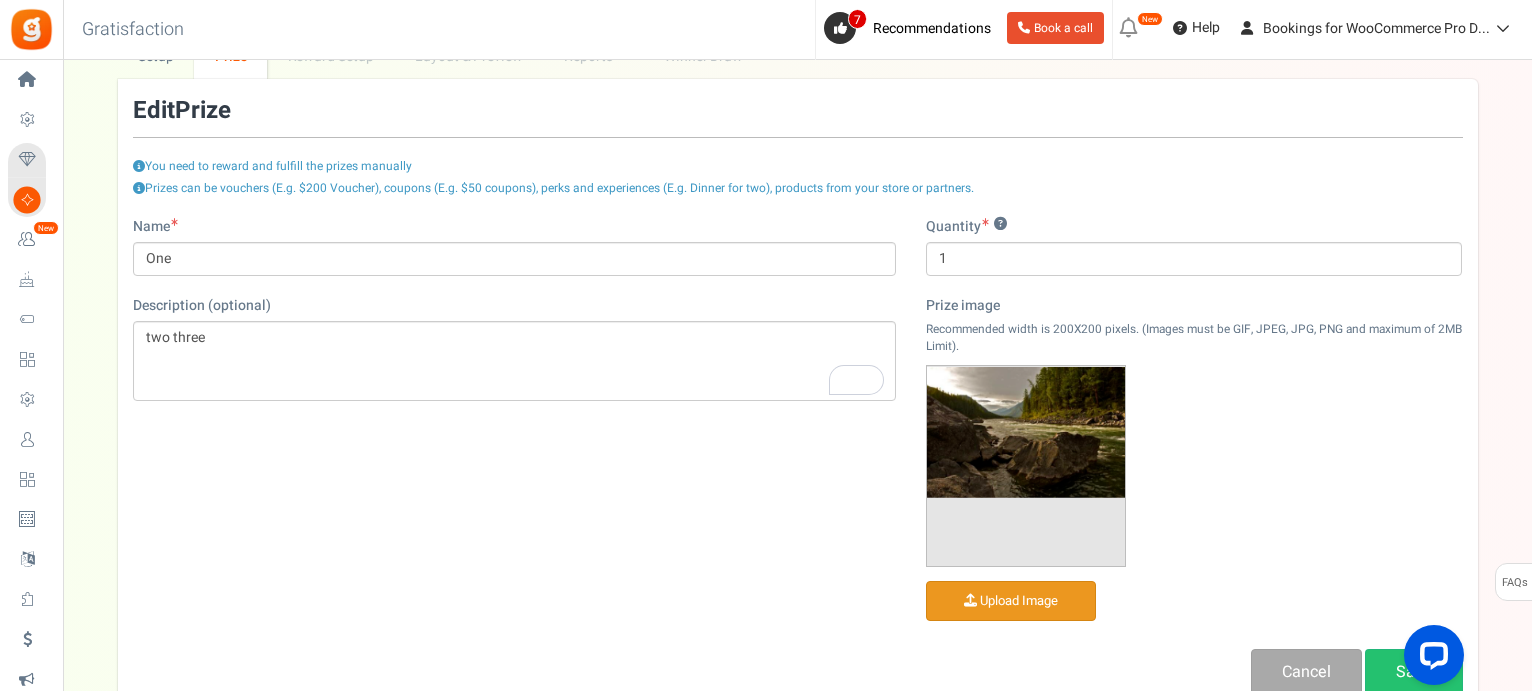 scroll, scrollTop: 255, scrollLeft: 0, axis: vertical 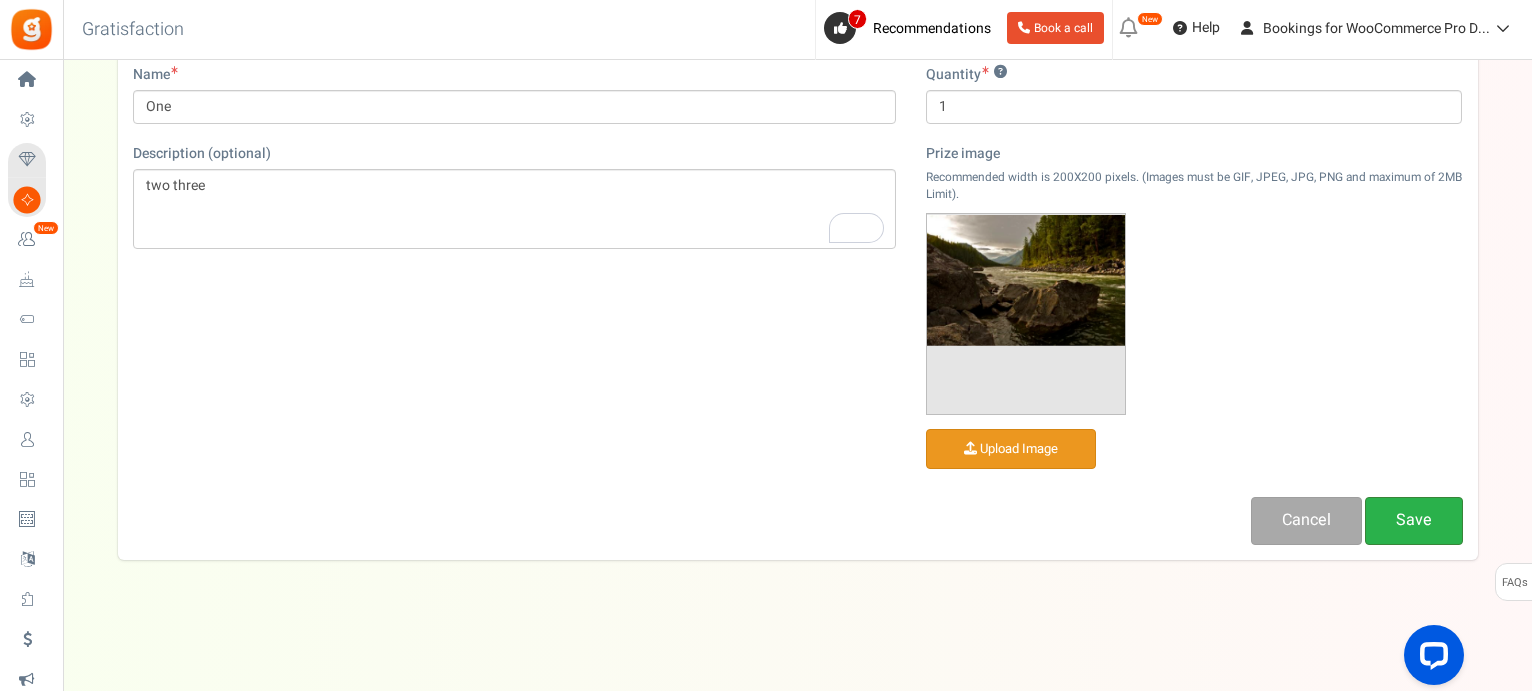 click on "Save" at bounding box center (1414, 520) 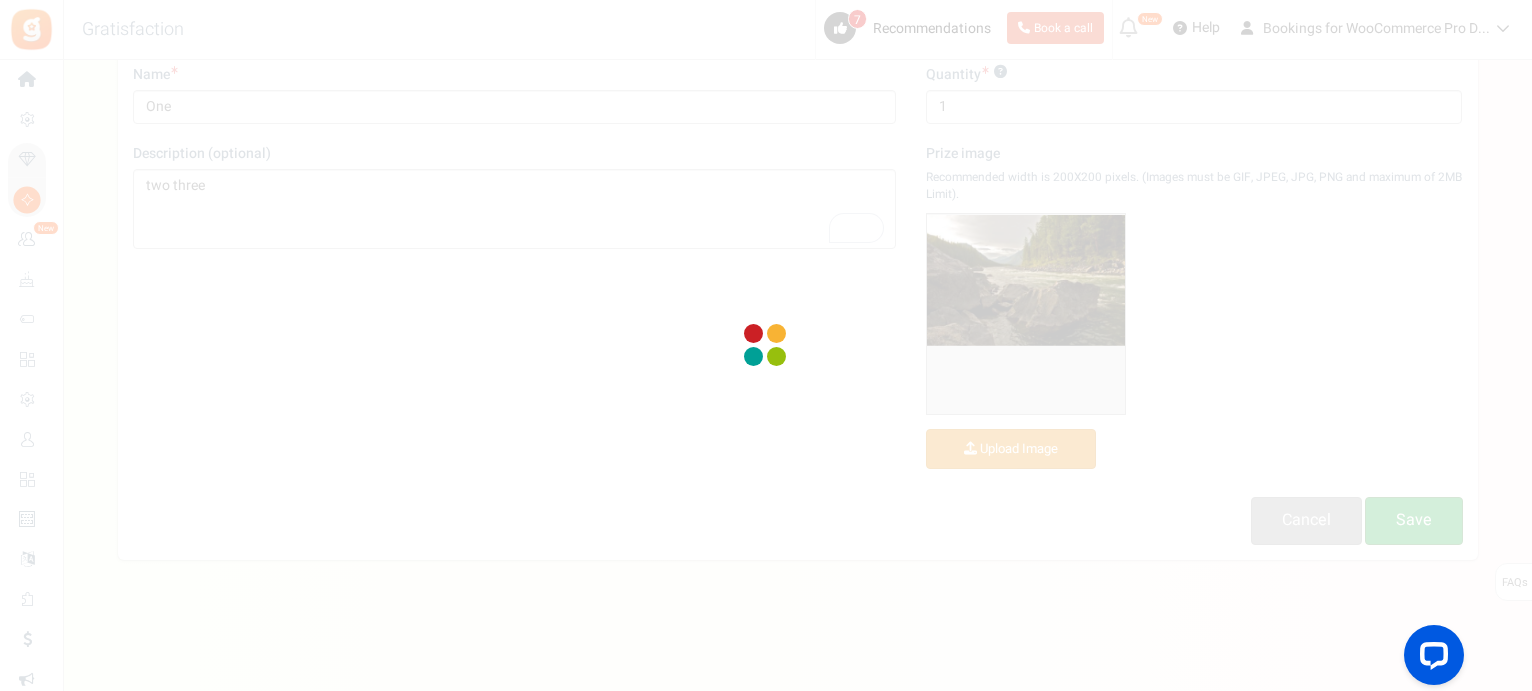 scroll, scrollTop: 76, scrollLeft: 0, axis: vertical 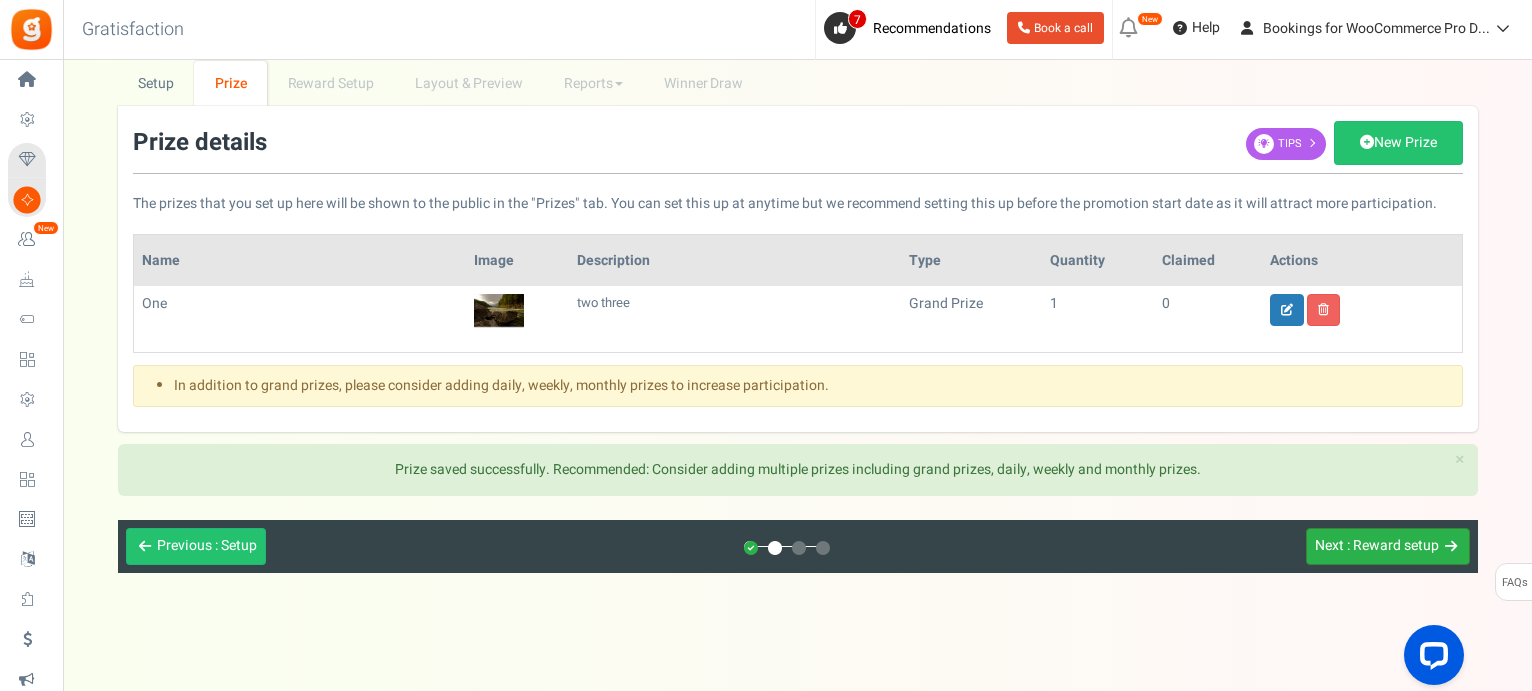click on ": Reward setup" at bounding box center [1393, 545] 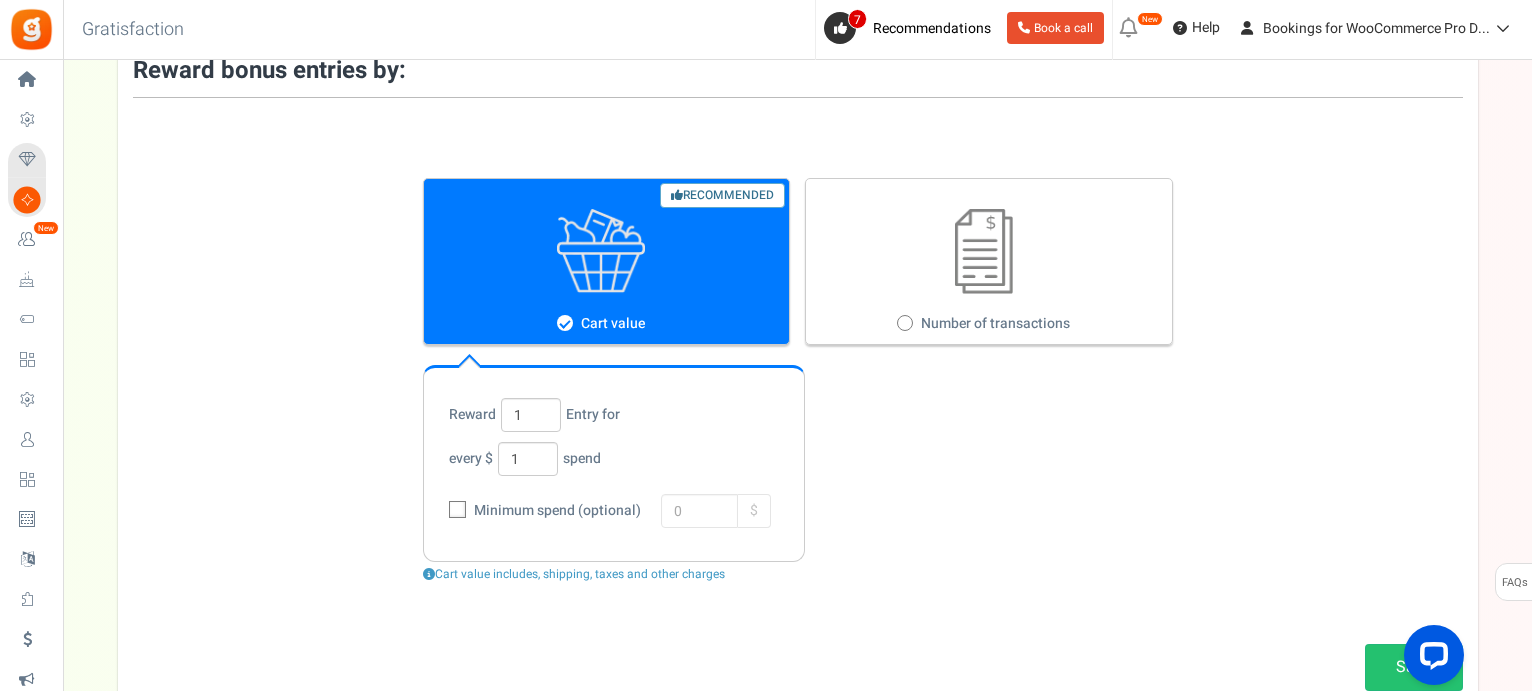 scroll, scrollTop: 252, scrollLeft: 0, axis: vertical 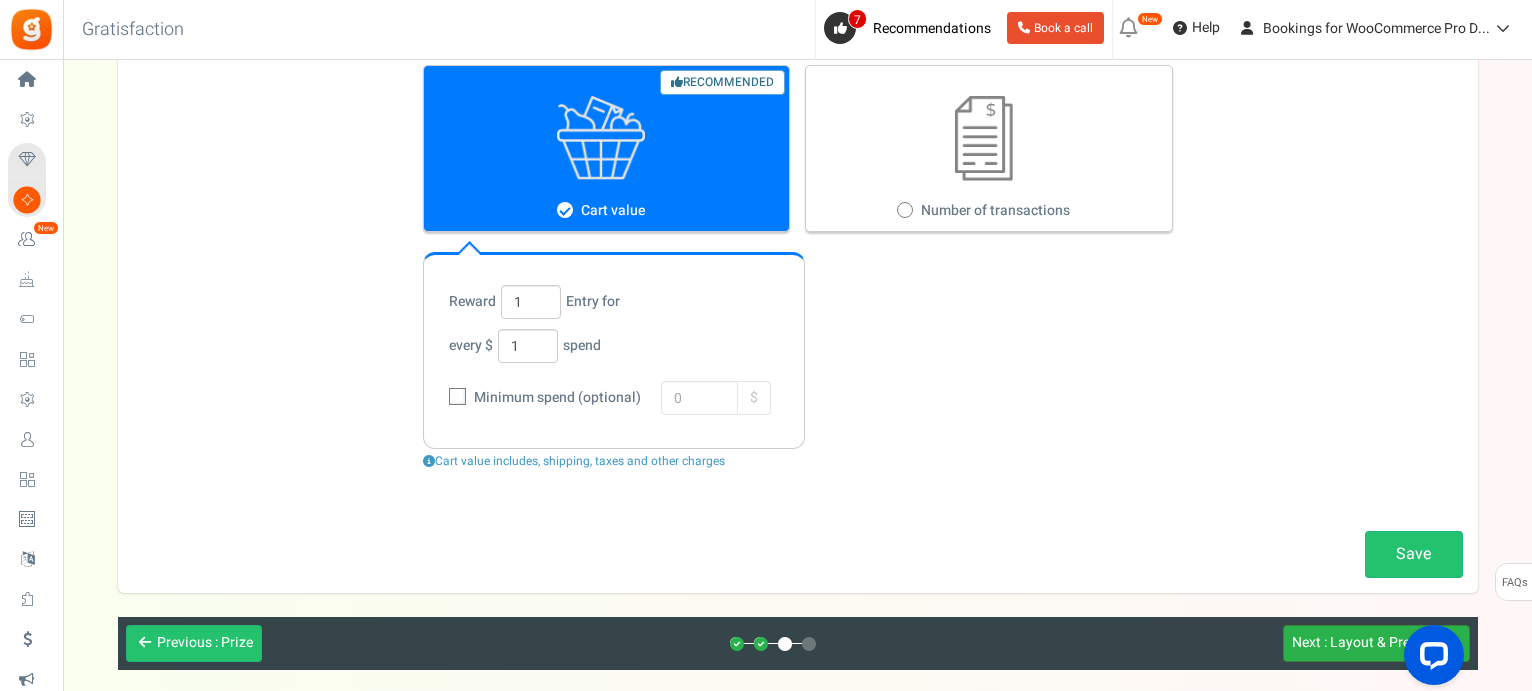 click on ": Layout & Preview" at bounding box center (1381, 642) 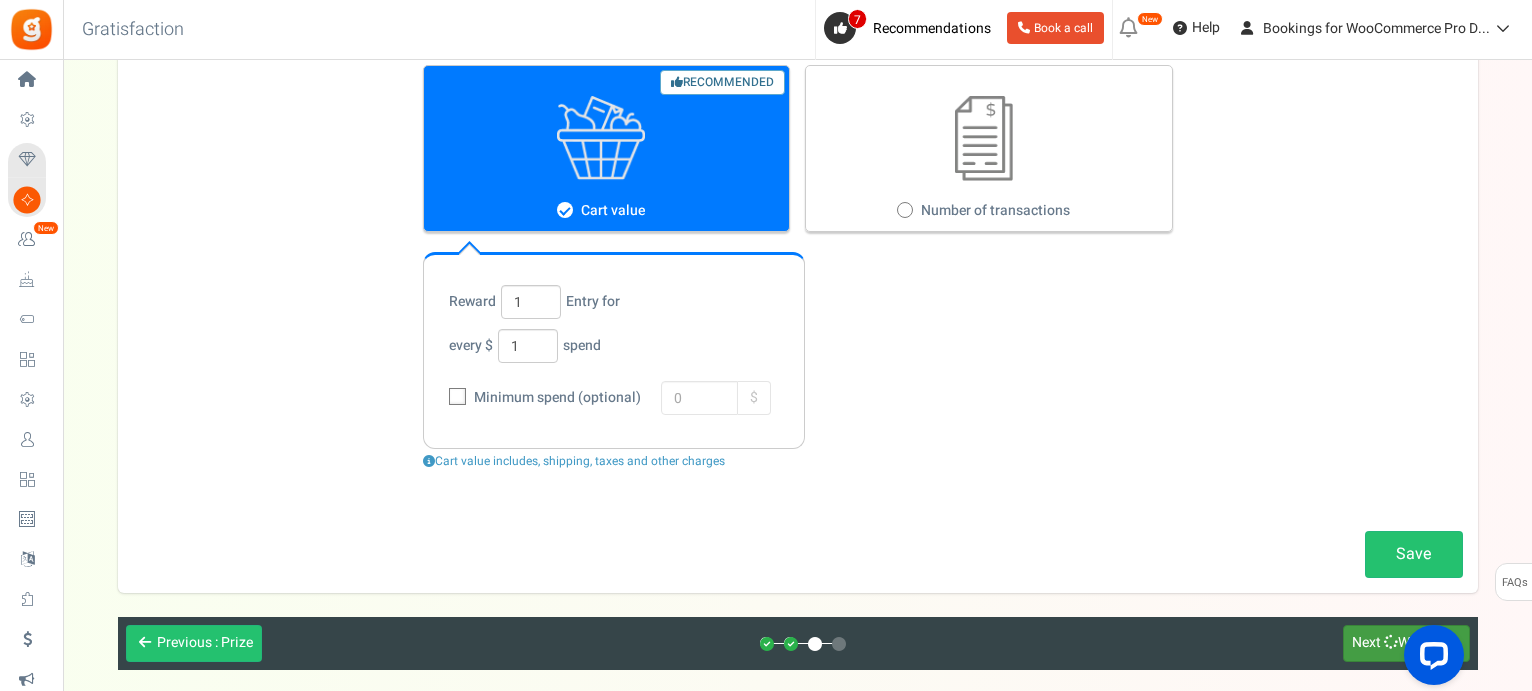 scroll, scrollTop: 0, scrollLeft: 0, axis: both 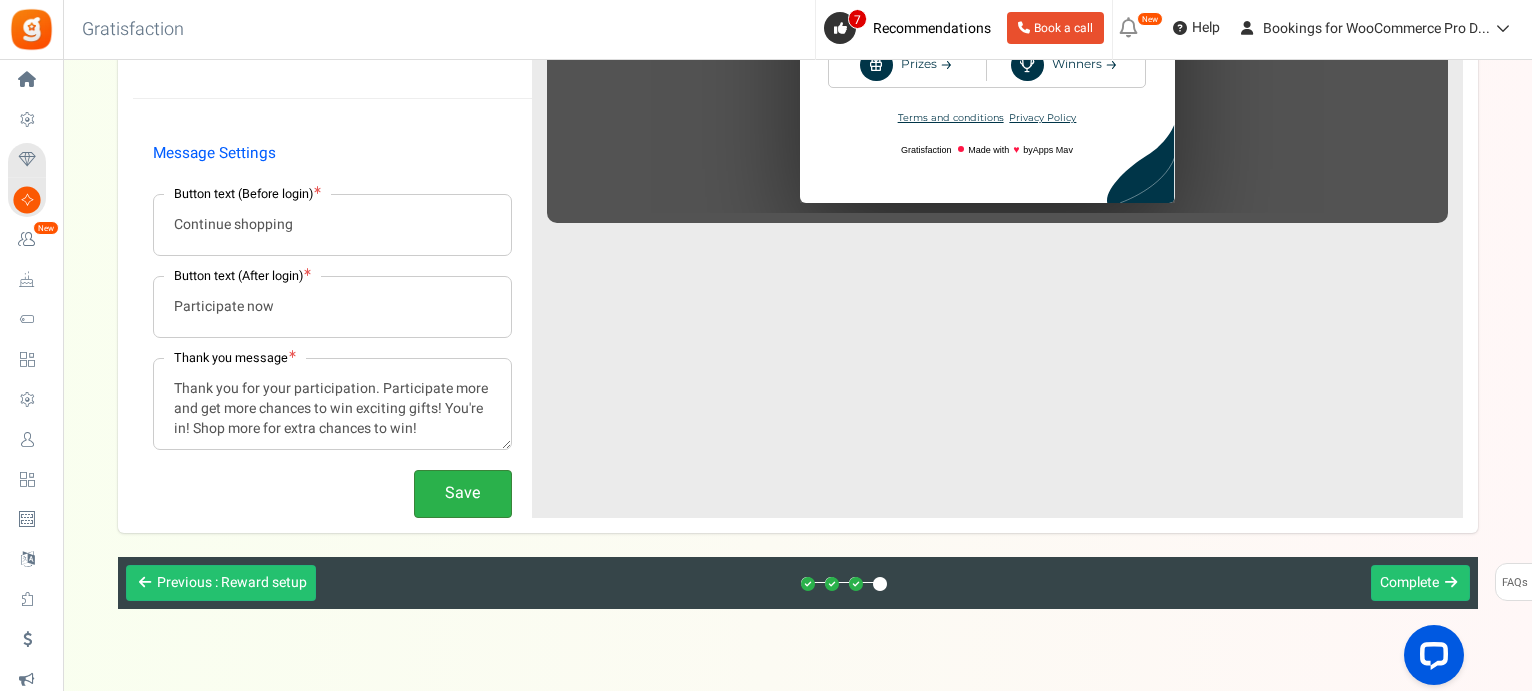 click on "Save" at bounding box center (463, 493) 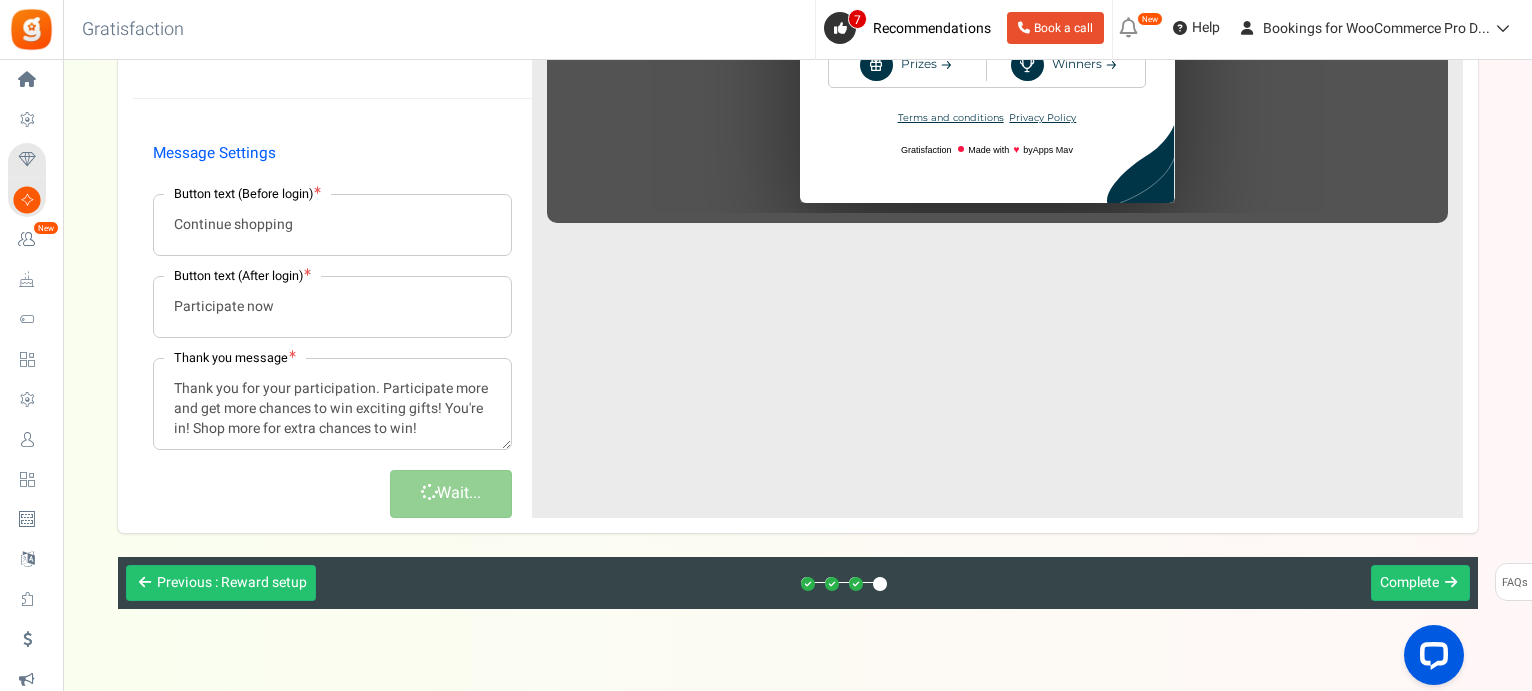 click on "× Close
Layout & Preview
Select theme
Theme -  1
Change theme
Primary color :
#ffffff
Default:  #ffffff
Secondary color :
#003548
Default:  #003548
Button color :
#003548
Default:" at bounding box center (798, 21) 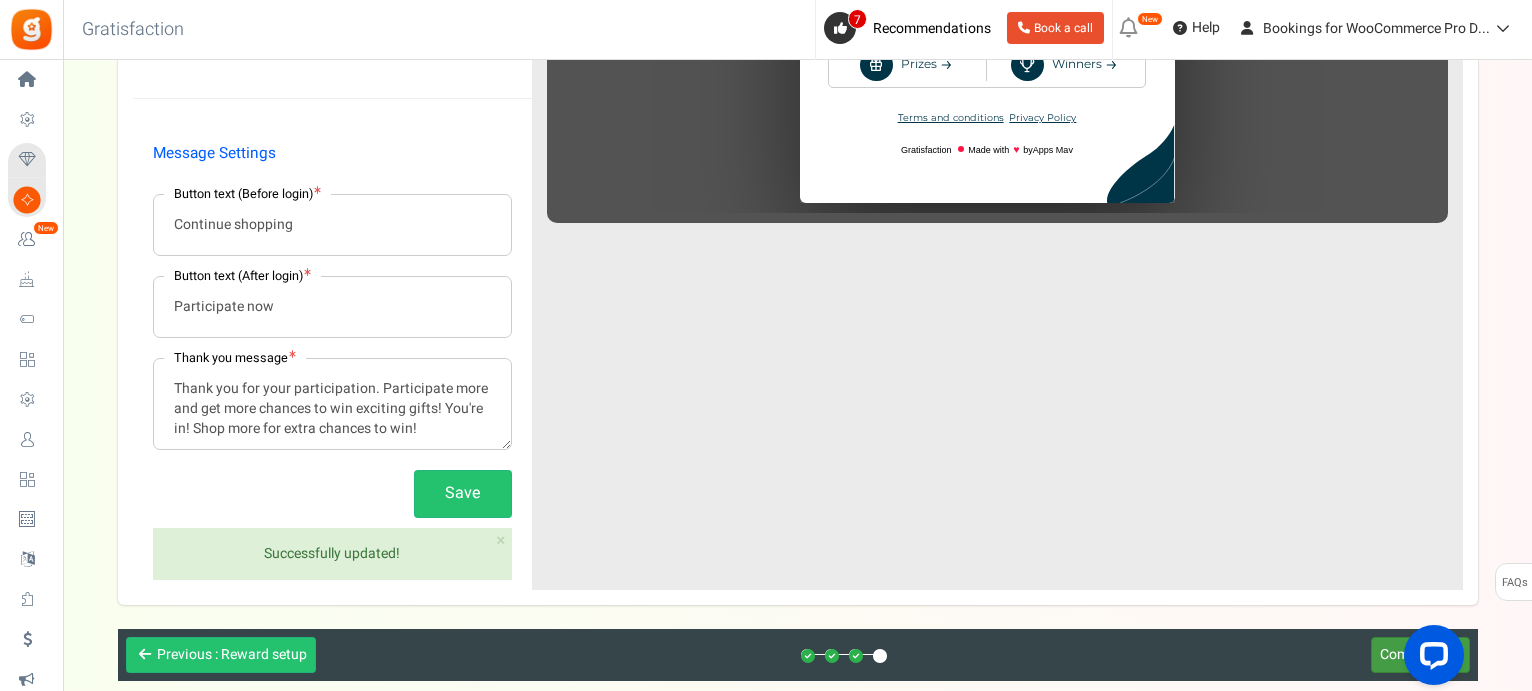 click on "Complete" at bounding box center [1409, 654] 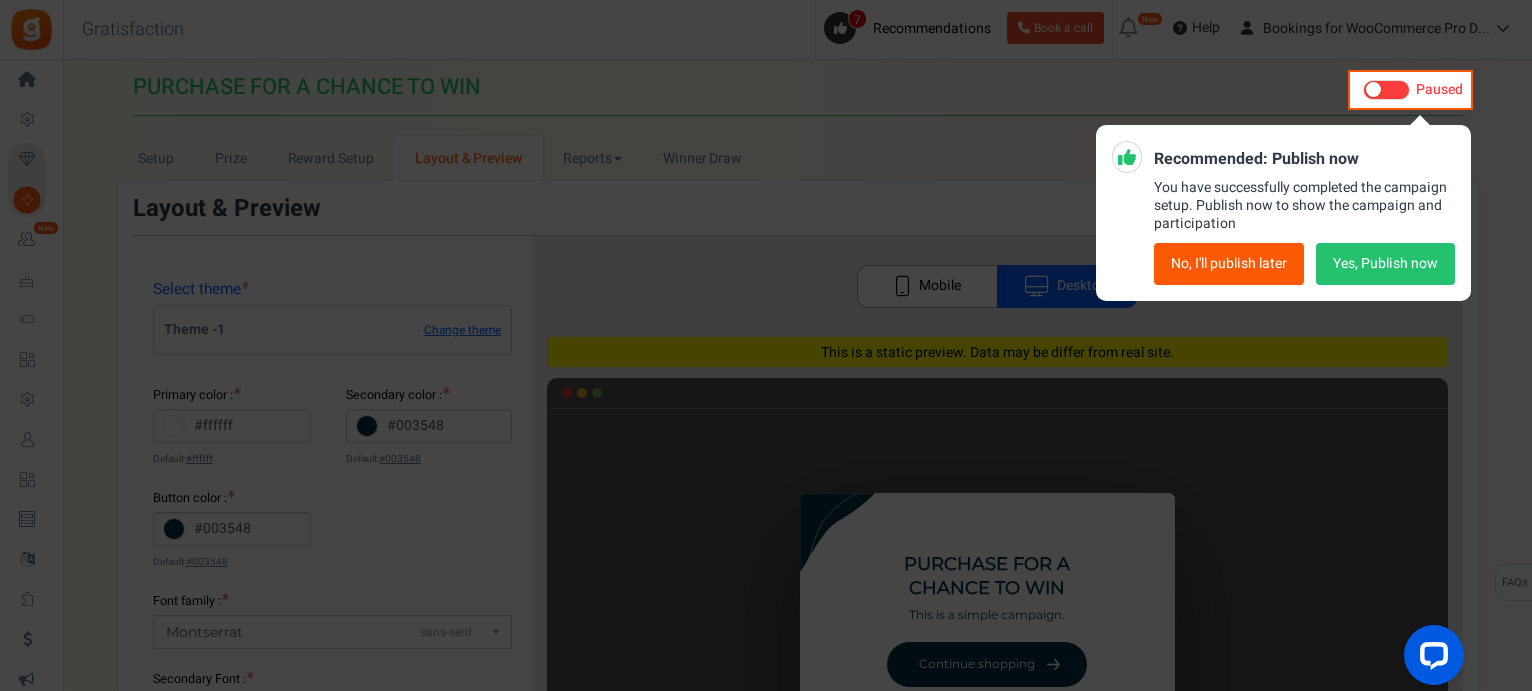 scroll, scrollTop: 0, scrollLeft: 0, axis: both 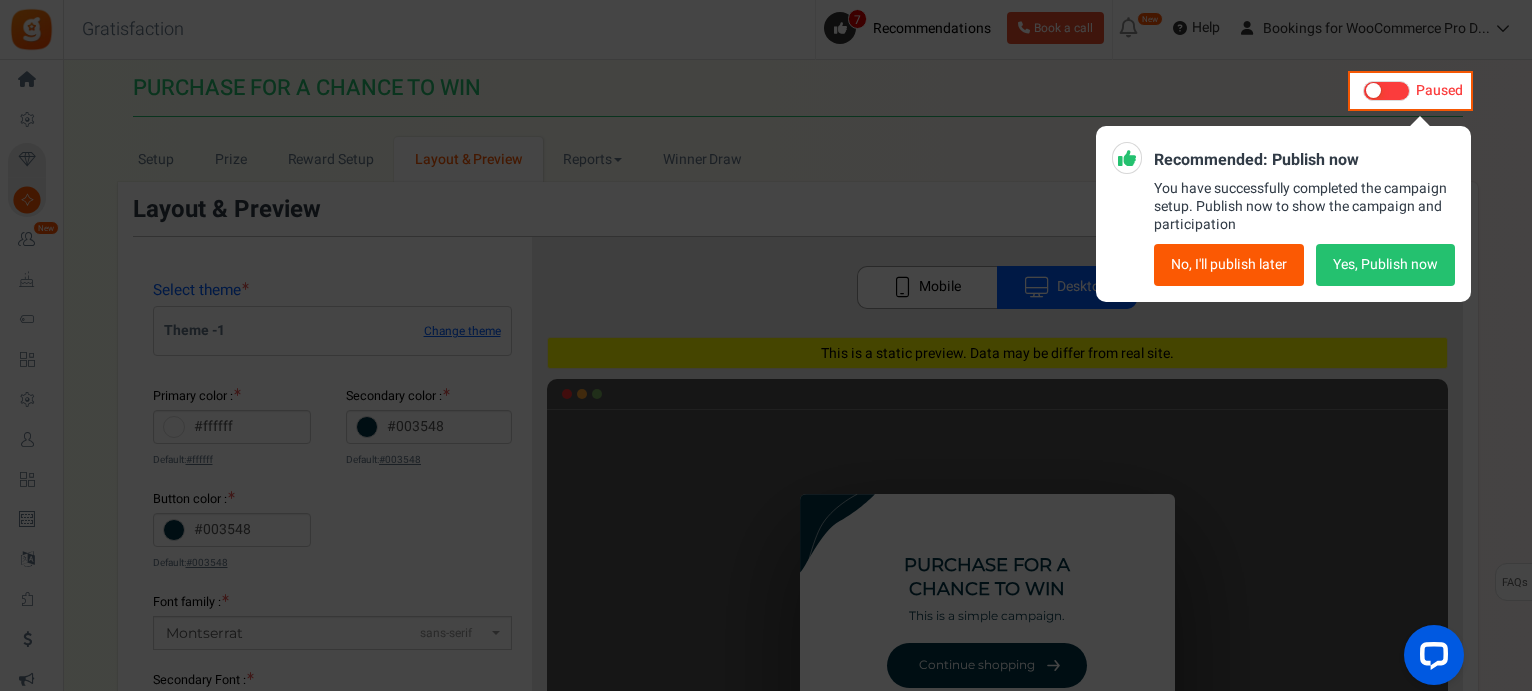 click on "Yes, Publish now" at bounding box center (1385, 265) 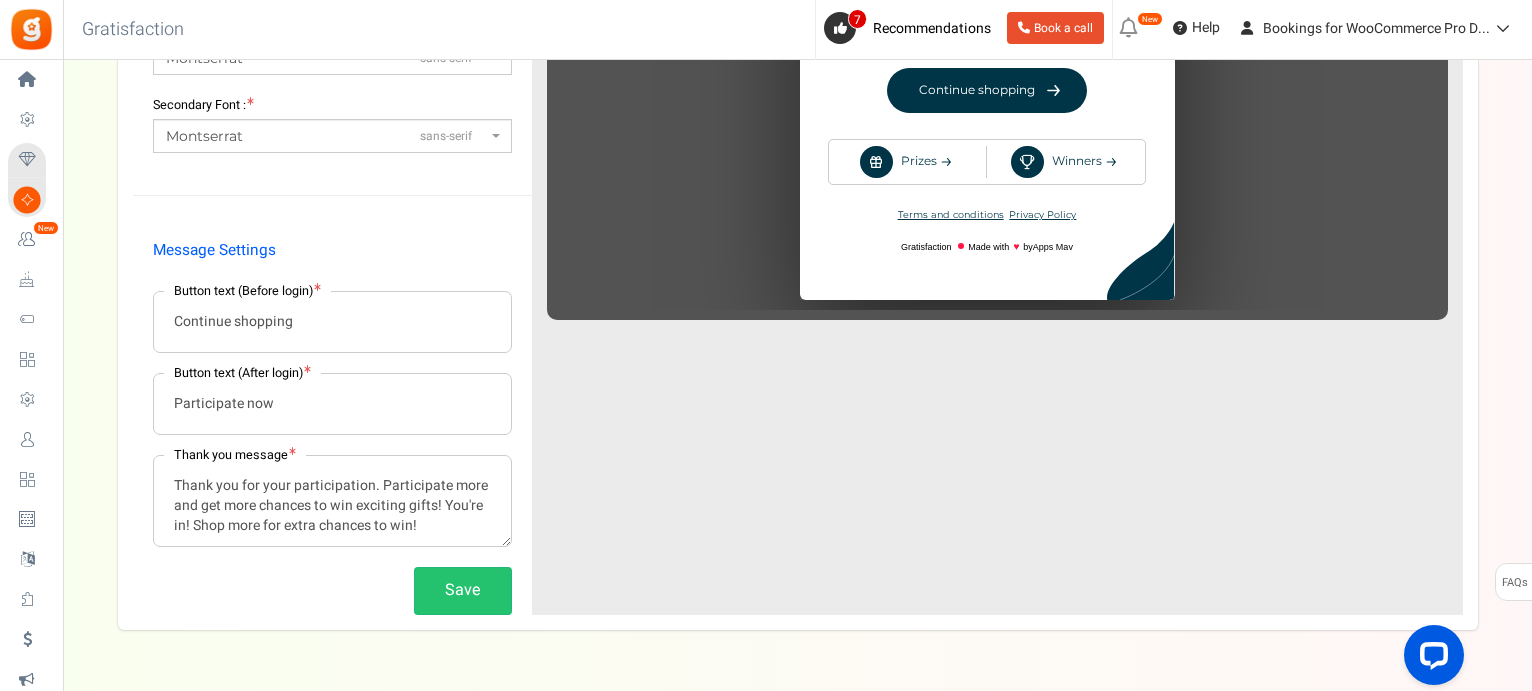 scroll, scrollTop: 646, scrollLeft: 0, axis: vertical 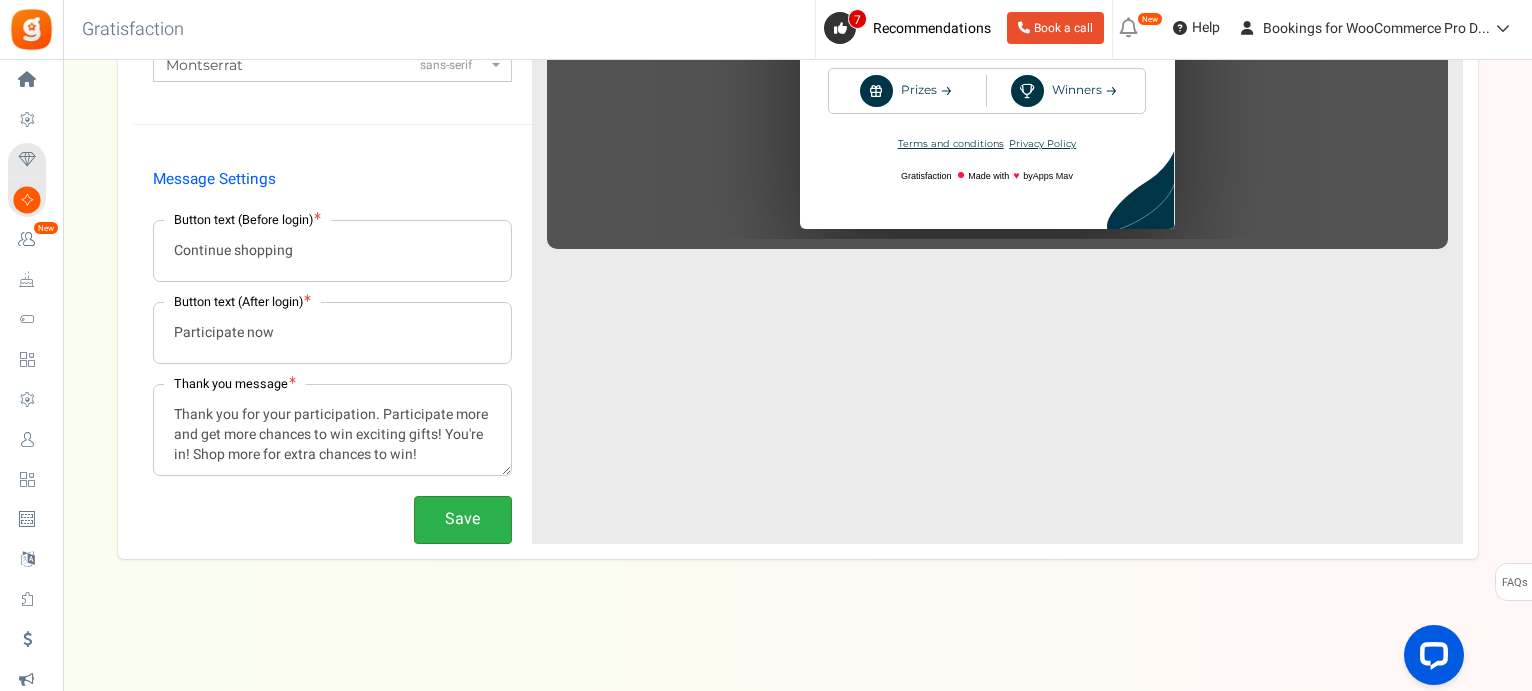 click on "Save" at bounding box center (463, 519) 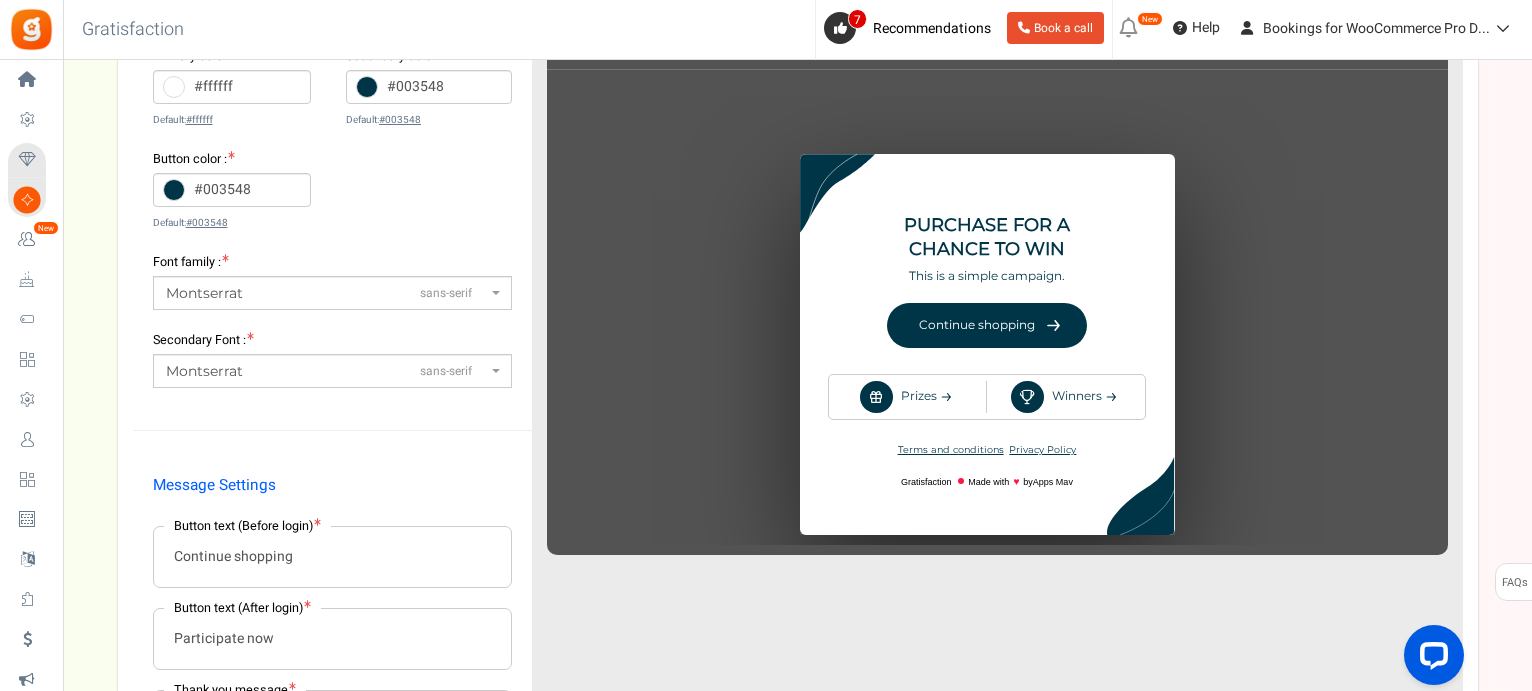 scroll, scrollTop: 384, scrollLeft: 0, axis: vertical 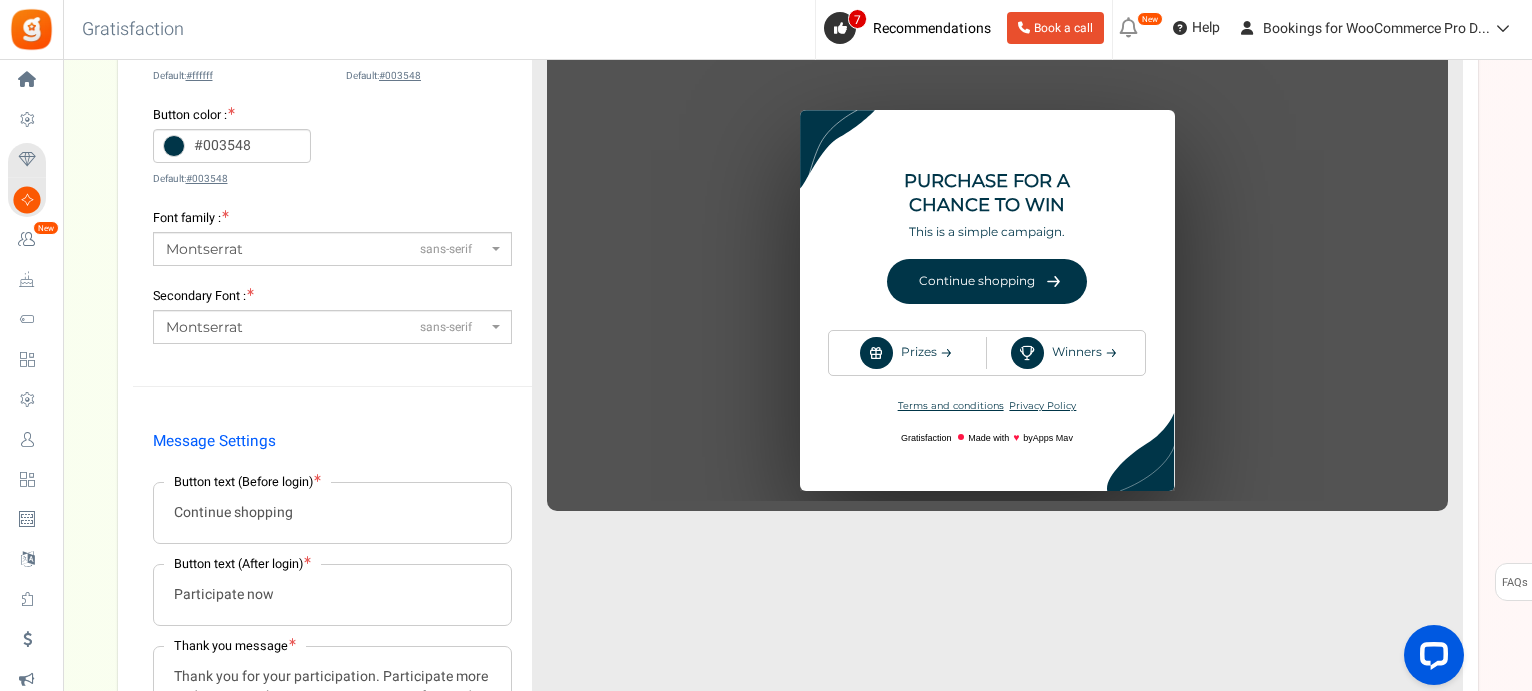 click on "♥" at bounding box center (997, 272) 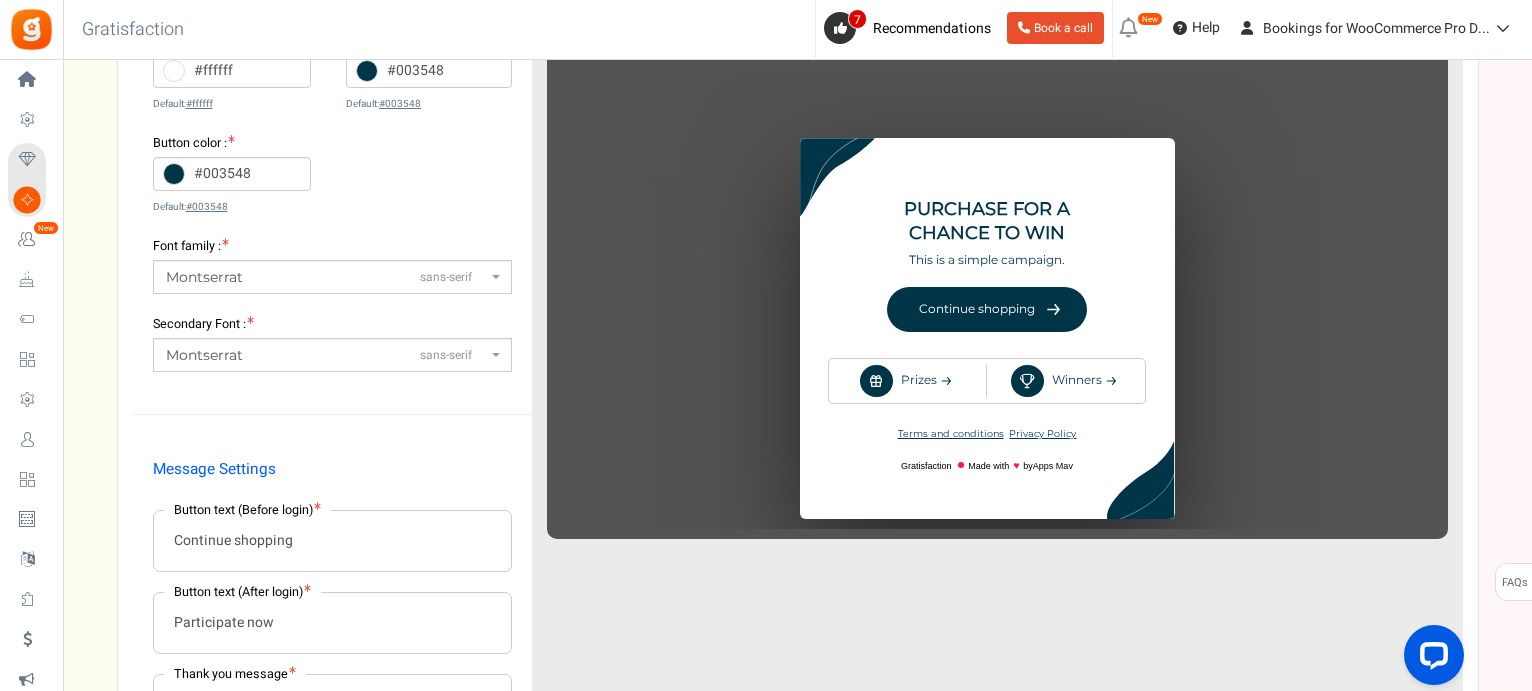 scroll, scrollTop: 0, scrollLeft: 0, axis: both 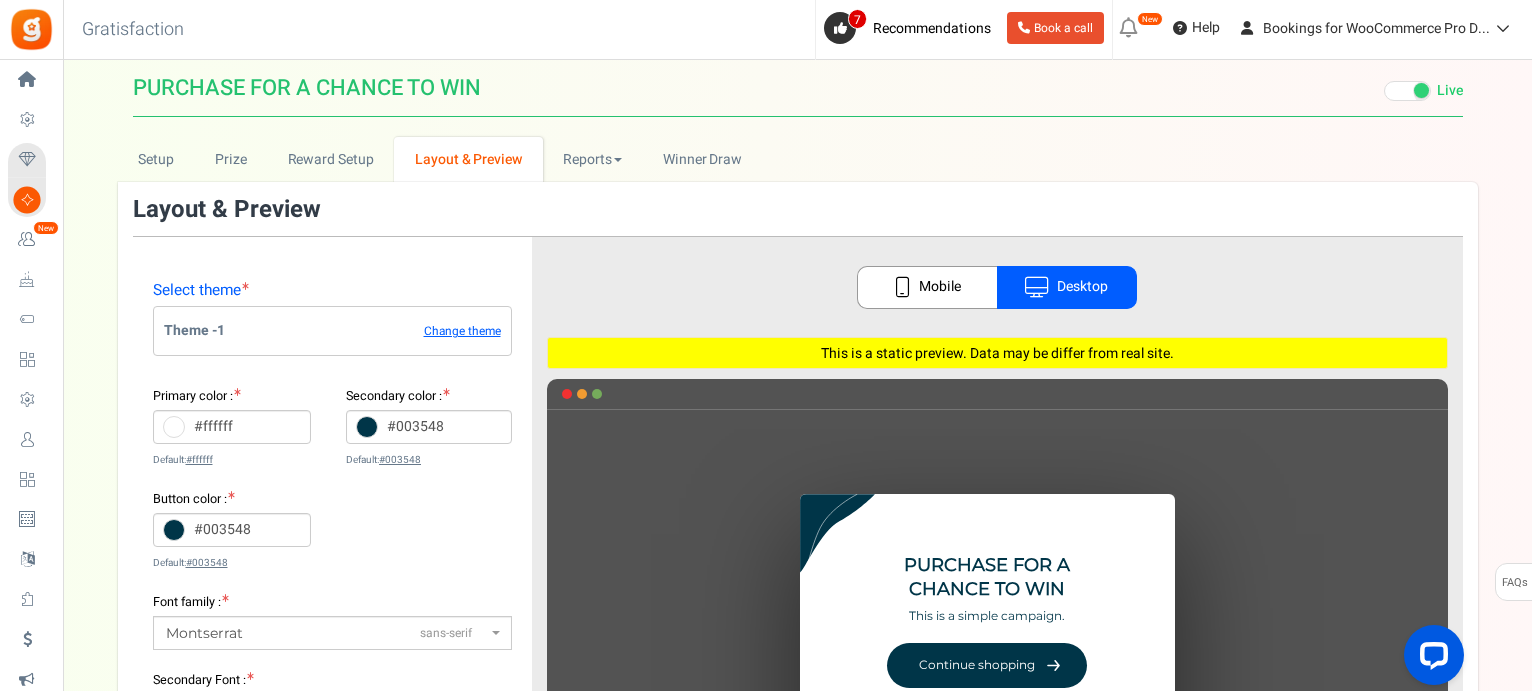 click on "Mobile" at bounding box center [927, 287] 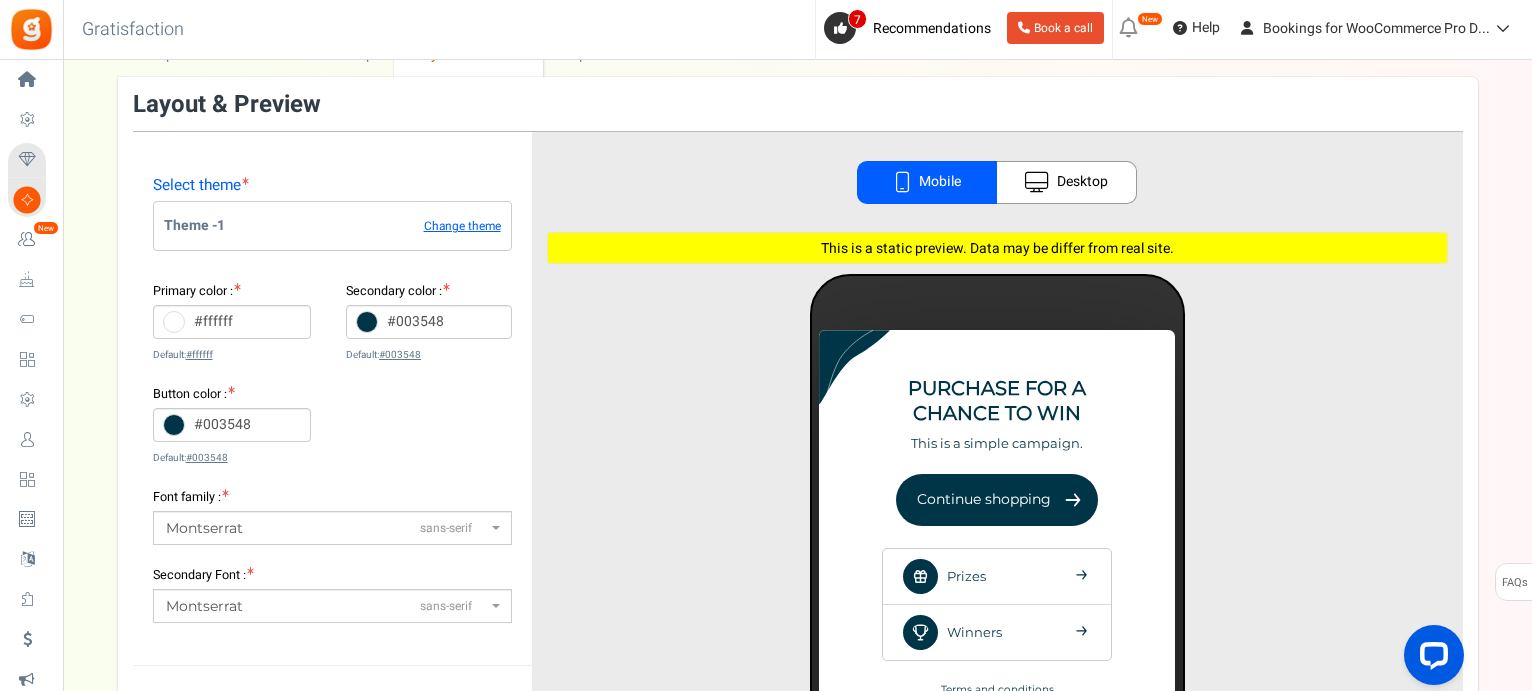 scroll, scrollTop: 0, scrollLeft: 0, axis: both 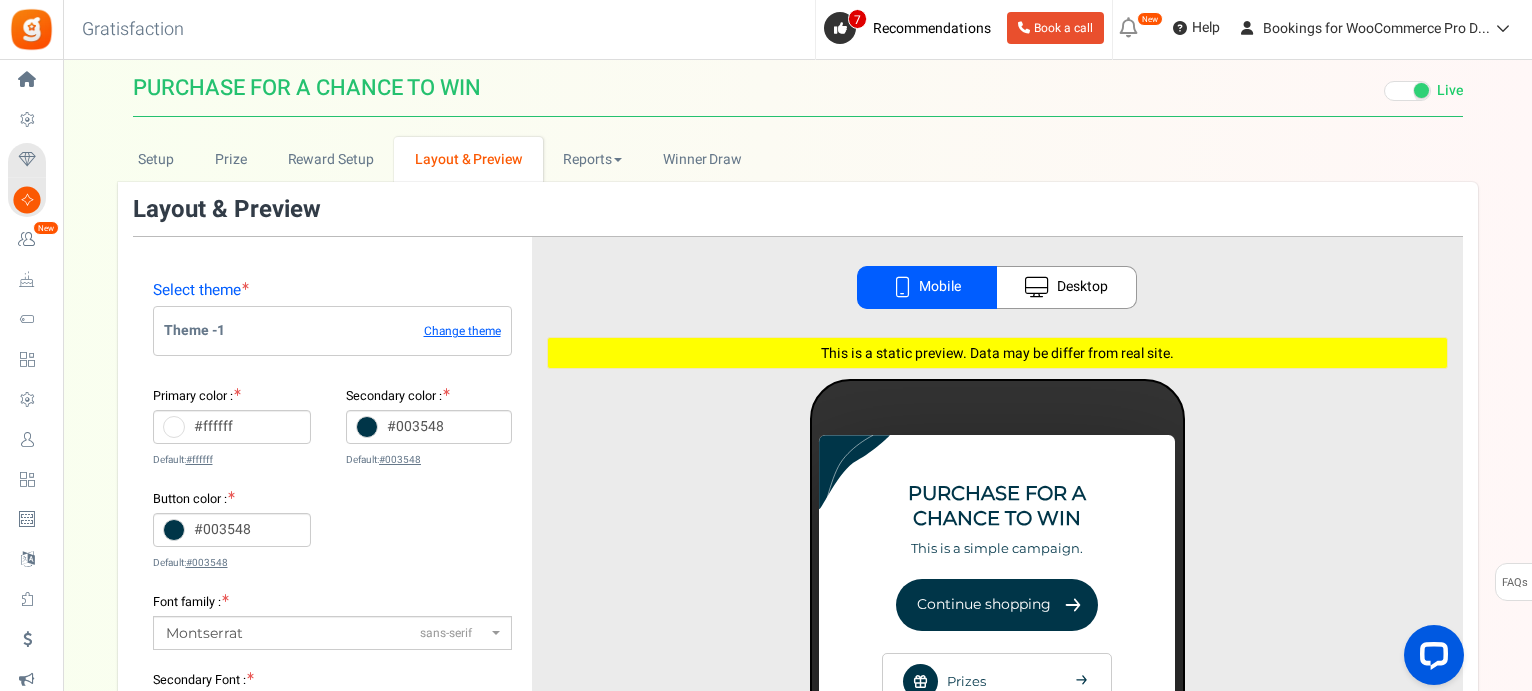 click on "Desktop" at bounding box center (1067, 287) 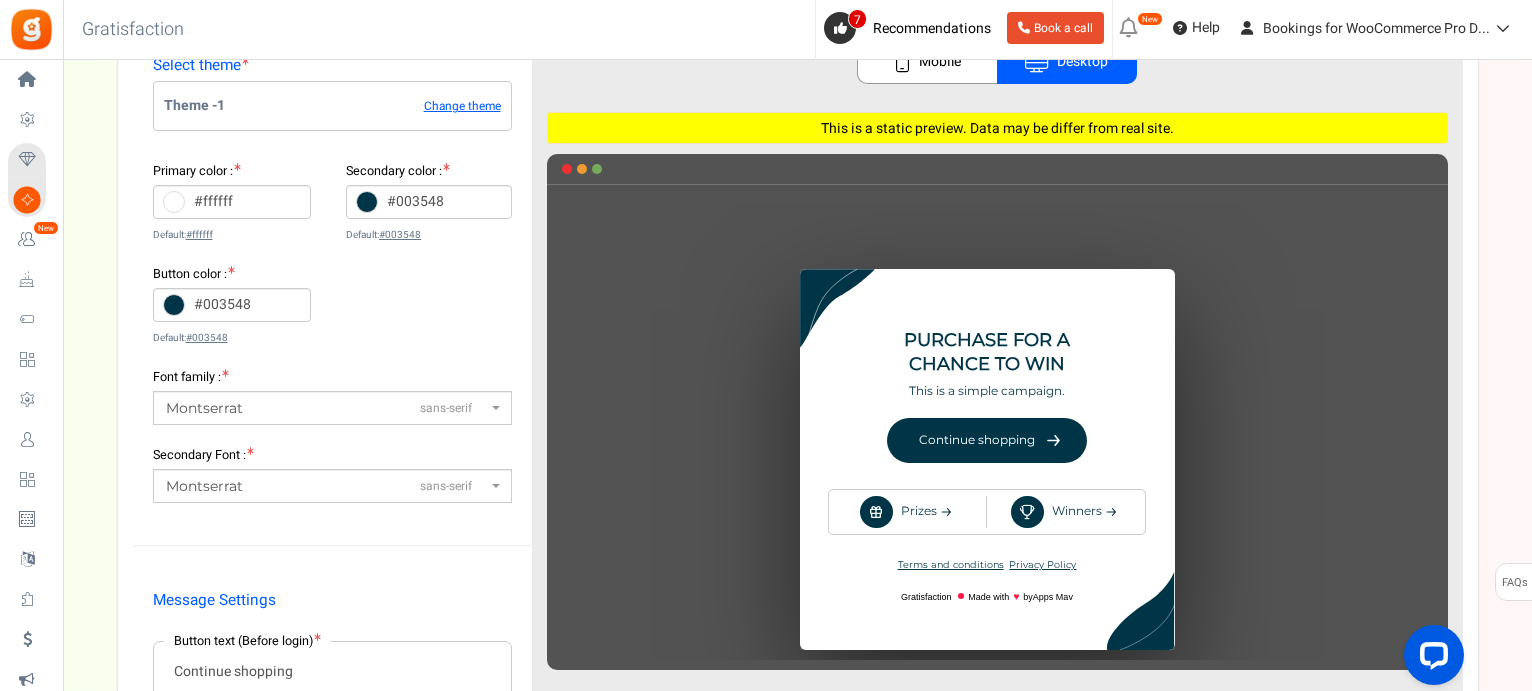 scroll, scrollTop: 288, scrollLeft: 0, axis: vertical 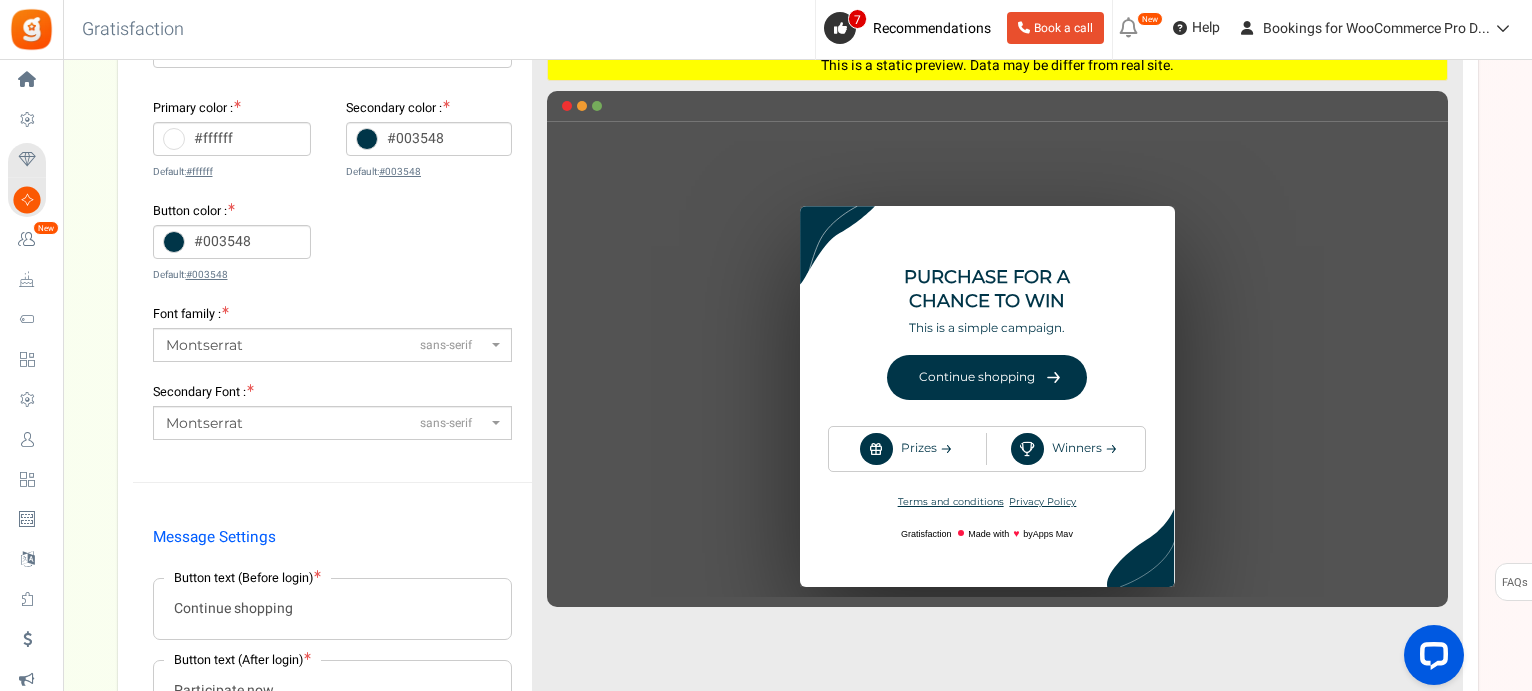 click on "♥" at bounding box center (997, 368) 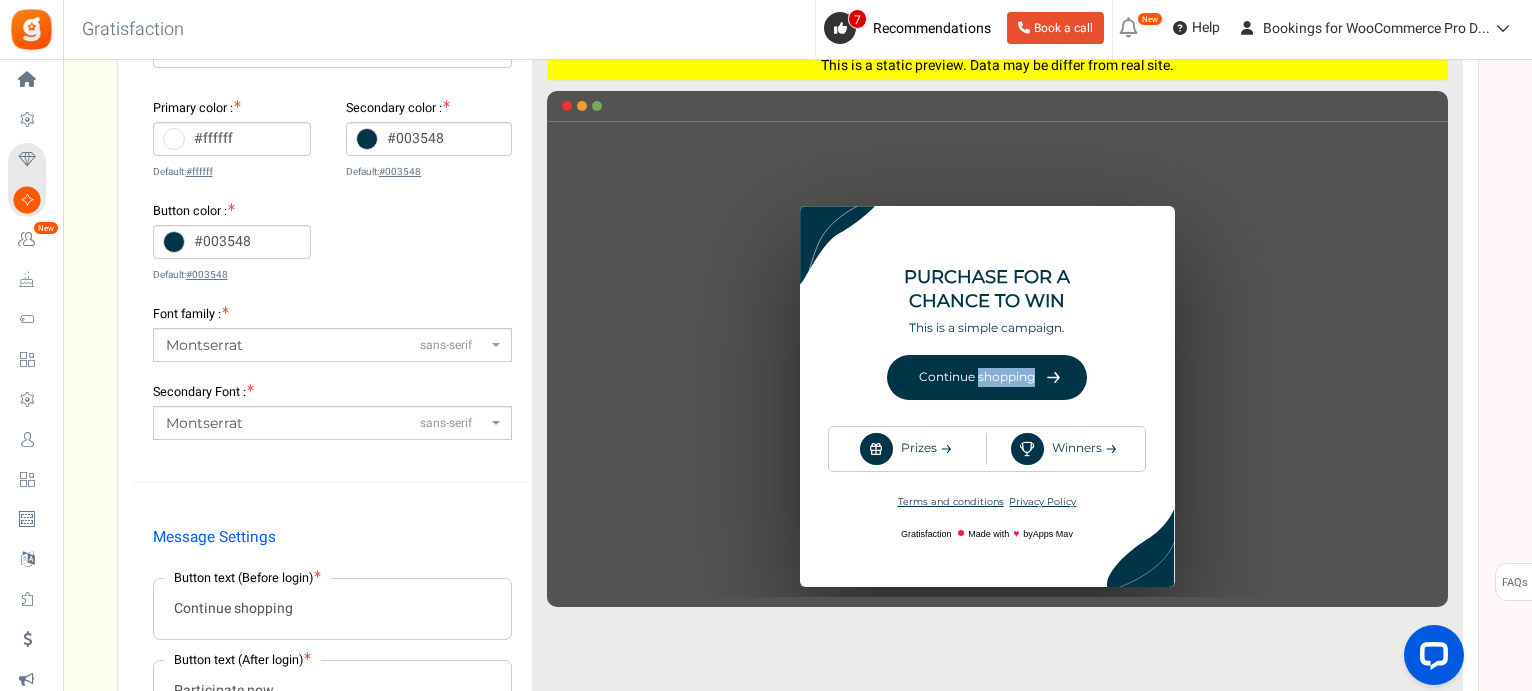 click on "♥" at bounding box center [997, 368] 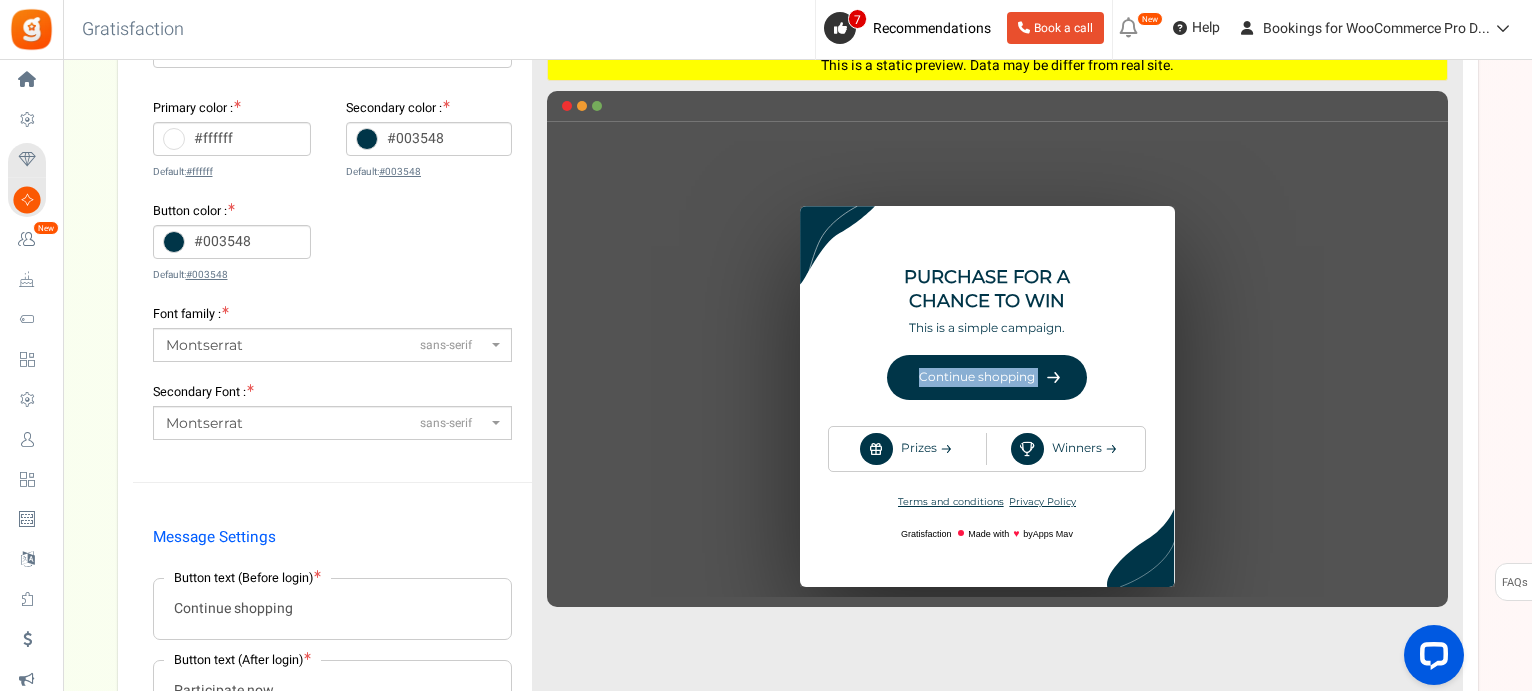 click on "♥" at bounding box center (997, 368) 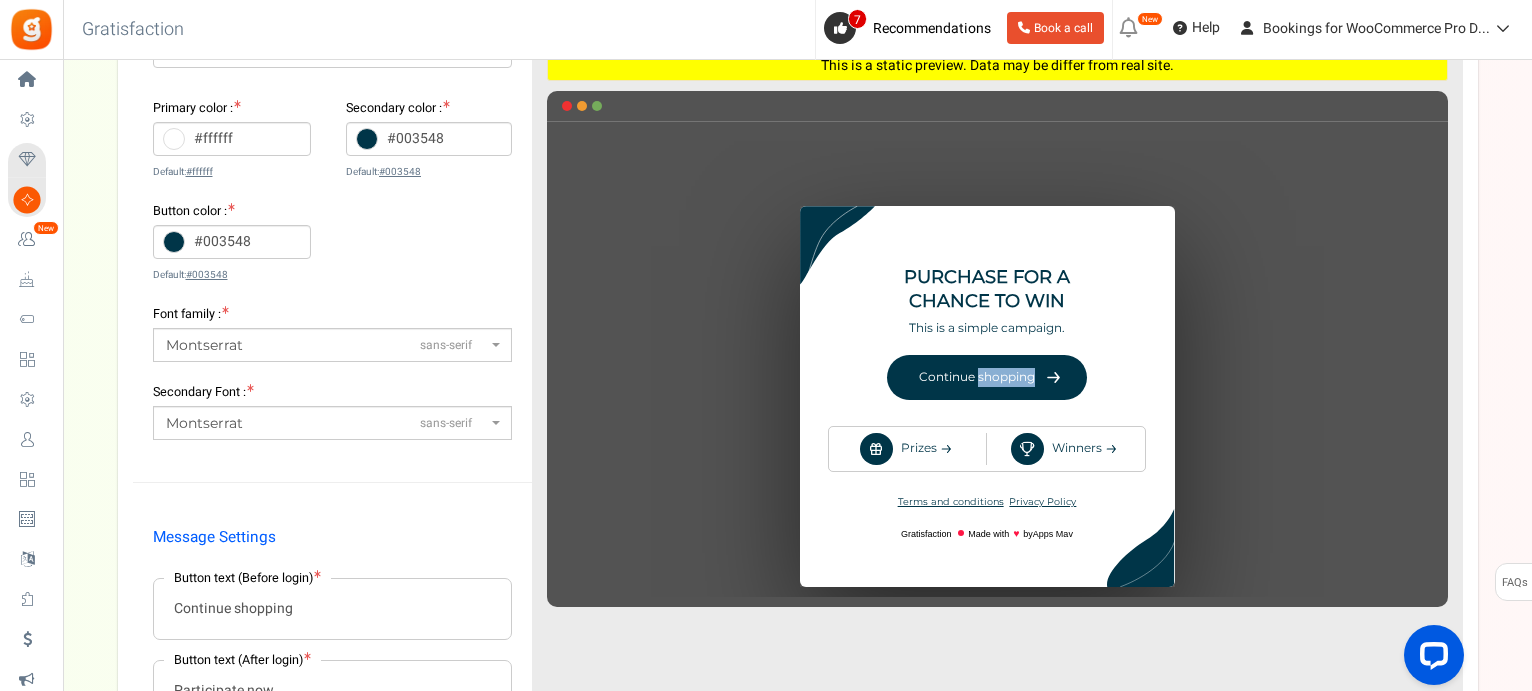 click on "♥" at bounding box center [997, 368] 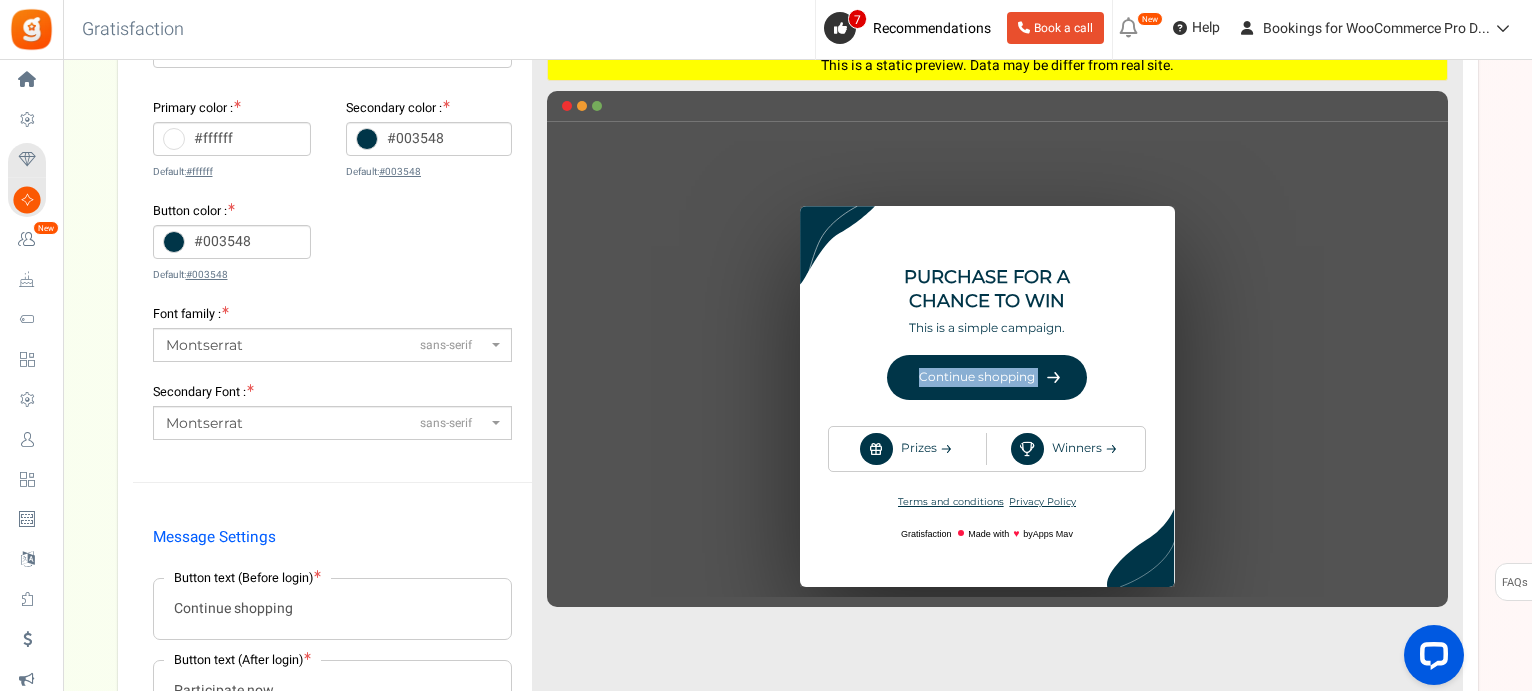 click on "♥" at bounding box center (997, 368) 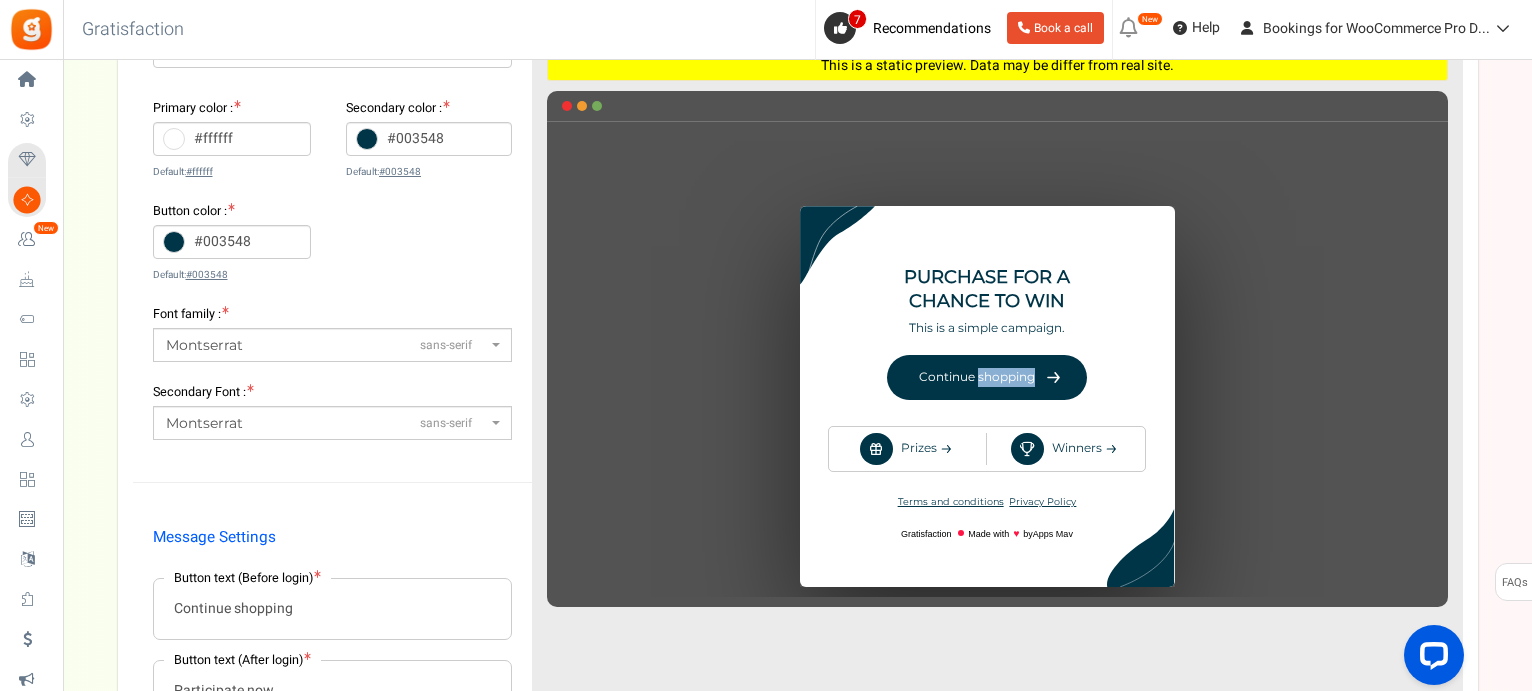 click on "♥" at bounding box center (997, 368) 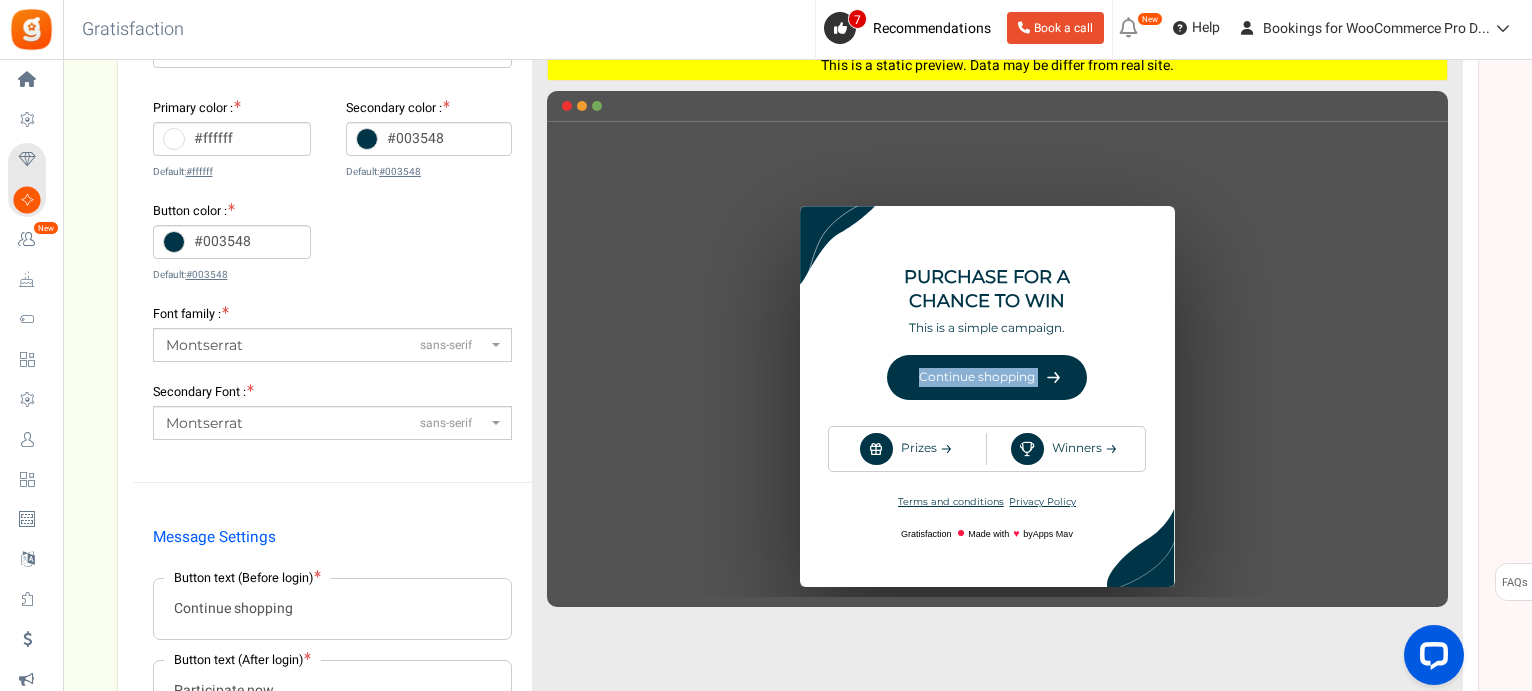 drag, startPoint x: 983, startPoint y: 377, endPoint x: 988, endPoint y: 409, distance: 32.38827 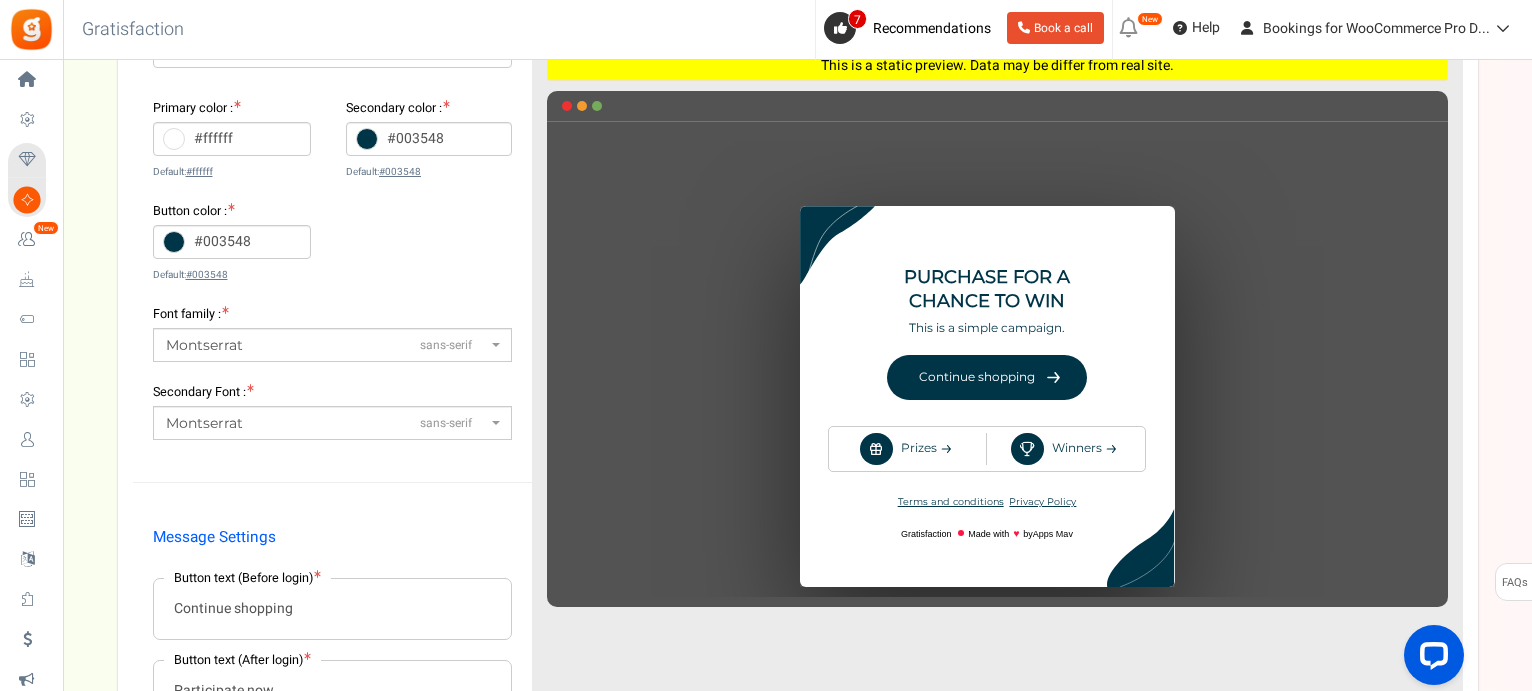 click on "♥" at bounding box center (997, 368) 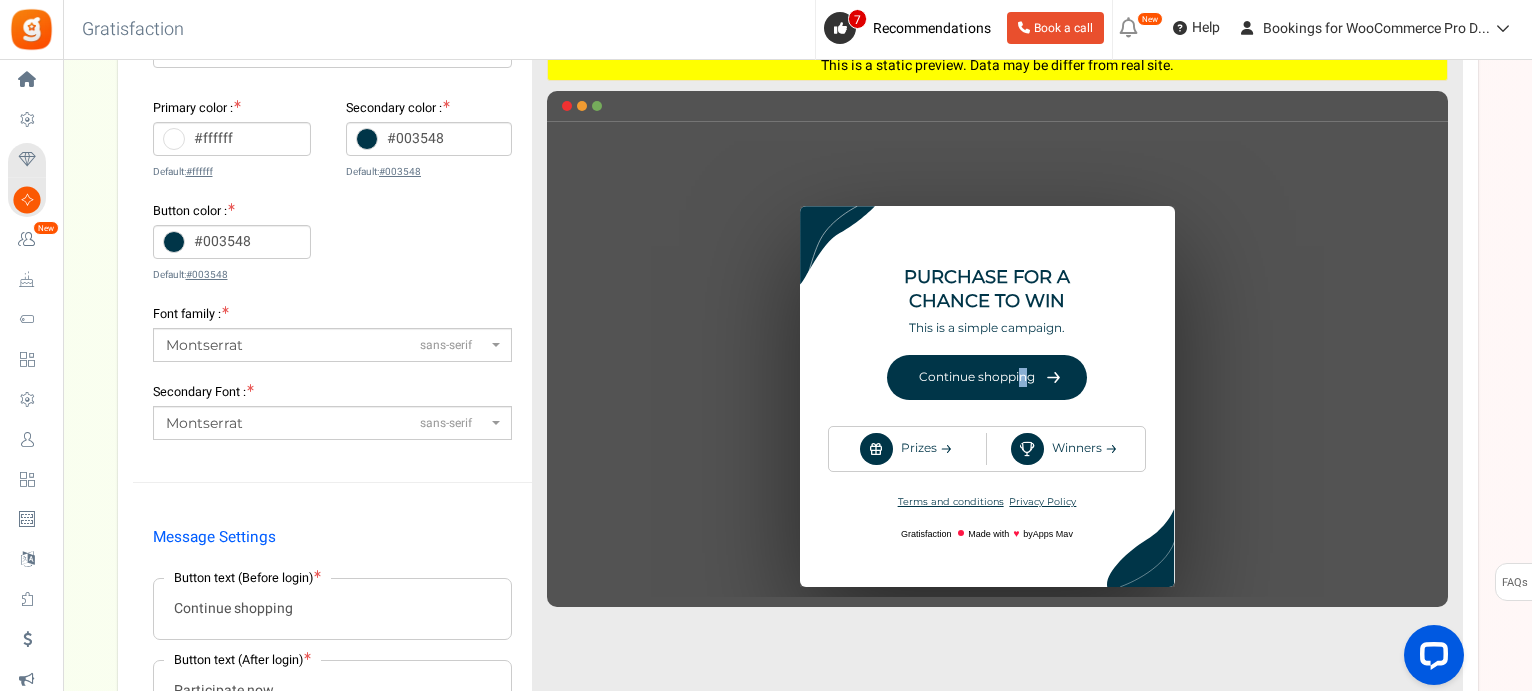 click on "♥" at bounding box center [997, 368] 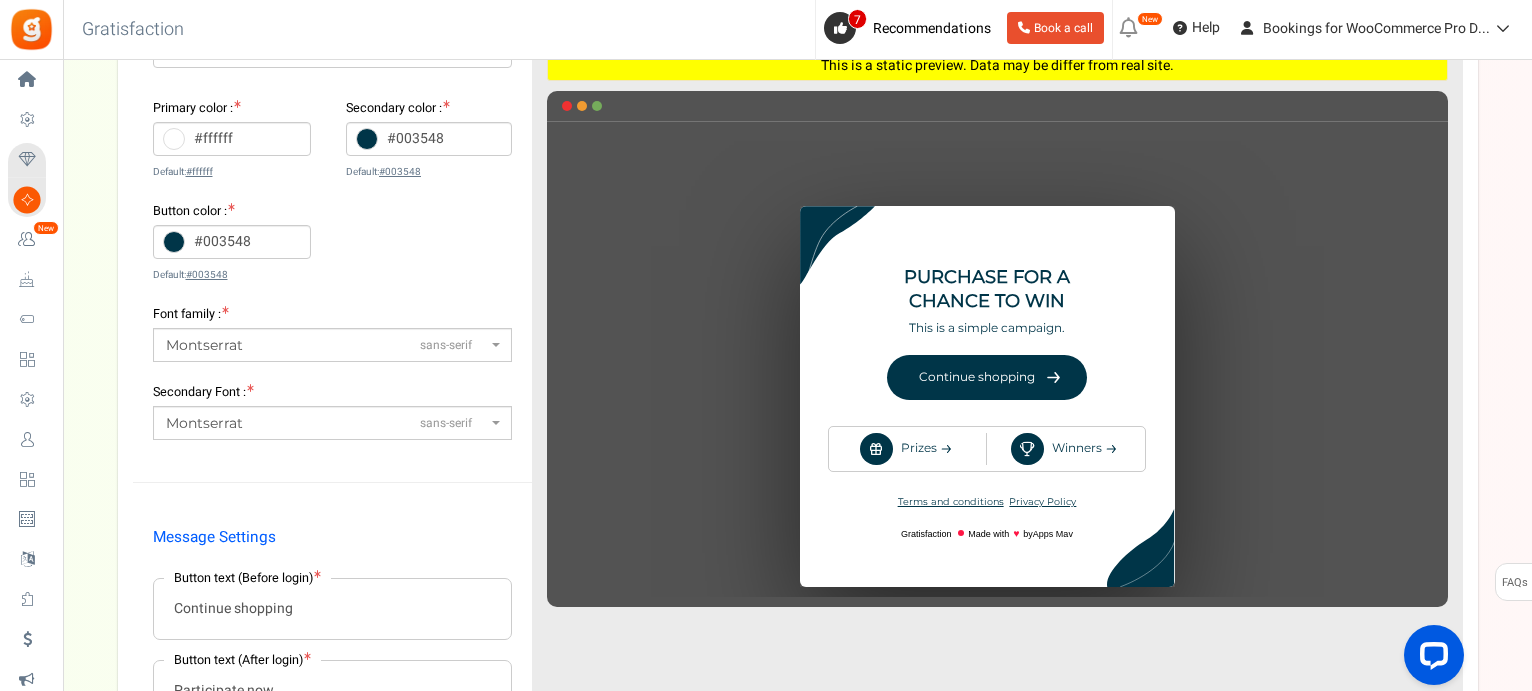 click on "♥" at bounding box center [997, 368] 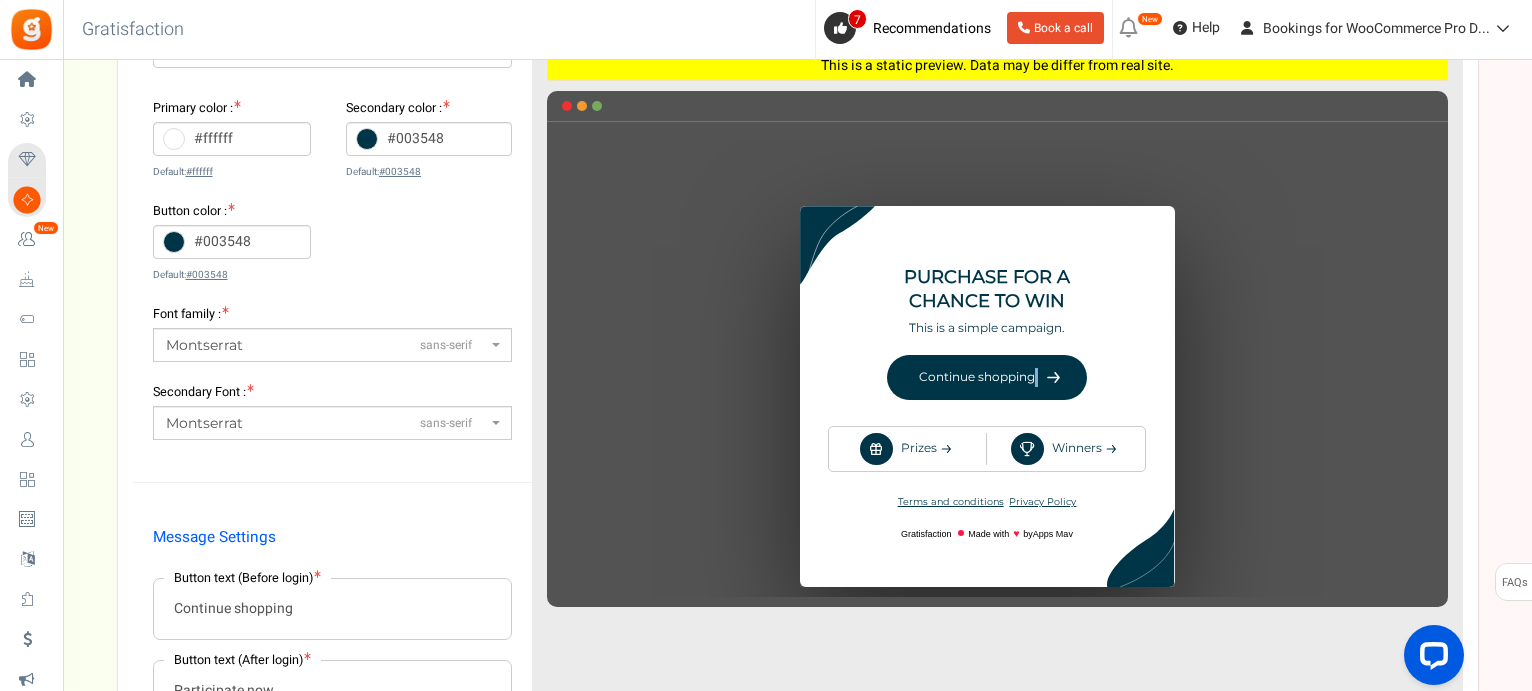 click on "♥" at bounding box center (997, 368) 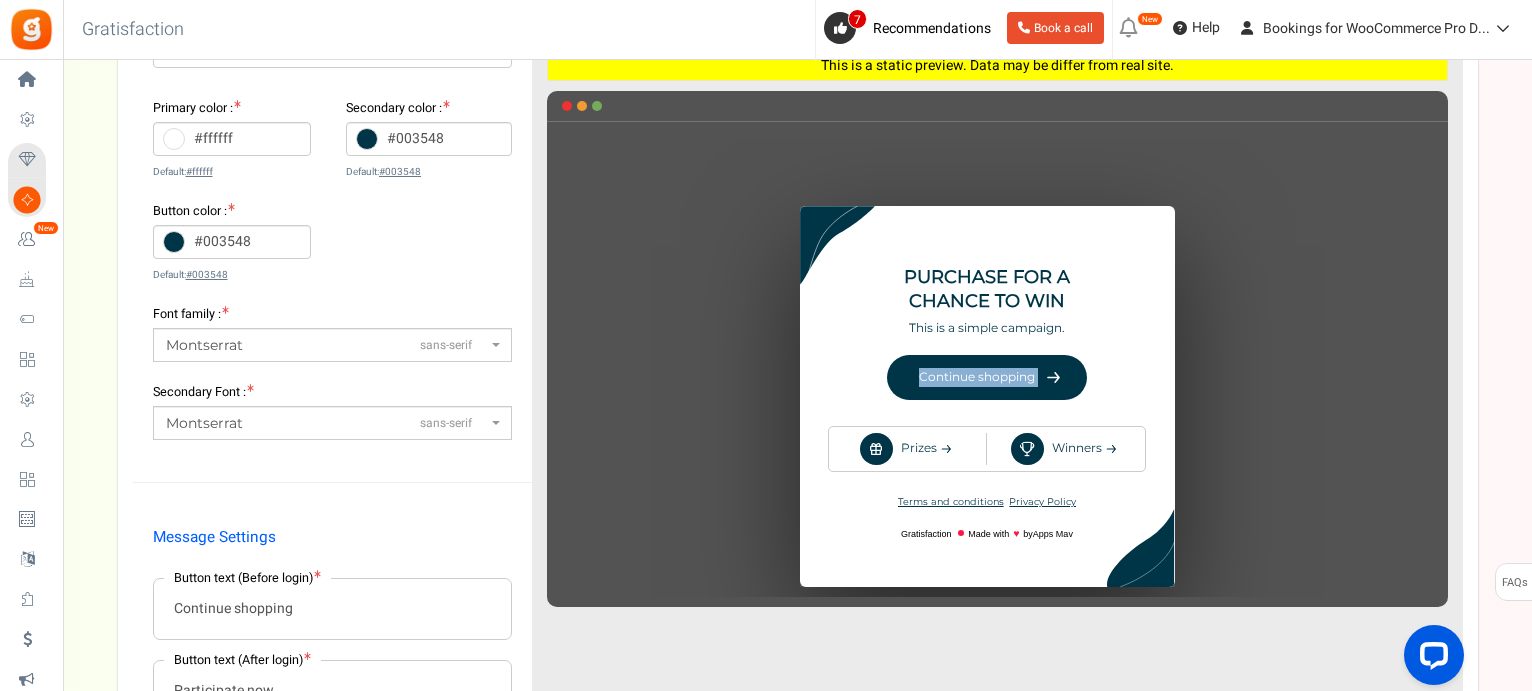 click on "♥" at bounding box center (997, 368) 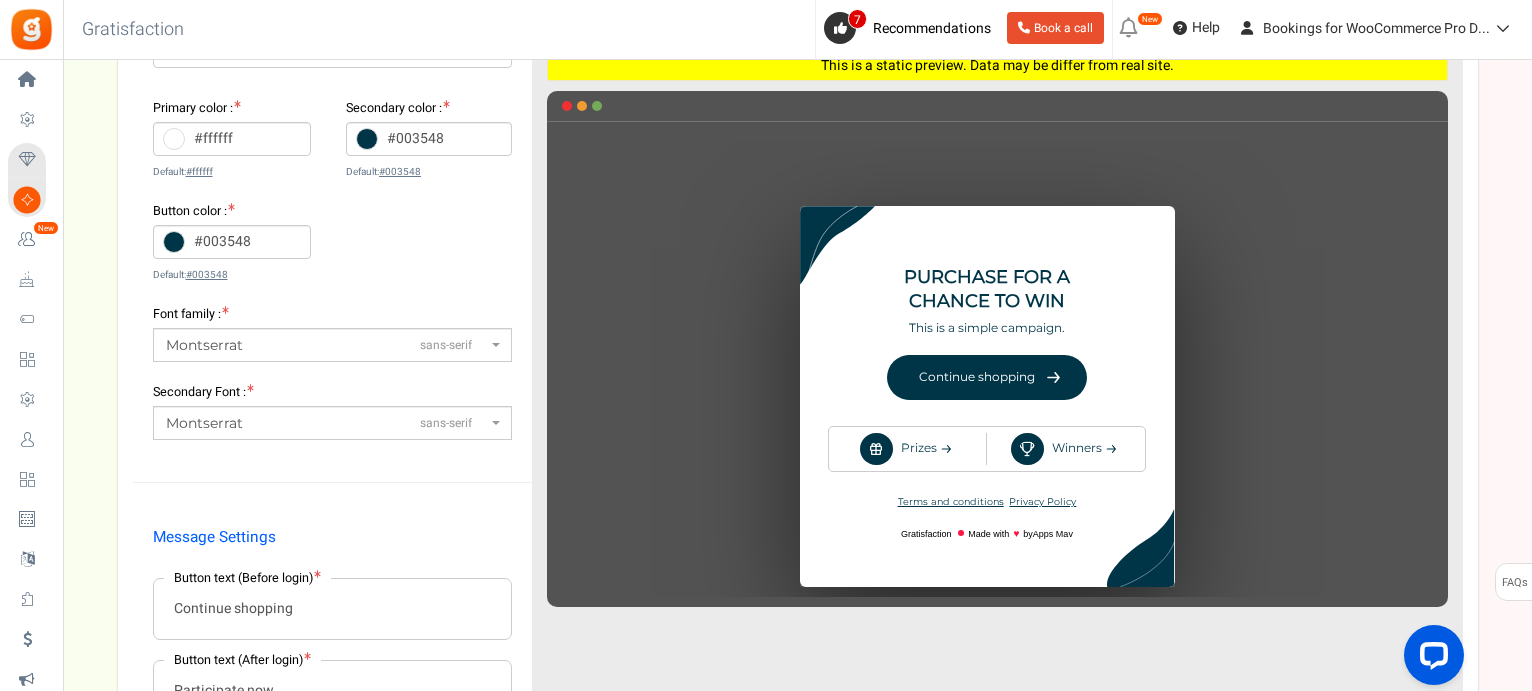 click on "♥" at bounding box center (997, 368) 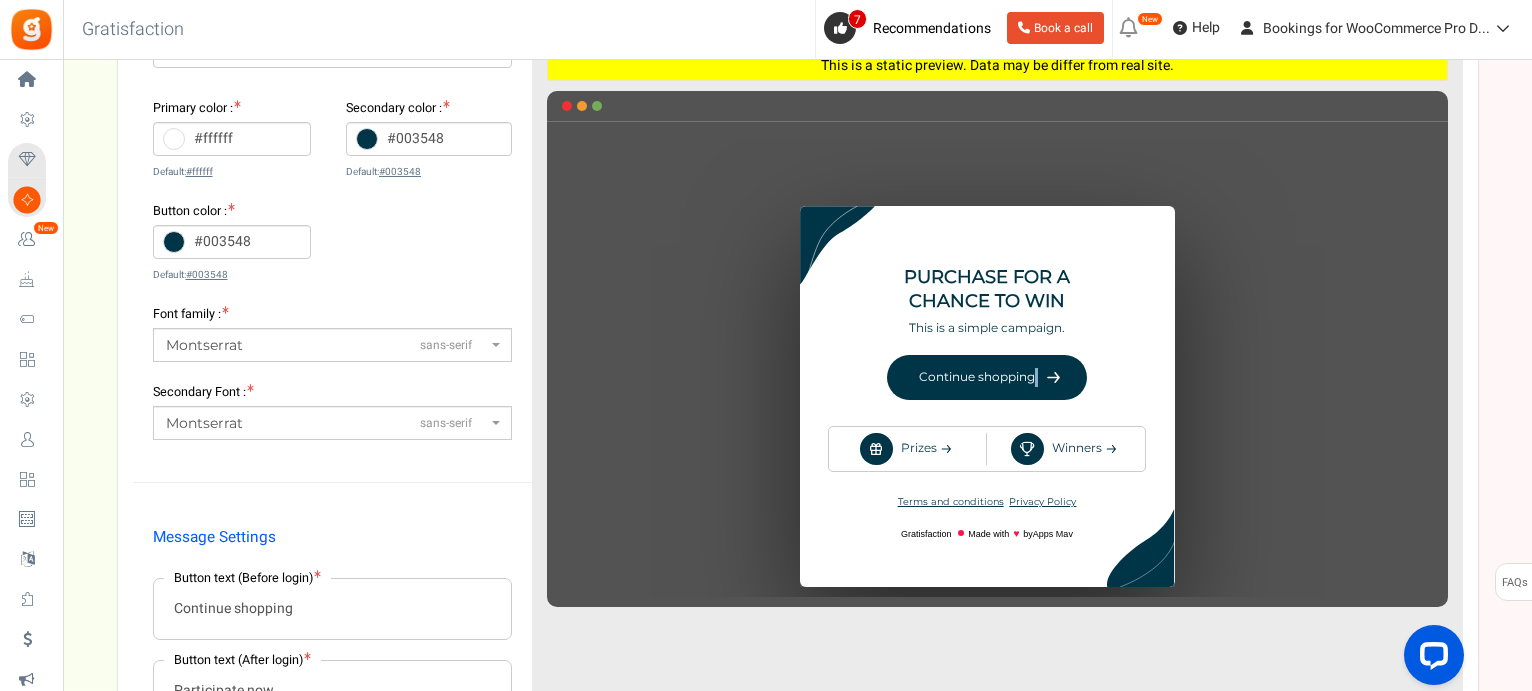 click on "♥" at bounding box center (997, 368) 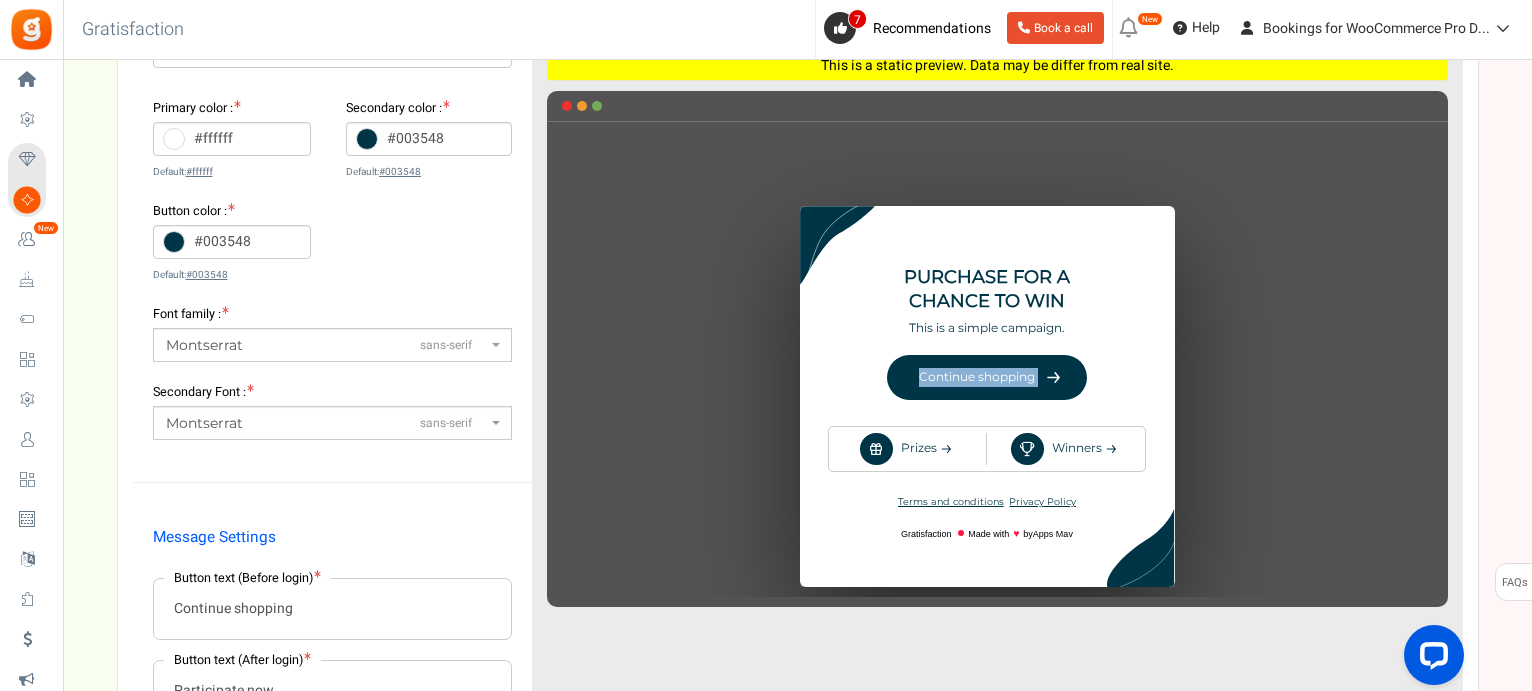 click on "♥" at bounding box center [997, 368] 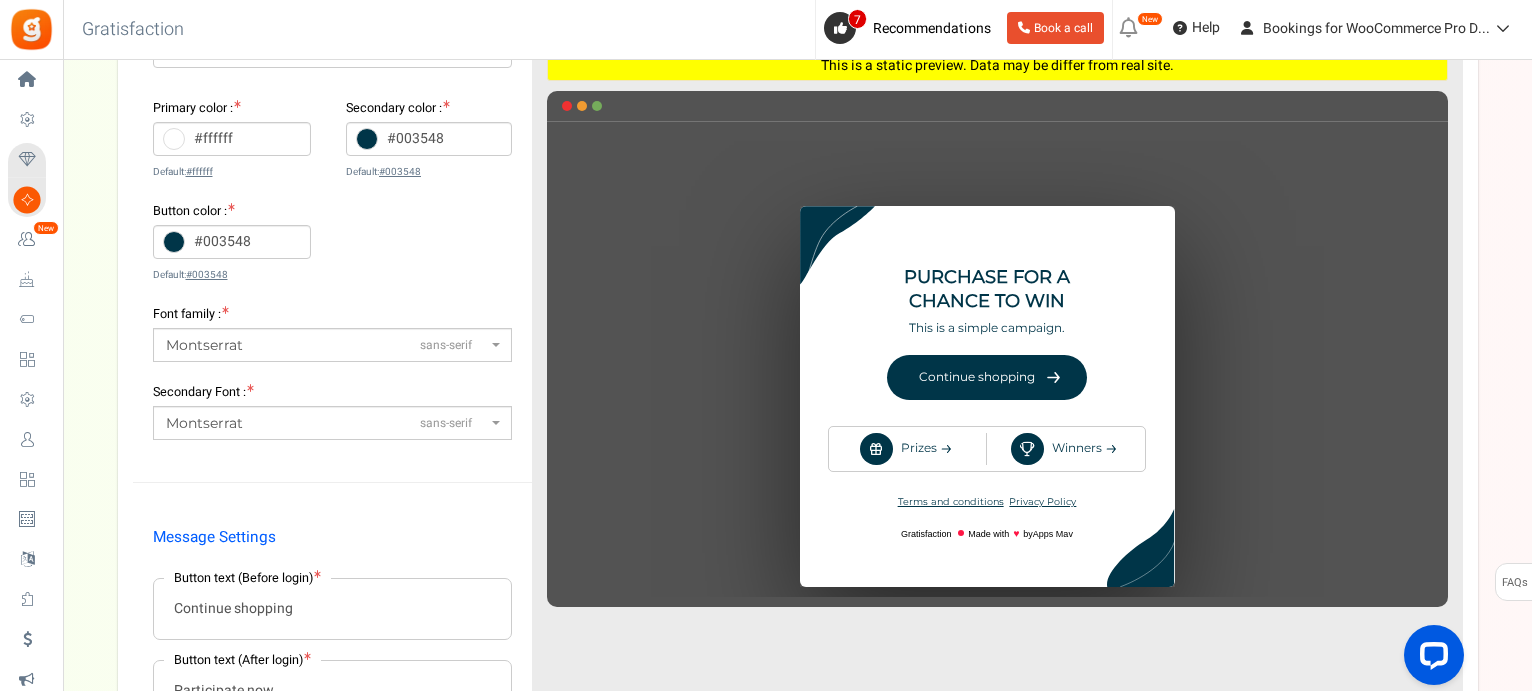click on "♥" at bounding box center [997, 368] 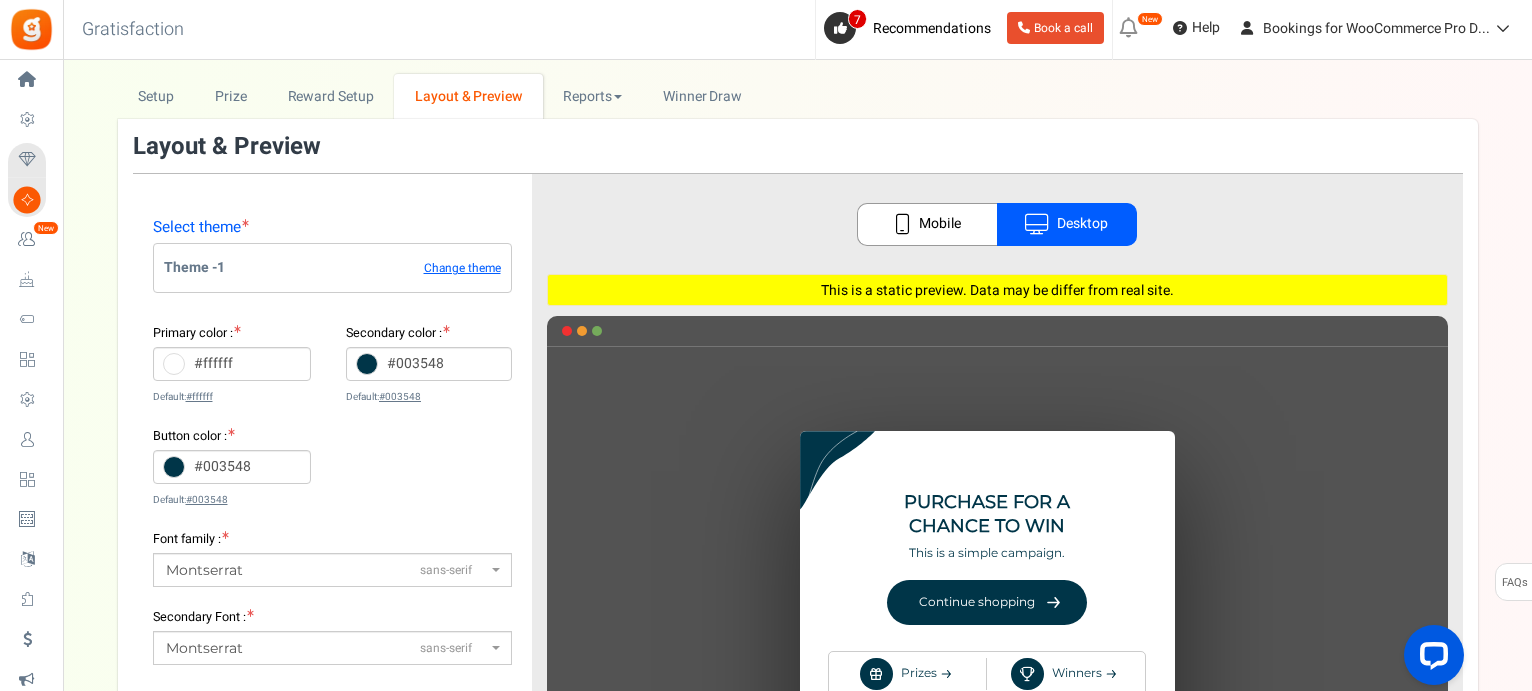 scroll, scrollTop: 0, scrollLeft: 0, axis: both 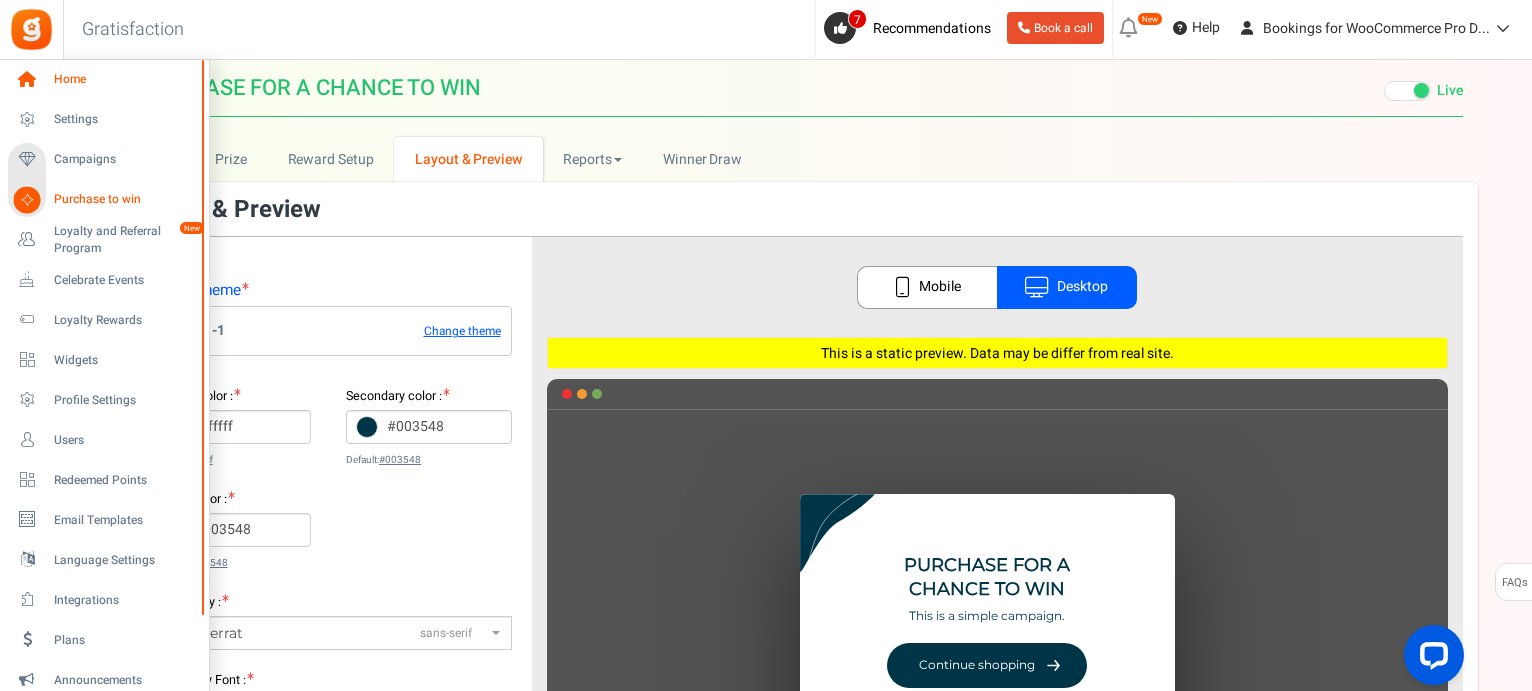 click on "Home" at bounding box center (104, 80) 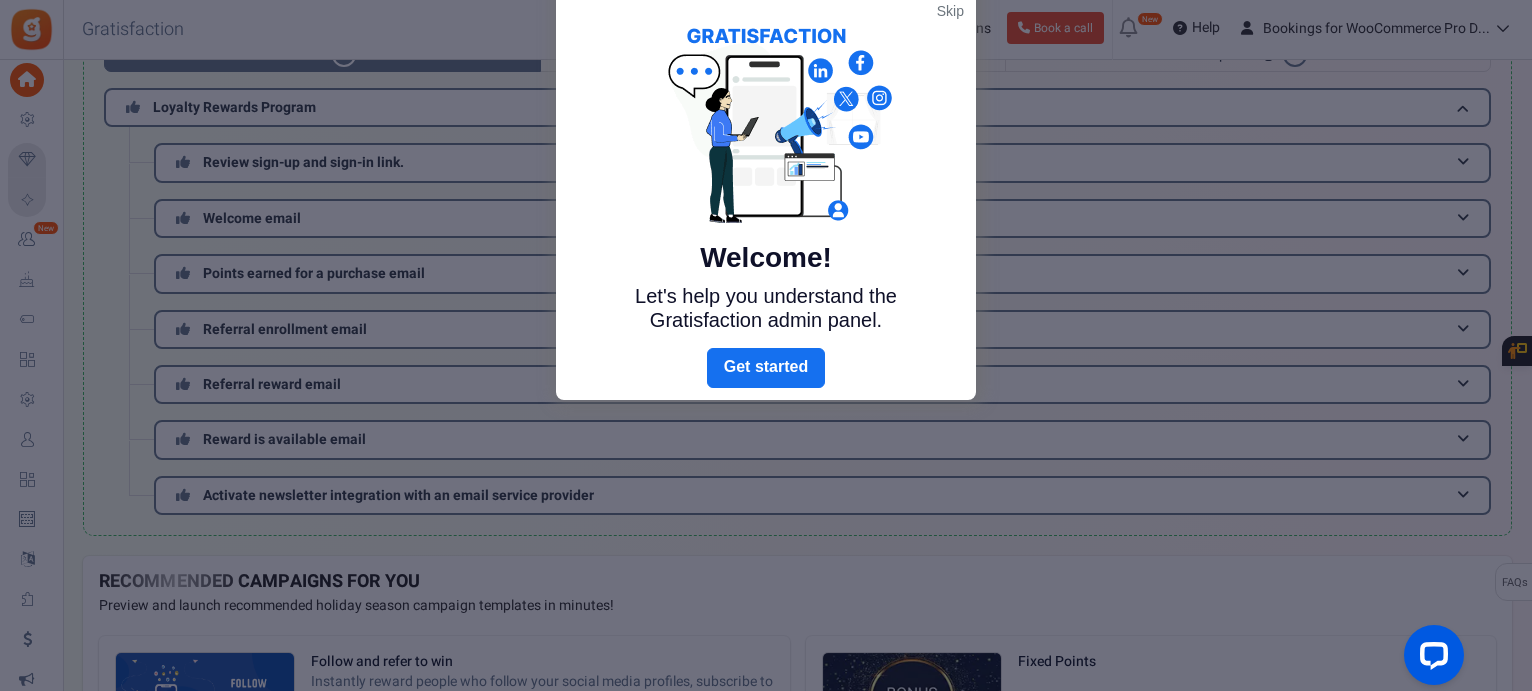 scroll, scrollTop: 0, scrollLeft: 0, axis: both 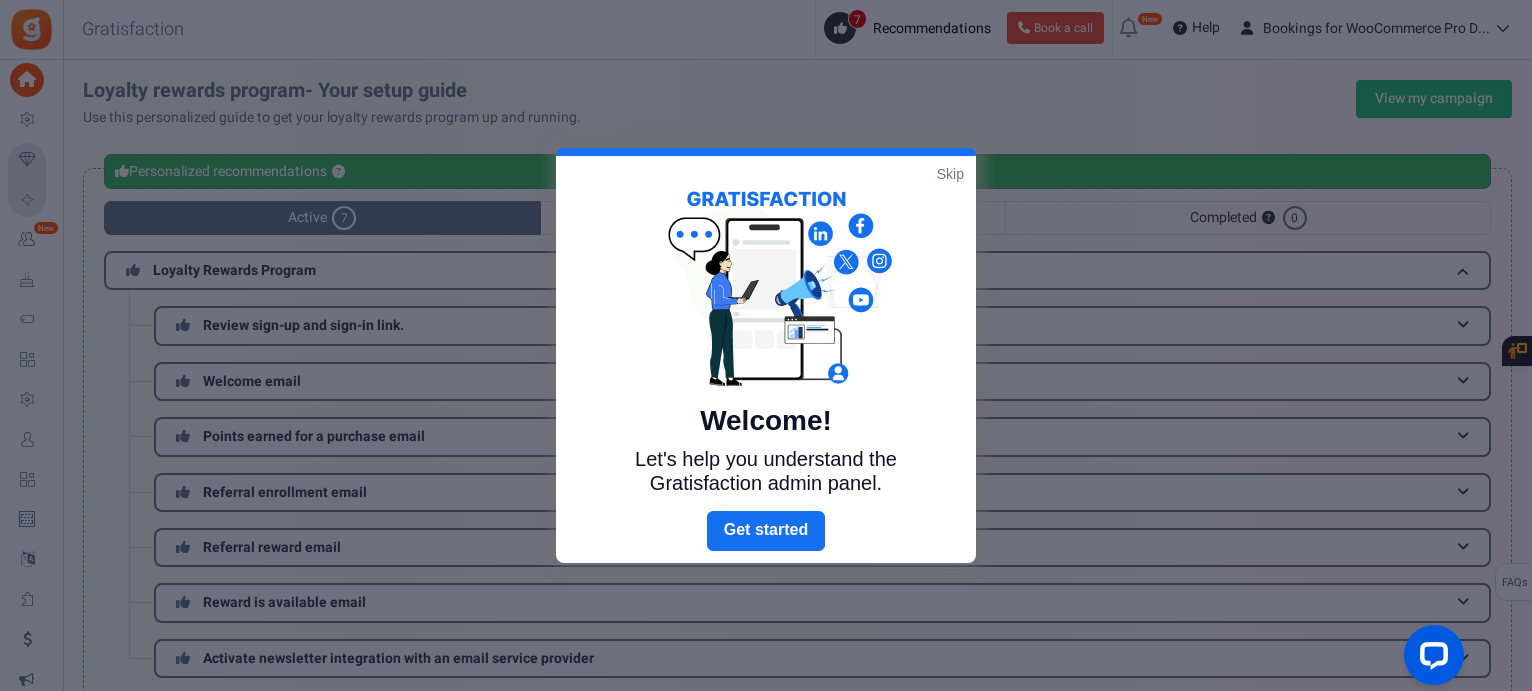 click on "Skip" at bounding box center [950, 174] 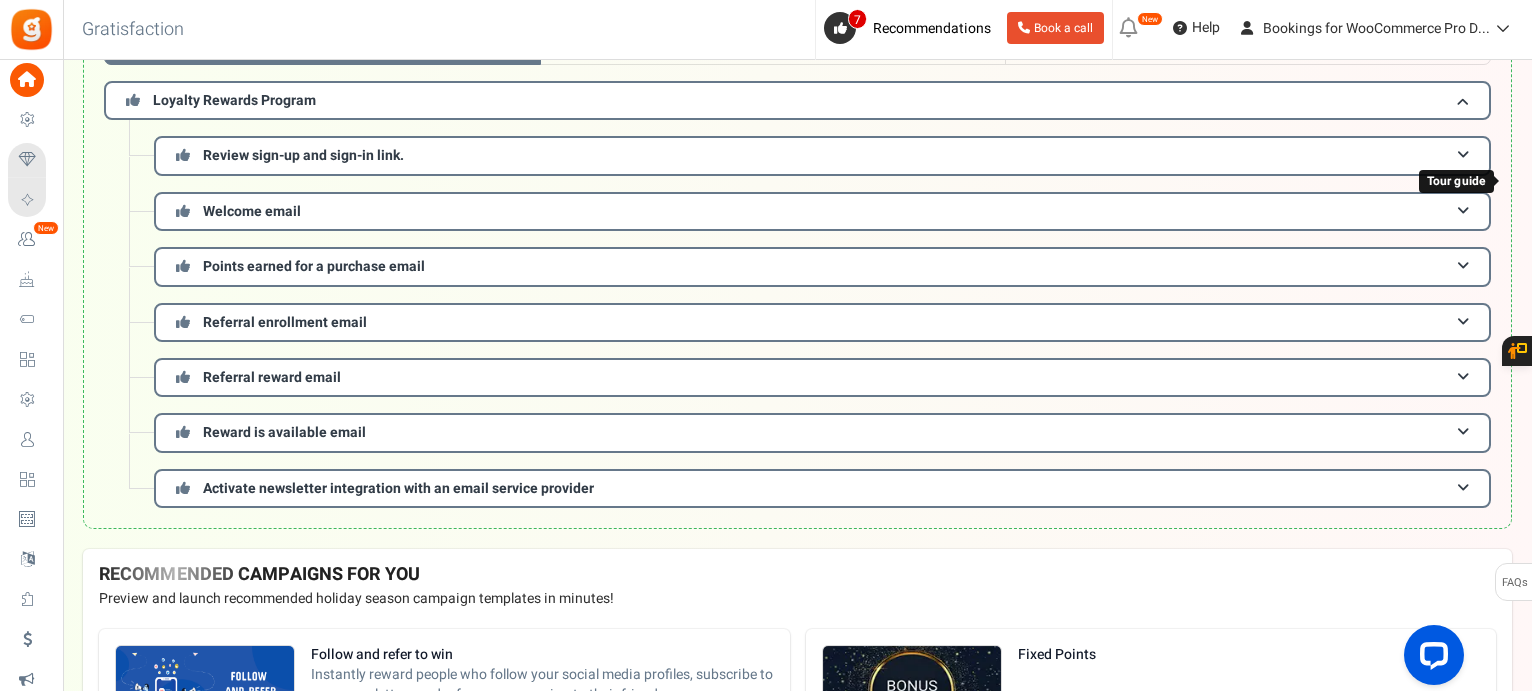 scroll, scrollTop: 192, scrollLeft: 0, axis: vertical 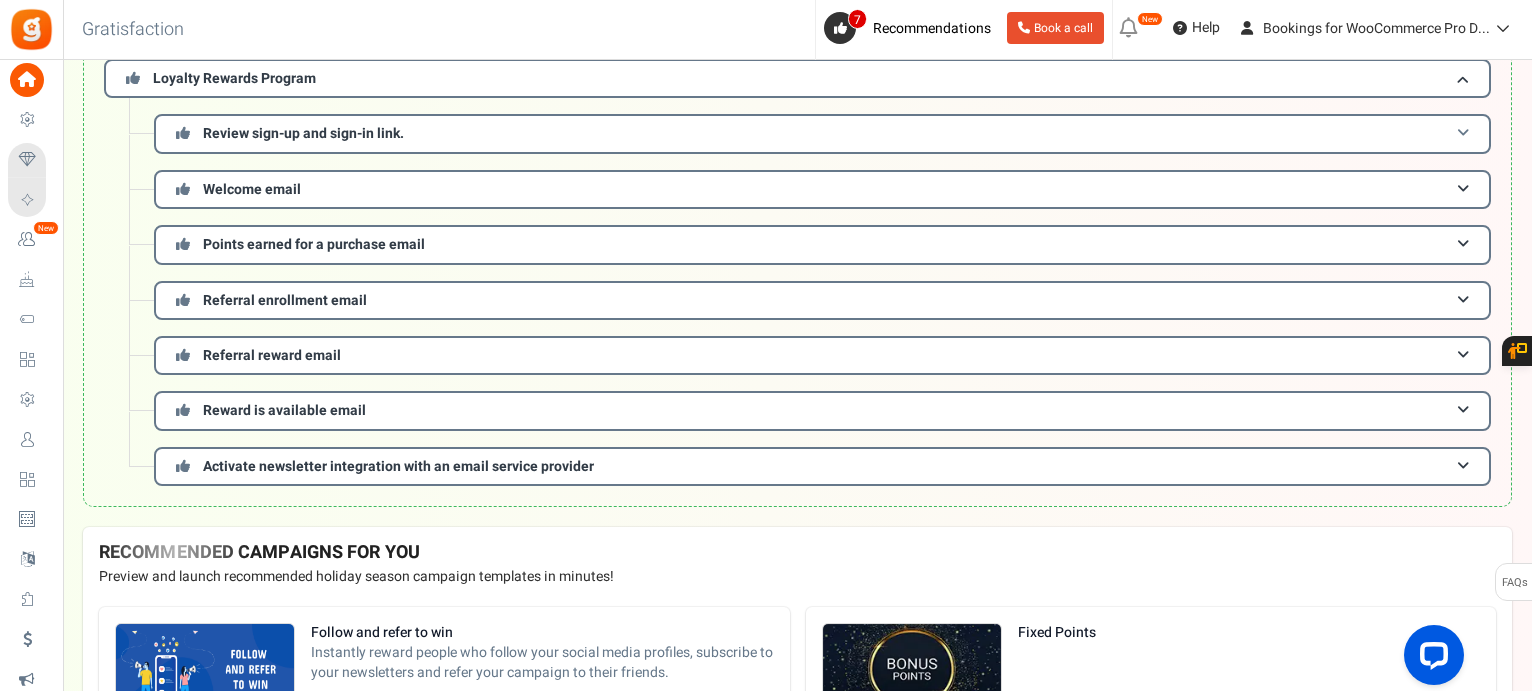 click on "Review sign-up and sign-in link." at bounding box center [303, 133] 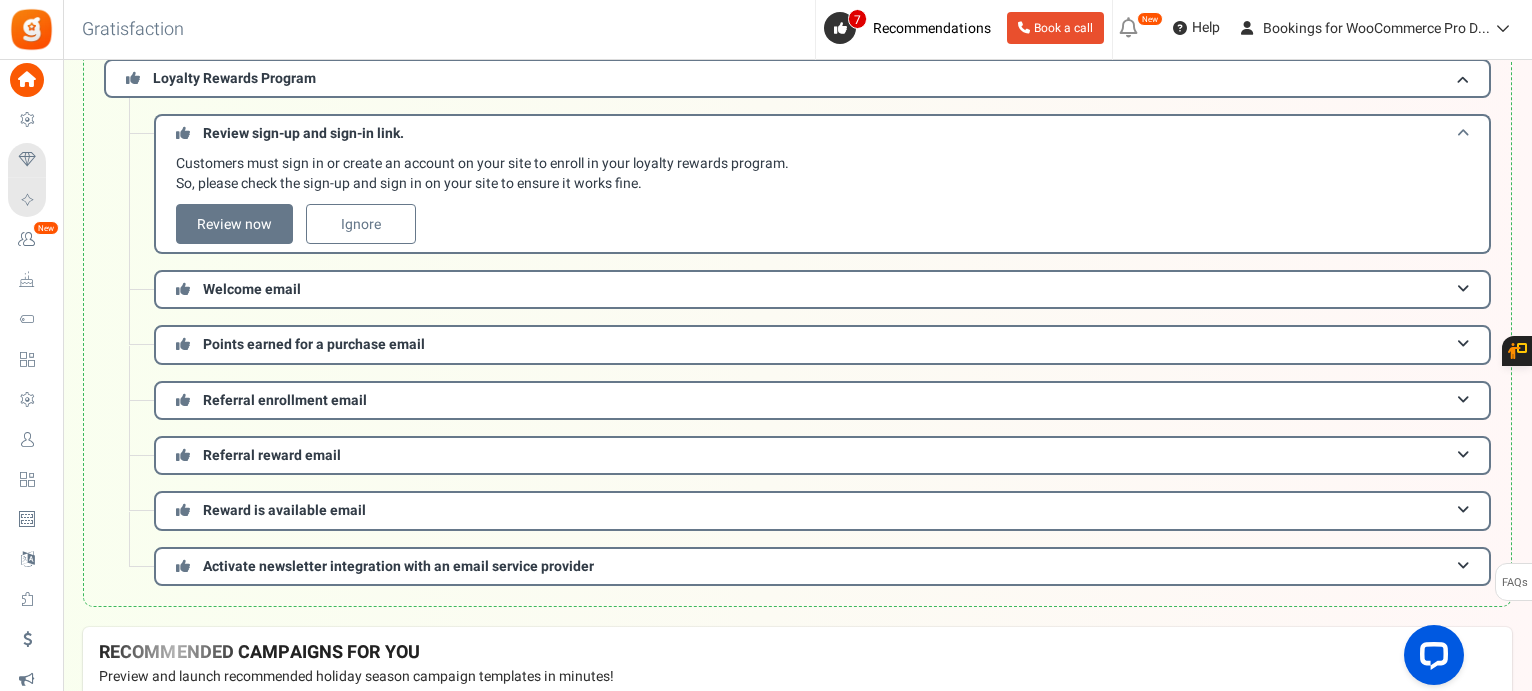click on "Review sign-up and sign-in link." at bounding box center (303, 133) 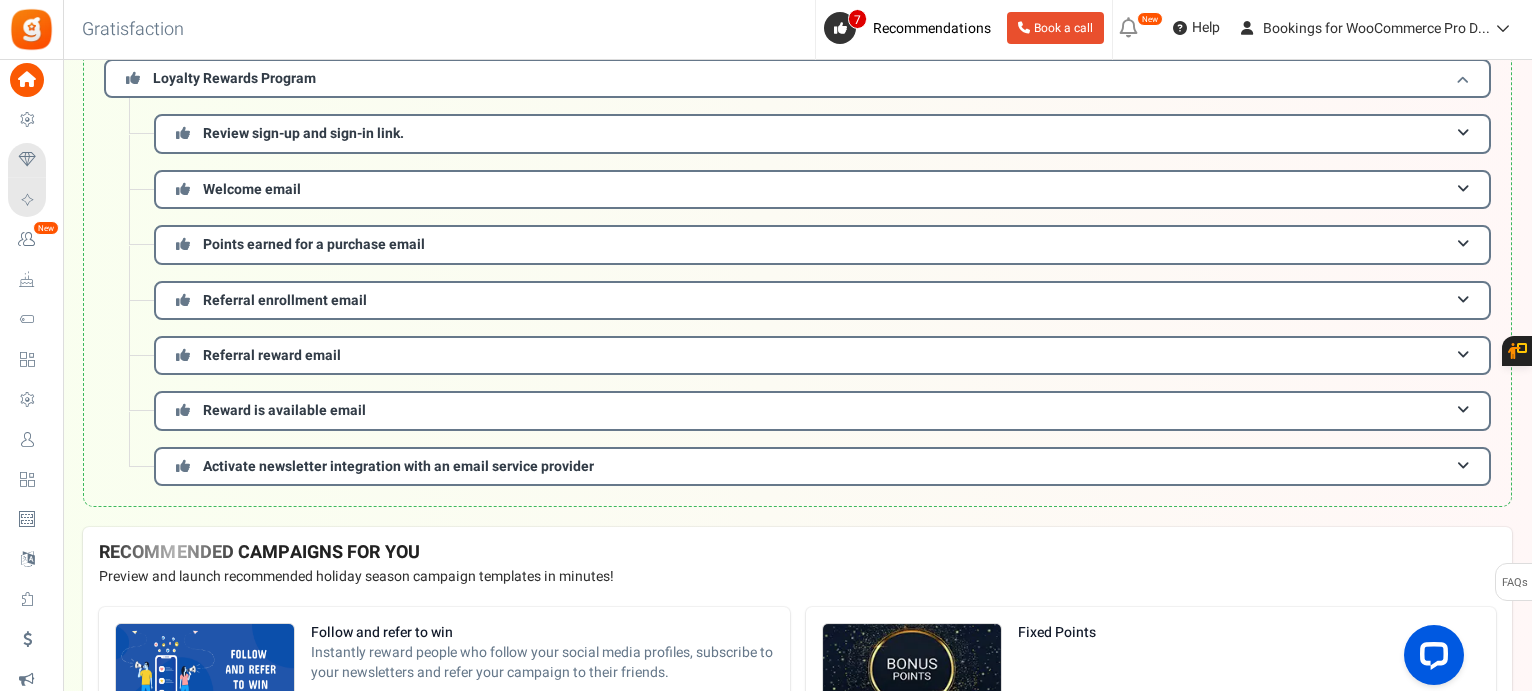 click on "Loyalty Rewards Program" at bounding box center [234, 78] 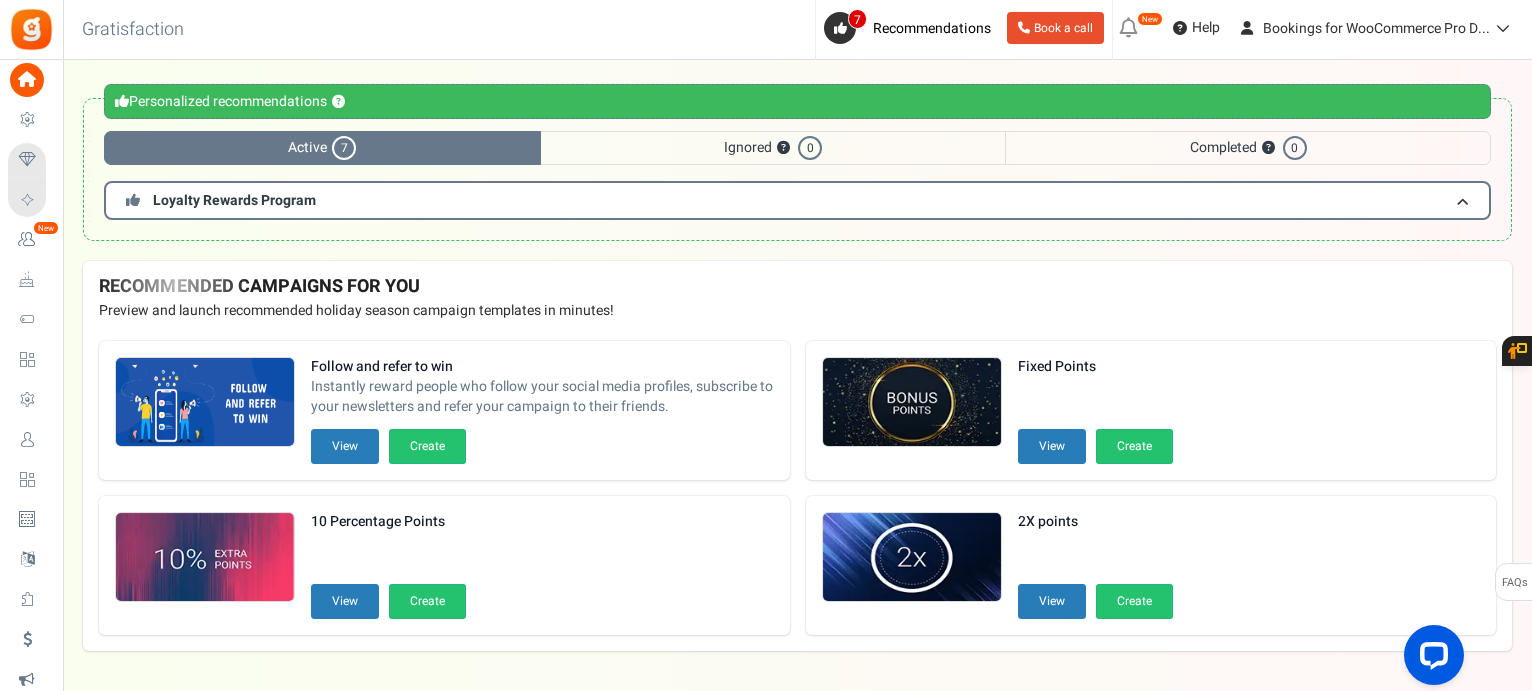 scroll, scrollTop: 0, scrollLeft: 0, axis: both 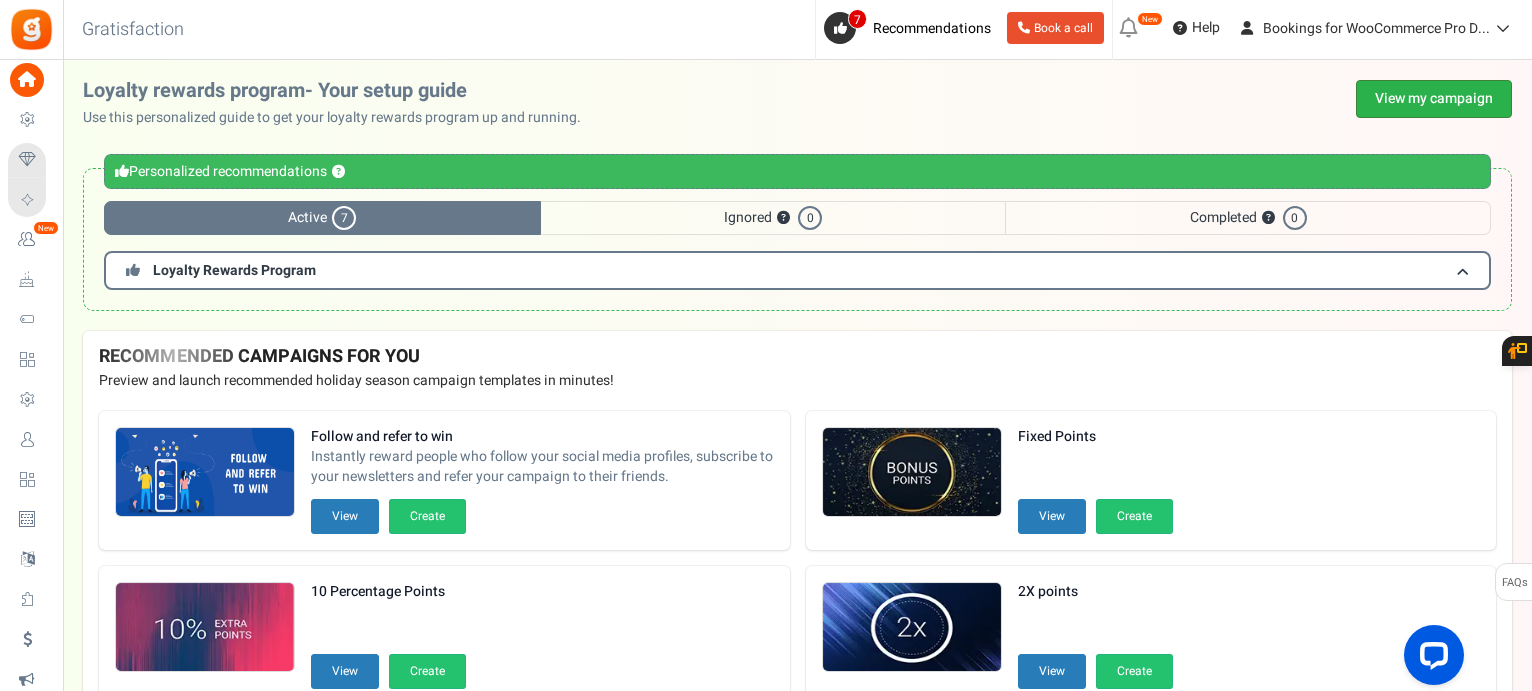 click on "View my campaign" at bounding box center (1434, 99) 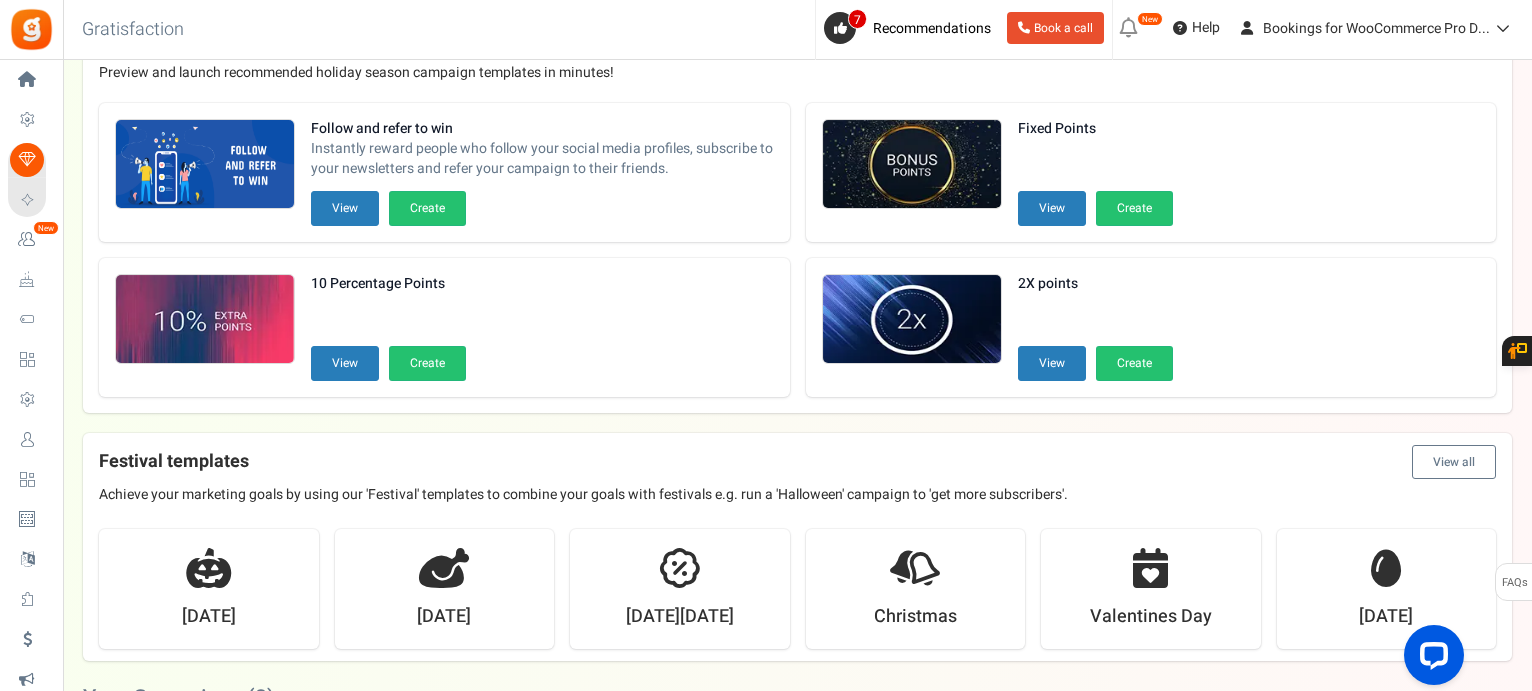 scroll, scrollTop: 0, scrollLeft: 0, axis: both 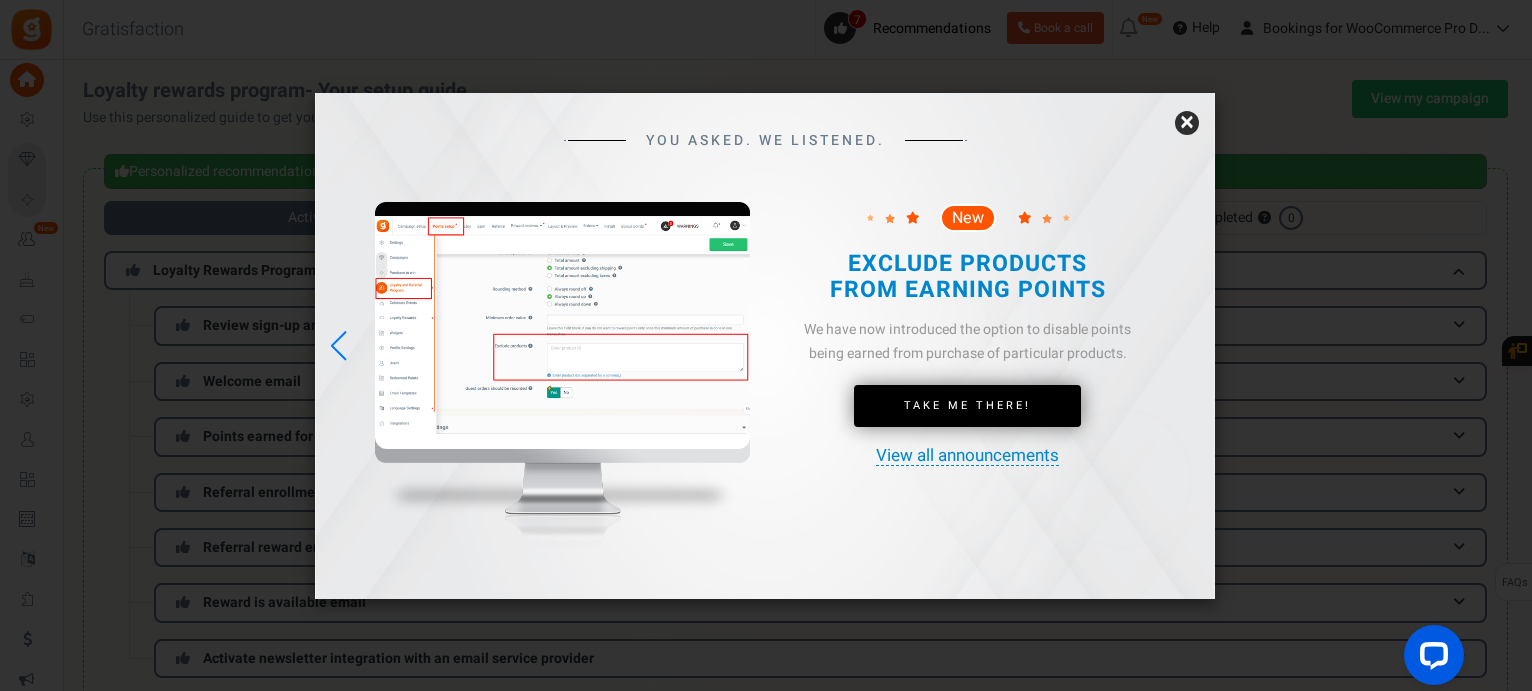 click on "×" at bounding box center (1187, 123) 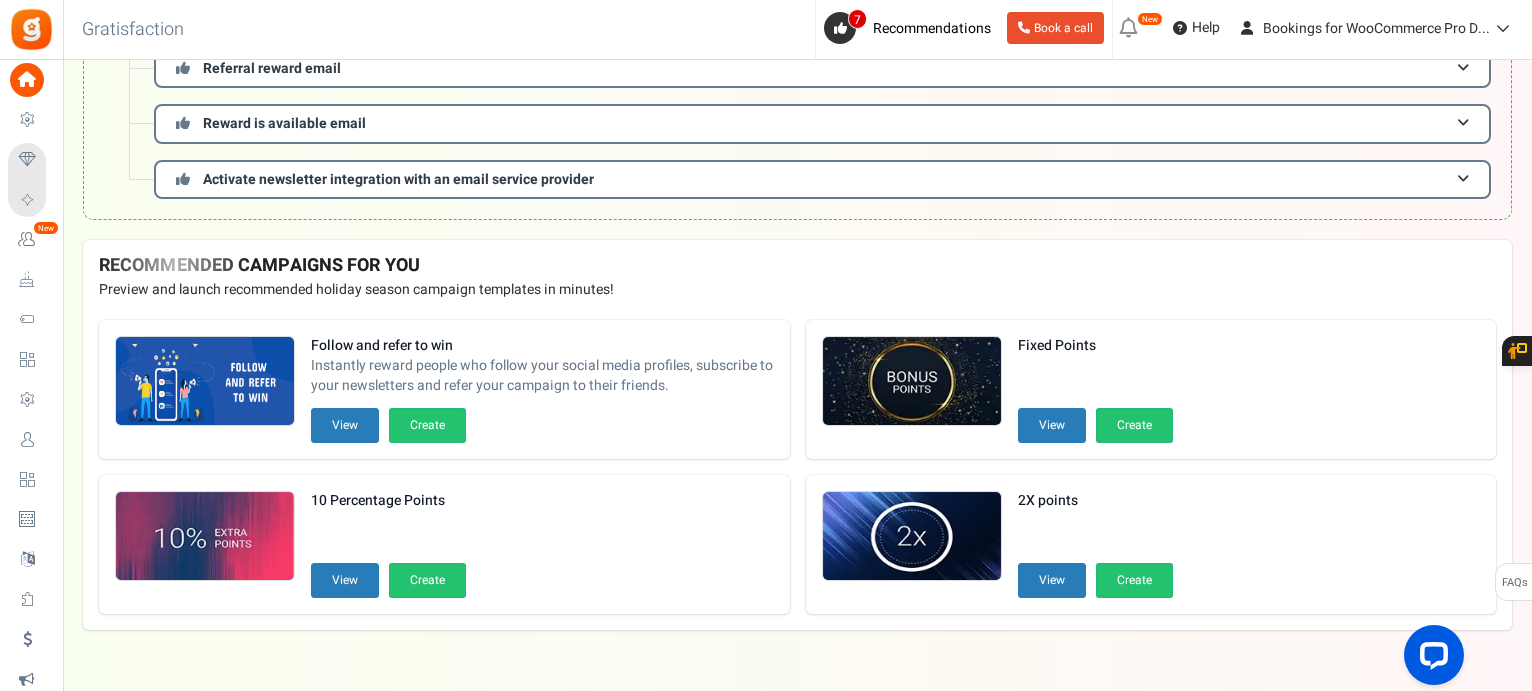 scroll, scrollTop: 480, scrollLeft: 0, axis: vertical 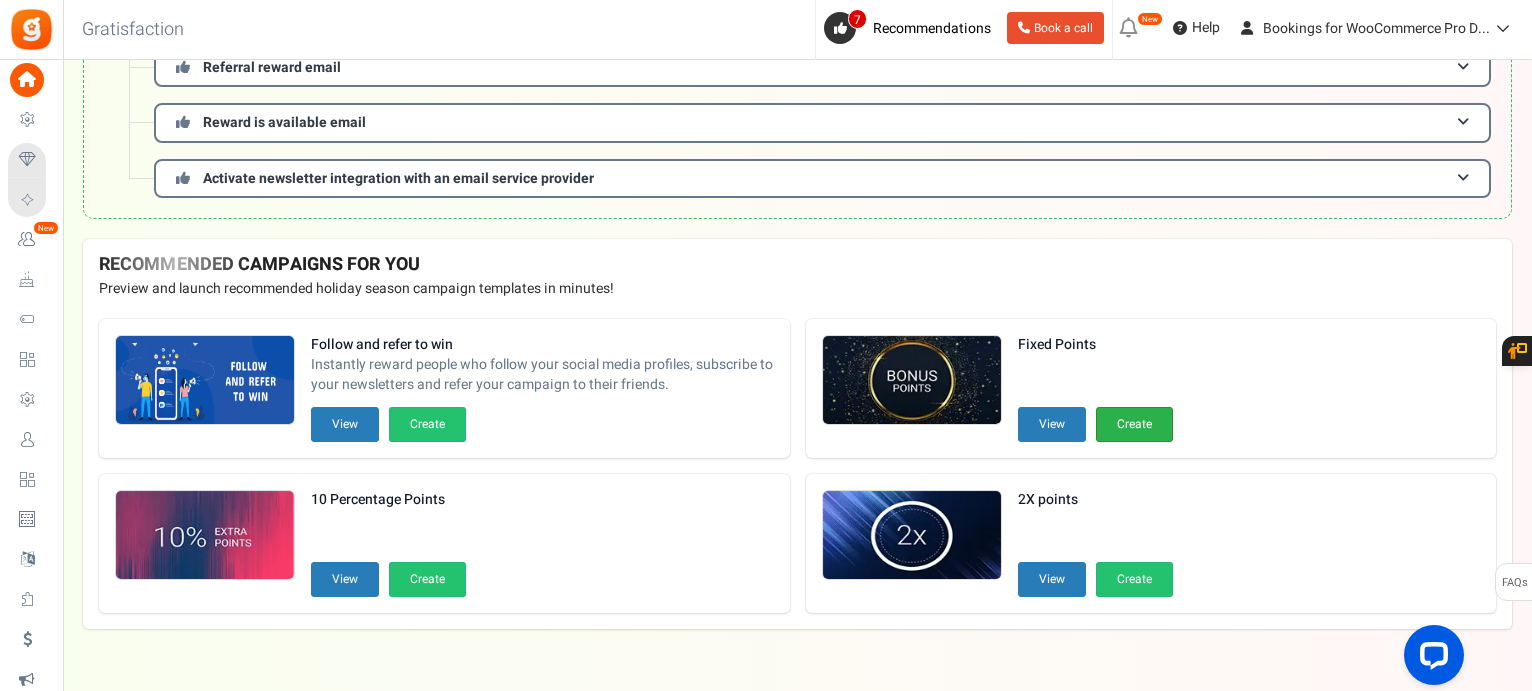 click on "Create" at bounding box center [1134, 424] 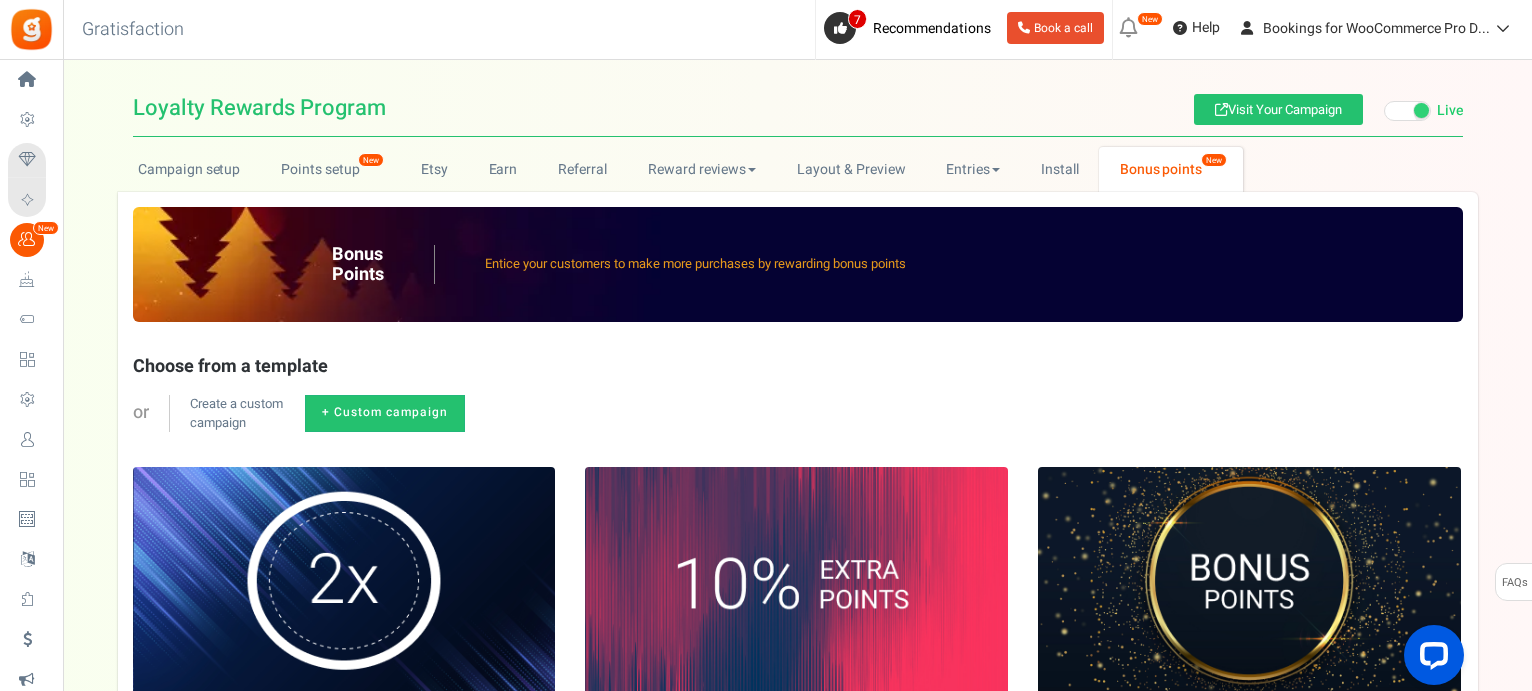 scroll, scrollTop: 0, scrollLeft: 0, axis: both 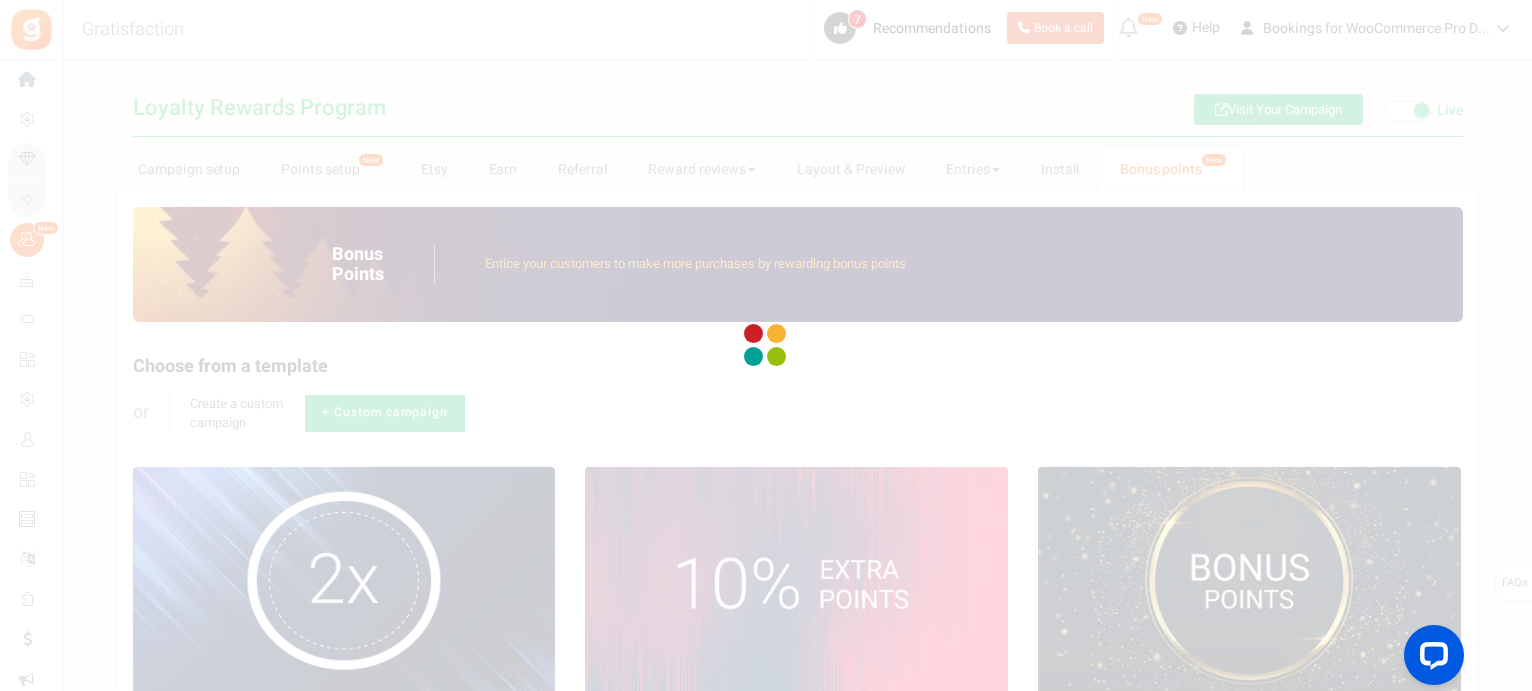 type on "Fixed Points" 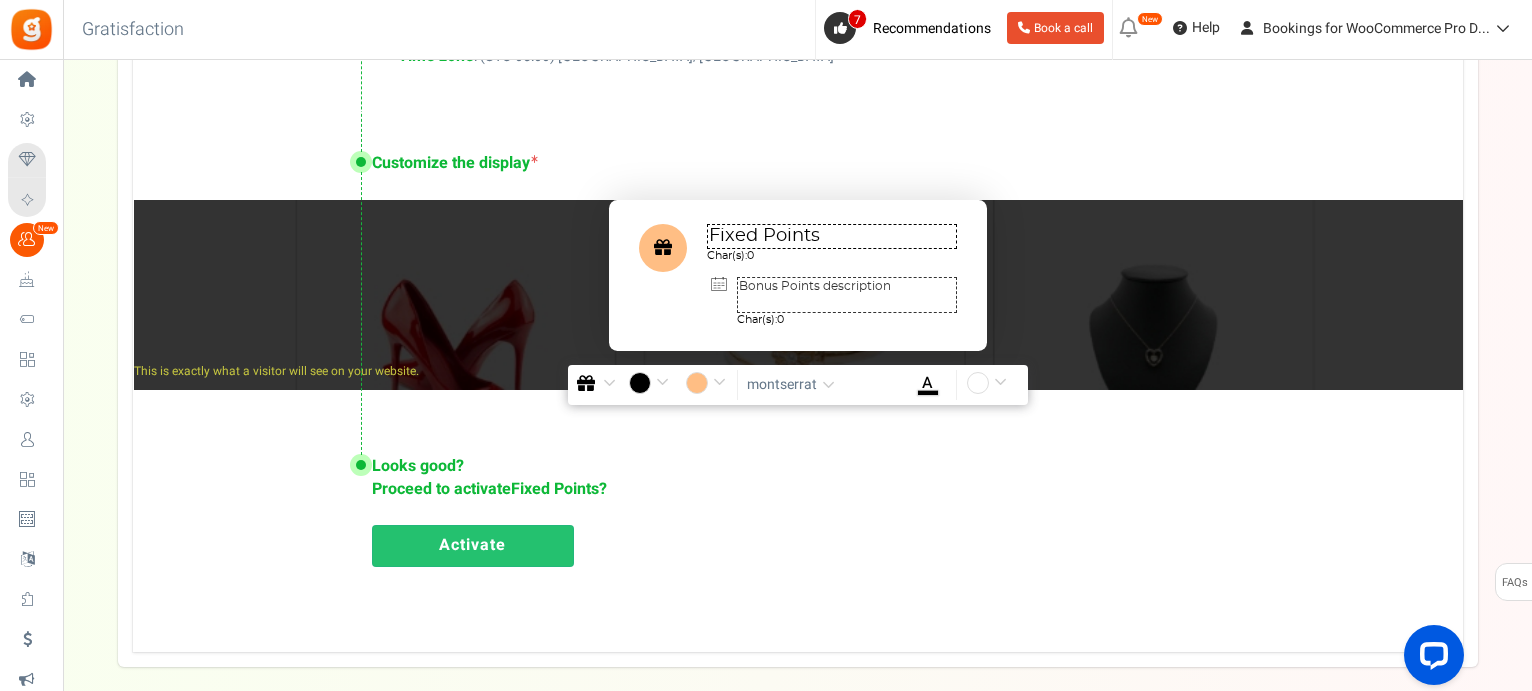 scroll, scrollTop: 1304, scrollLeft: 0, axis: vertical 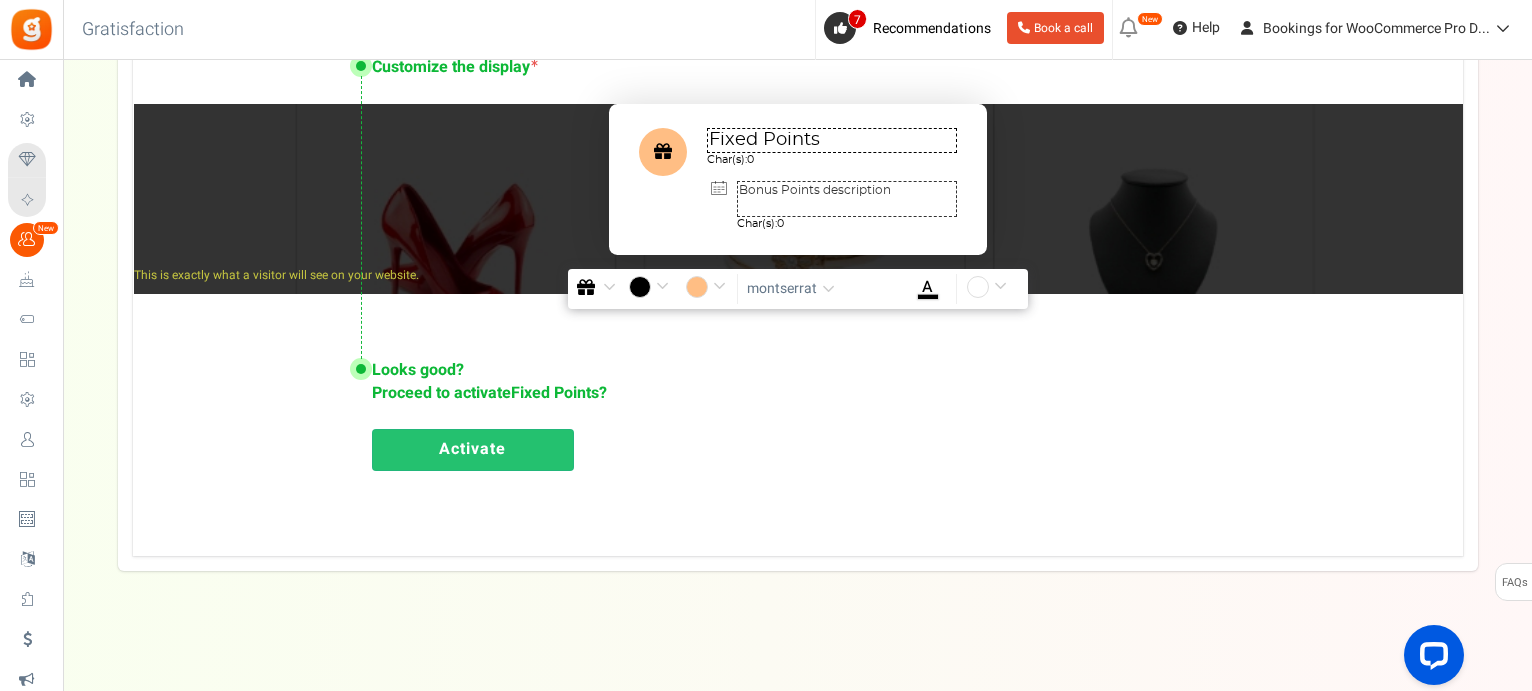 click on "Activate" at bounding box center (473, 450) 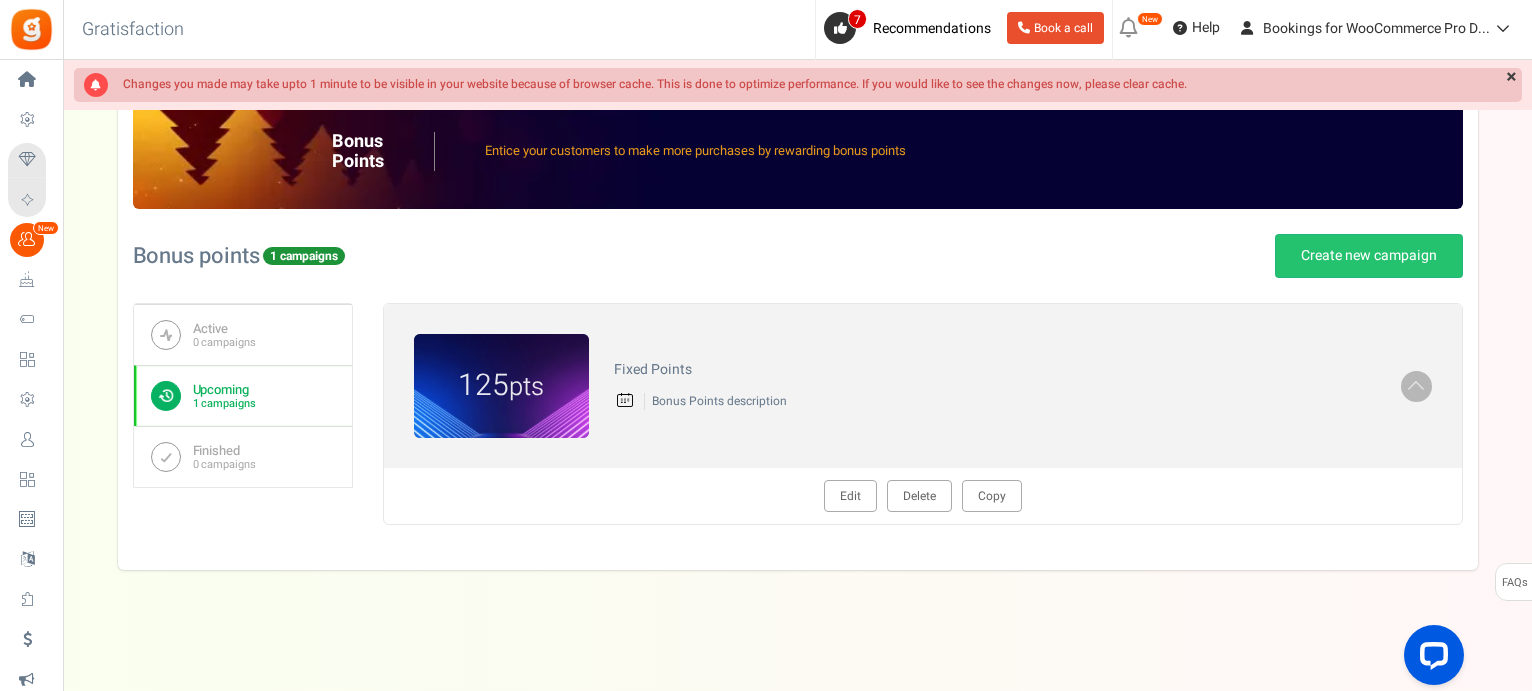 scroll, scrollTop: 112, scrollLeft: 0, axis: vertical 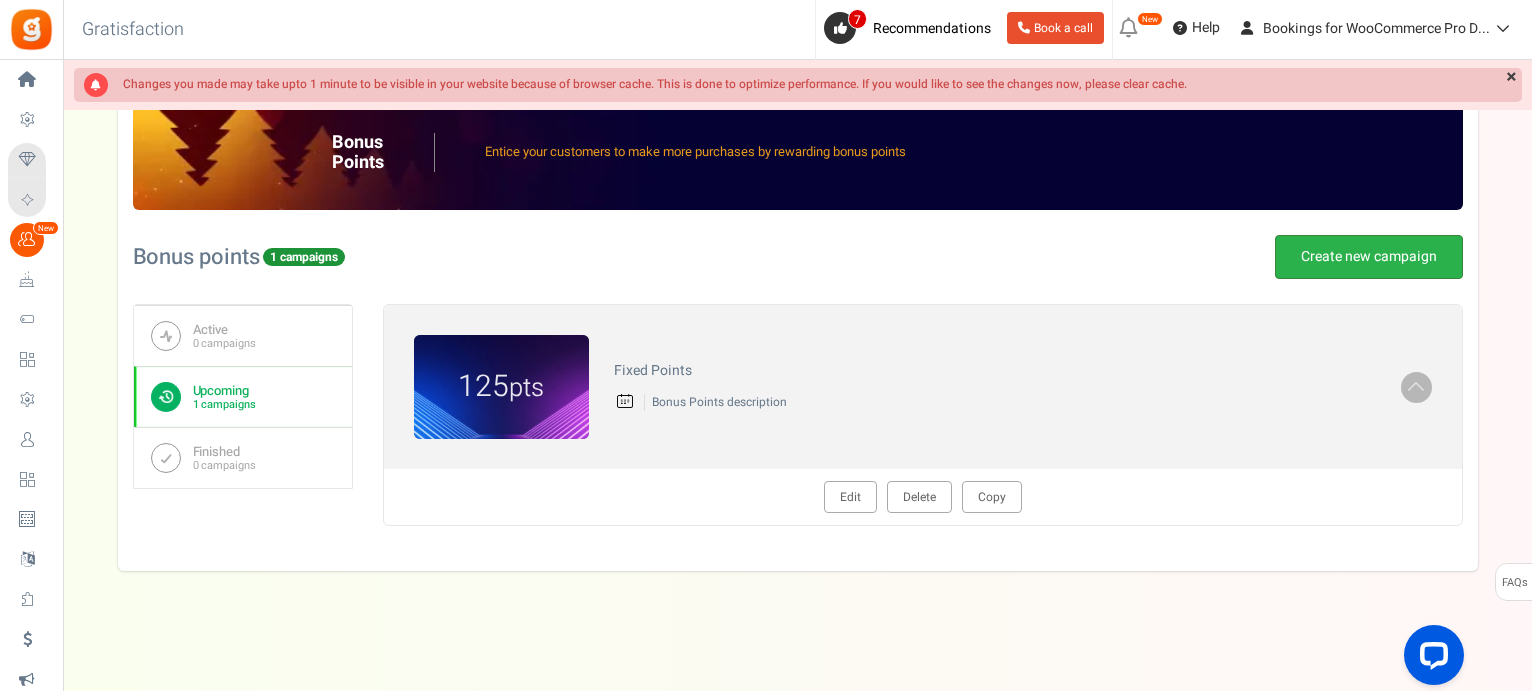 click on "Create new campaign" at bounding box center (1369, 257) 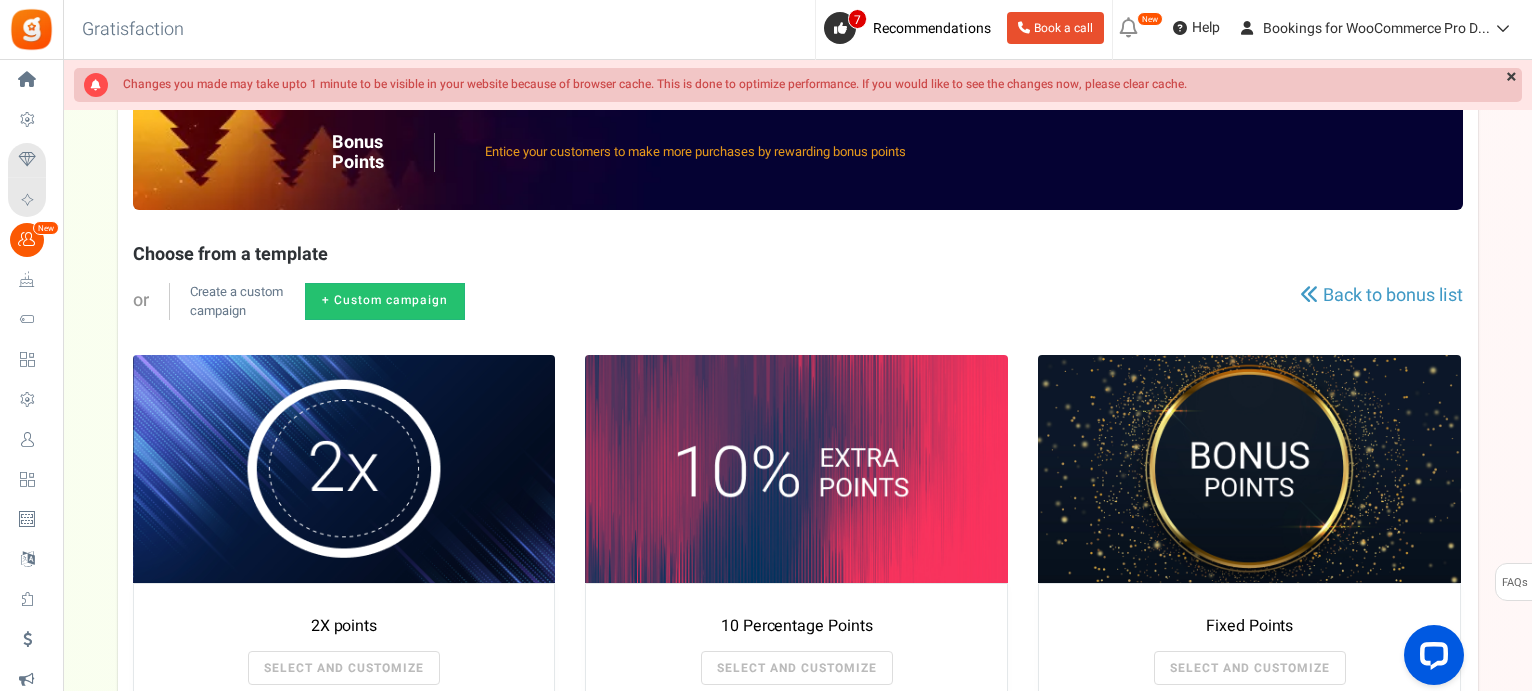 scroll, scrollTop: 442, scrollLeft: 0, axis: vertical 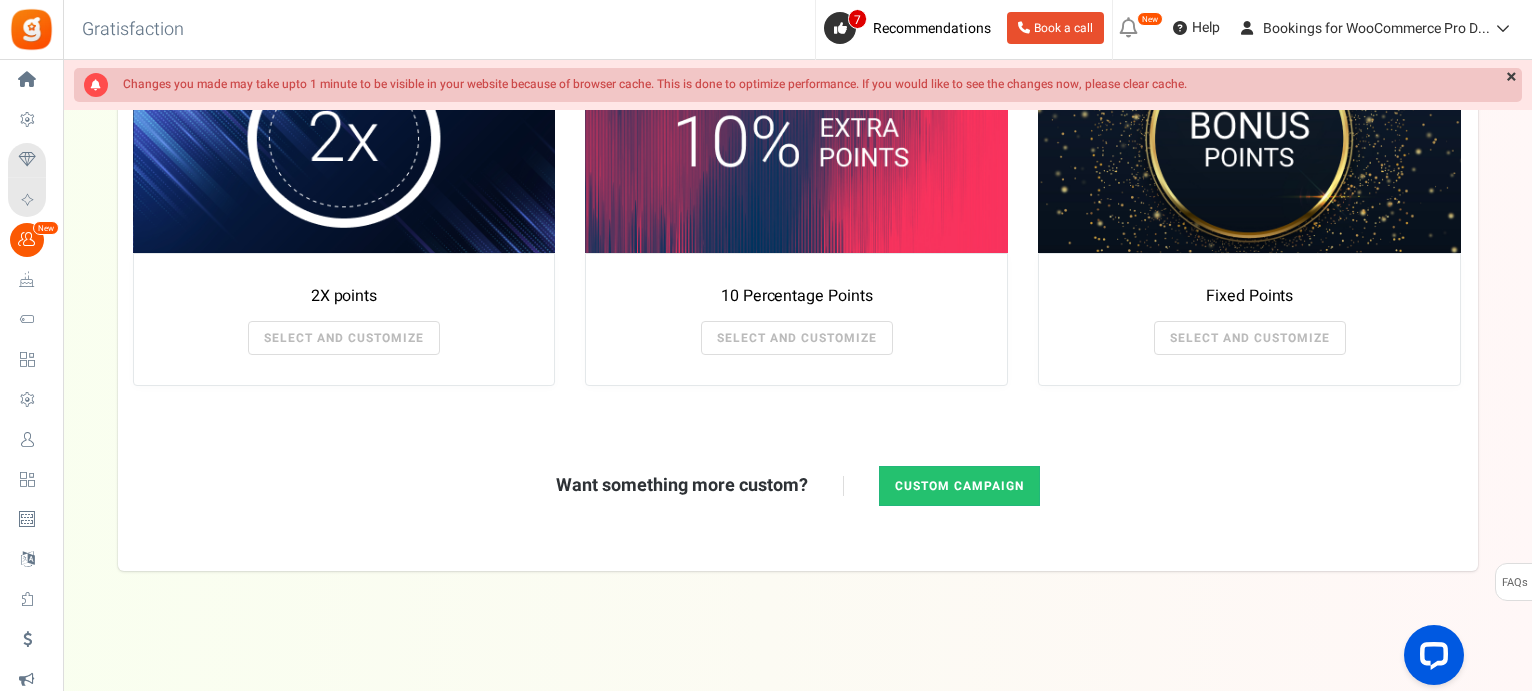 click on "Custom campaign" at bounding box center [959, 486] 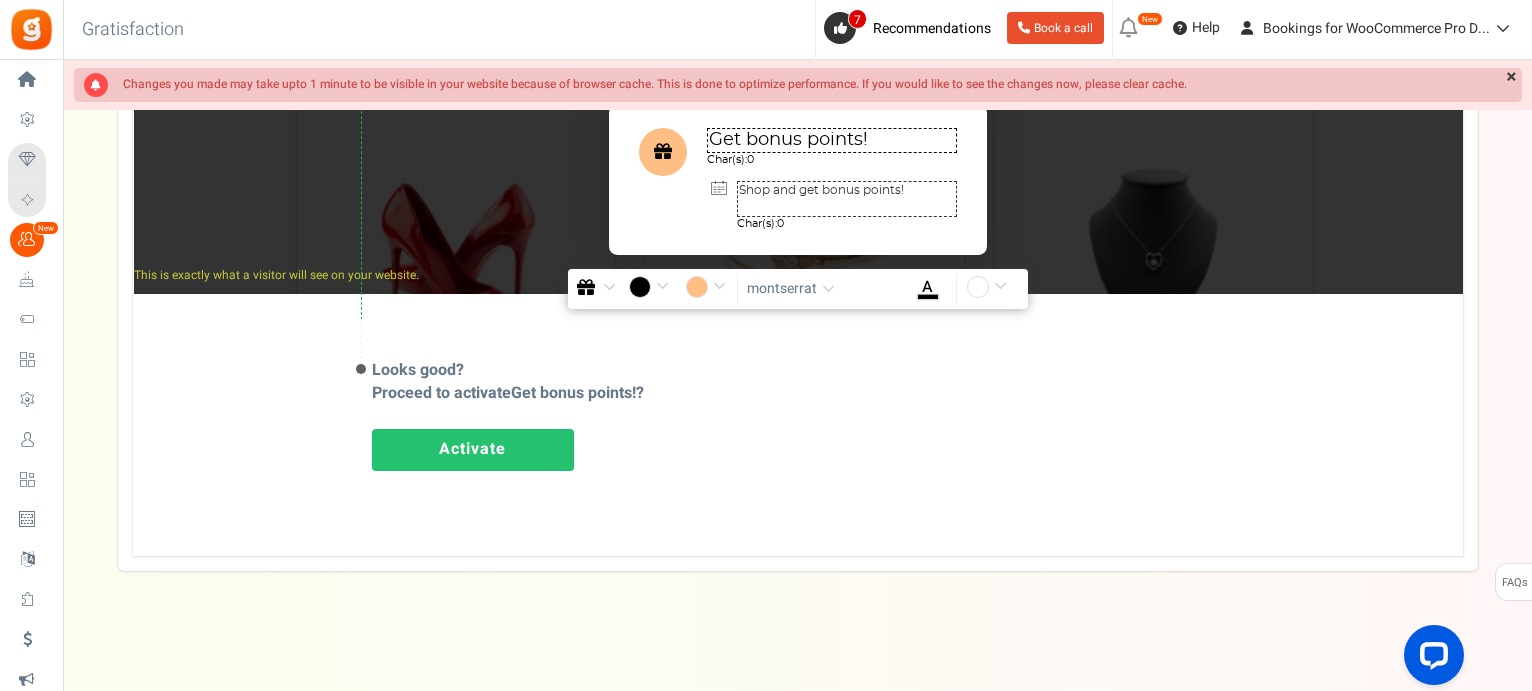 click on "Activate" at bounding box center (473, 450) 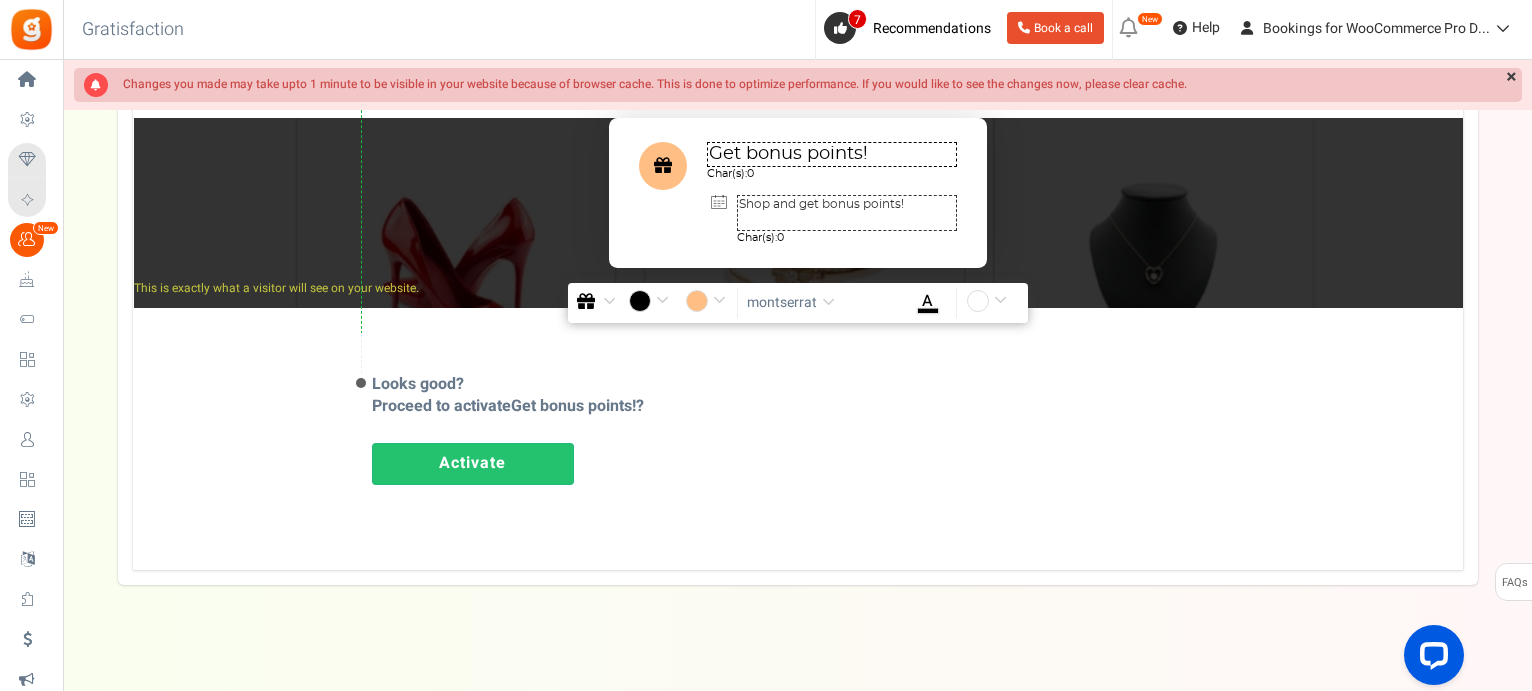 scroll, scrollTop: 379, scrollLeft: 0, axis: vertical 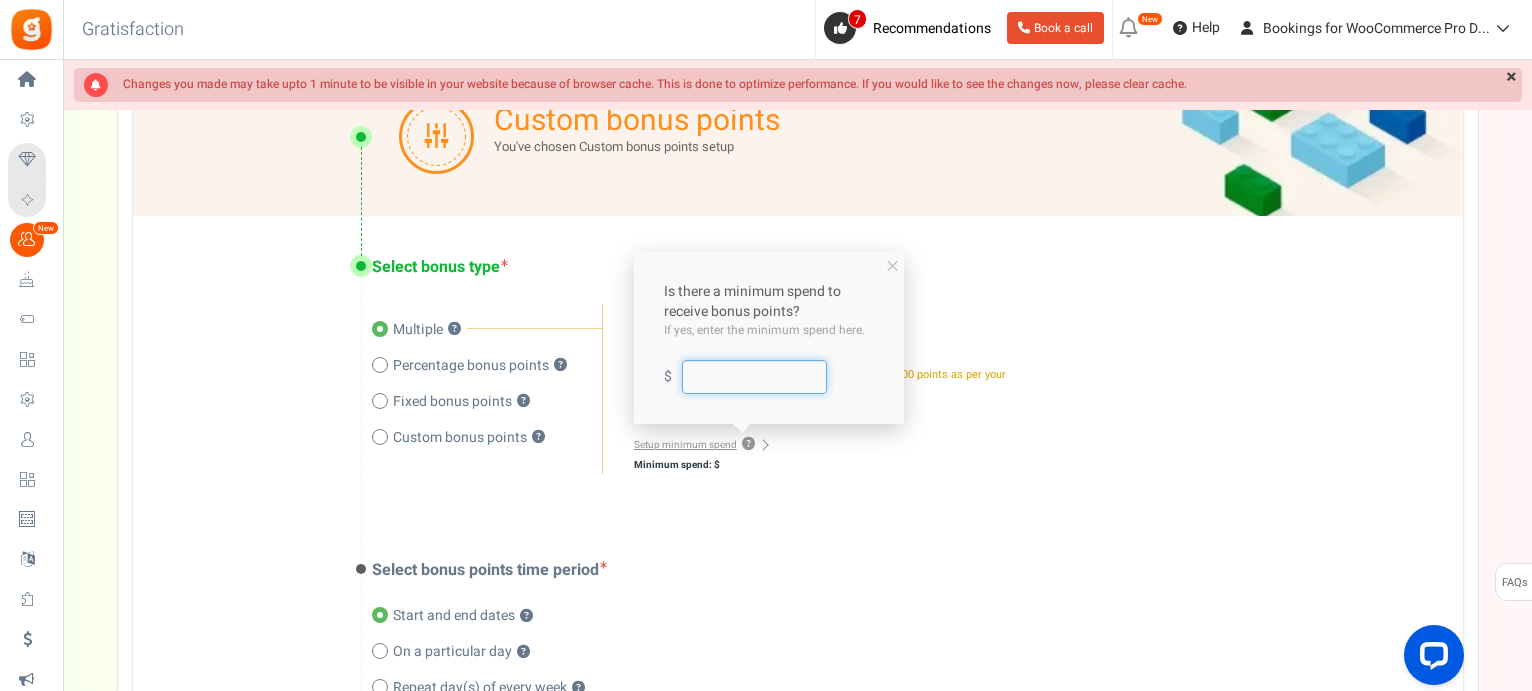 click at bounding box center (754, 377) 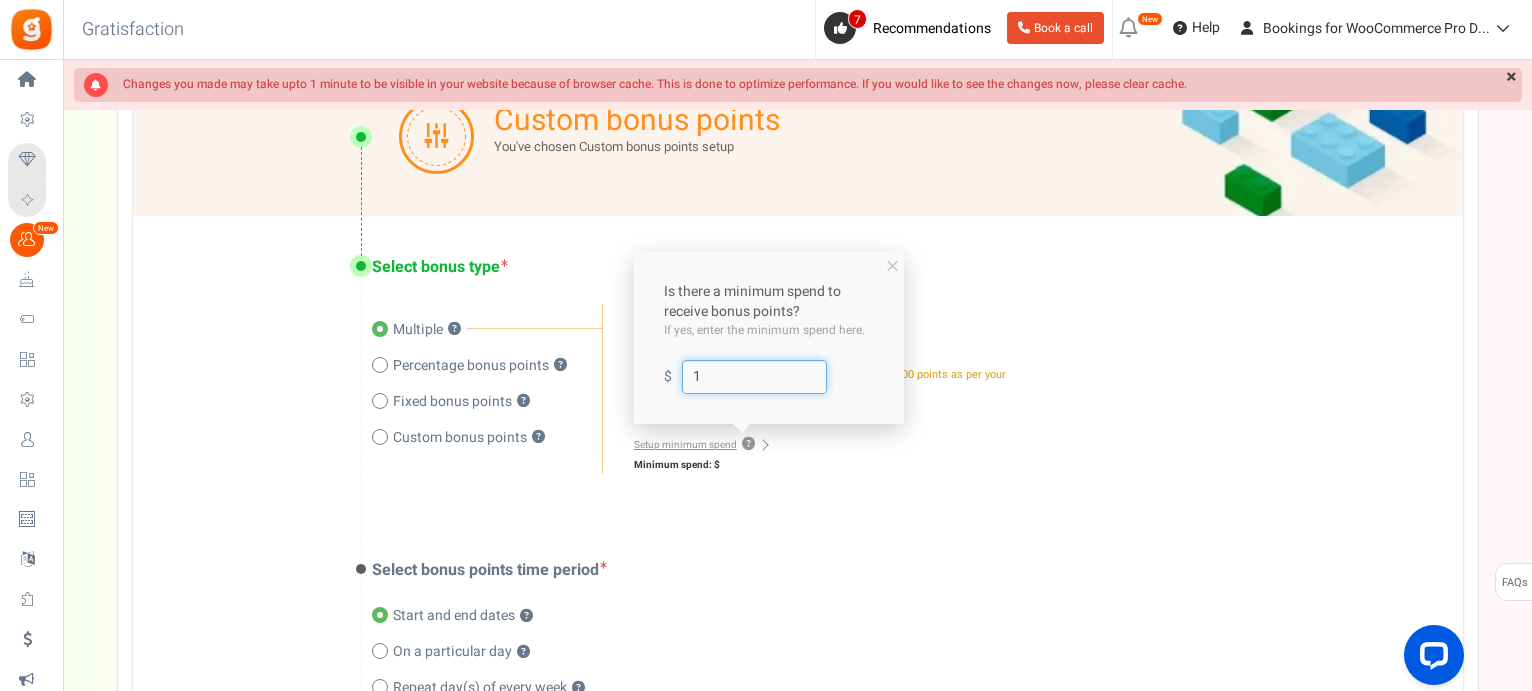 type on "10" 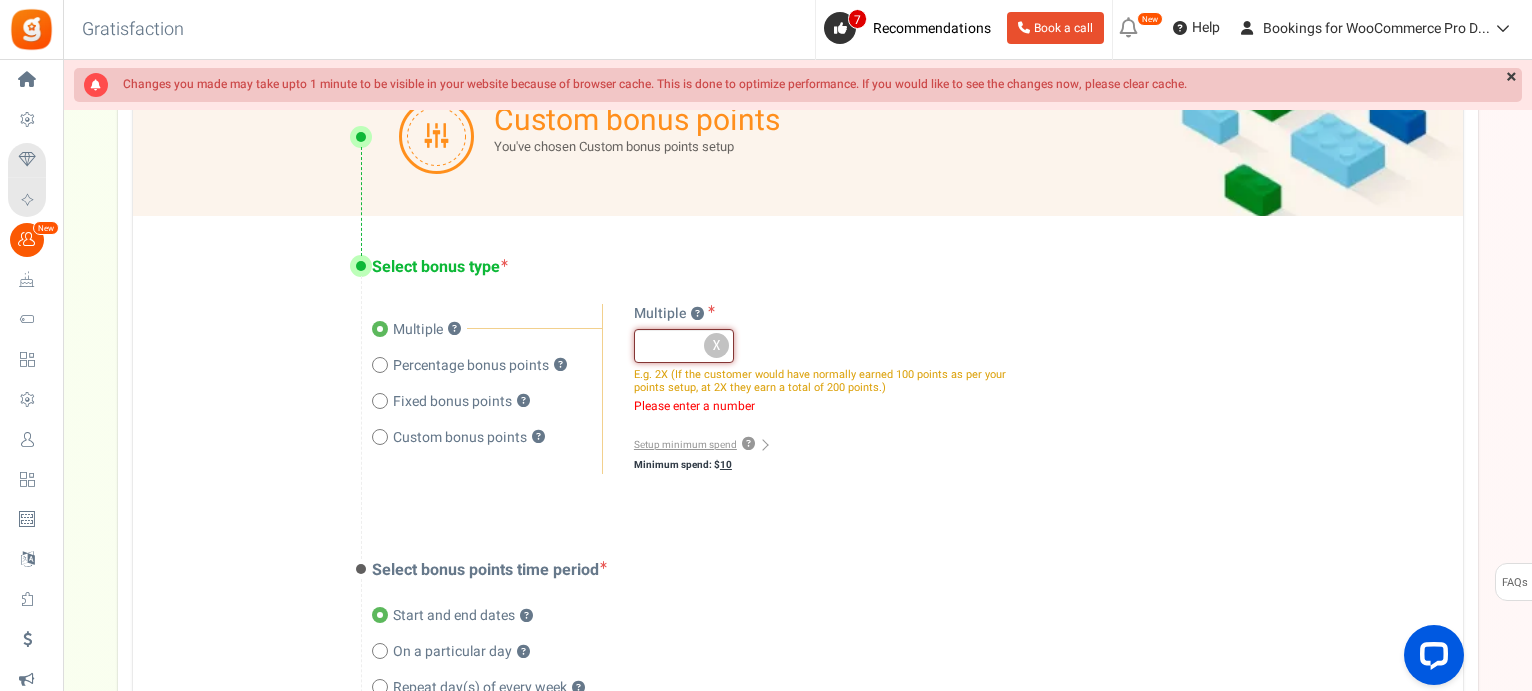 click at bounding box center (684, 346) 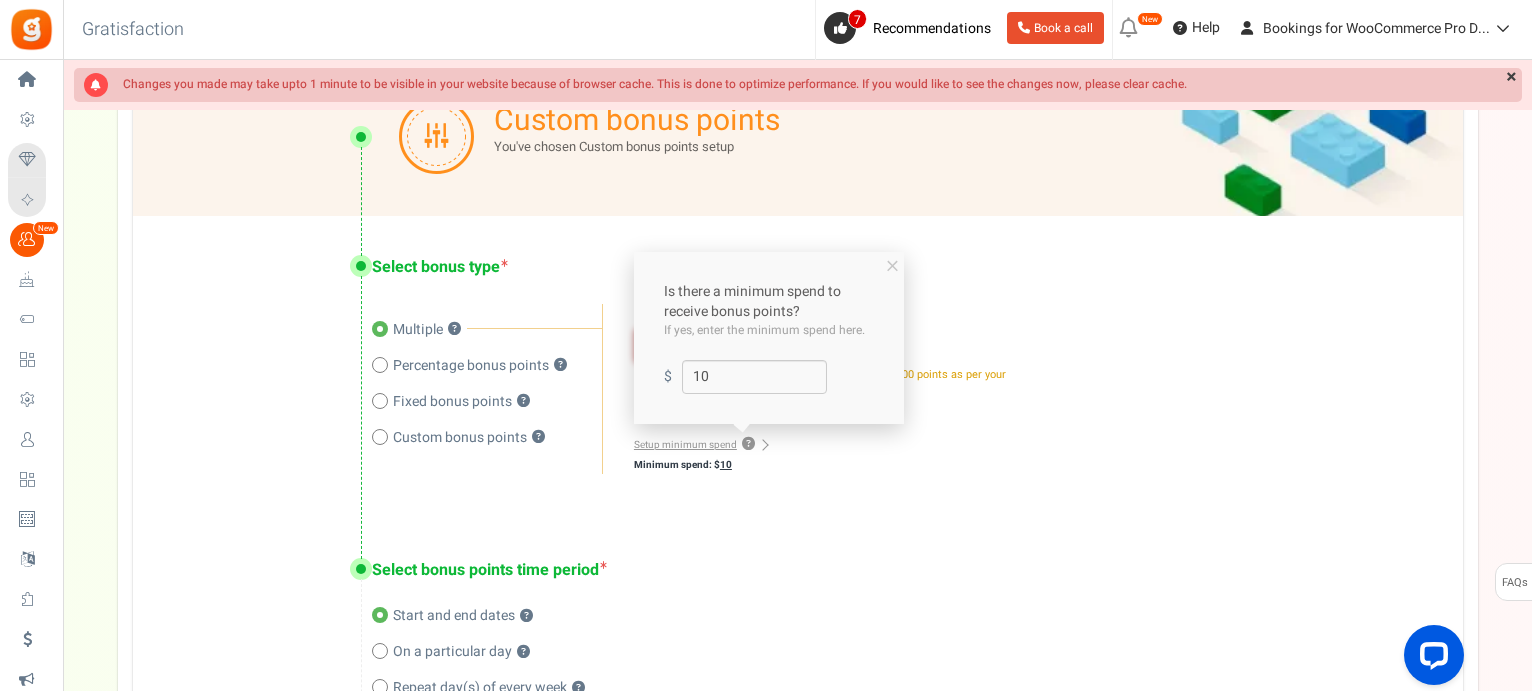 type on "10" 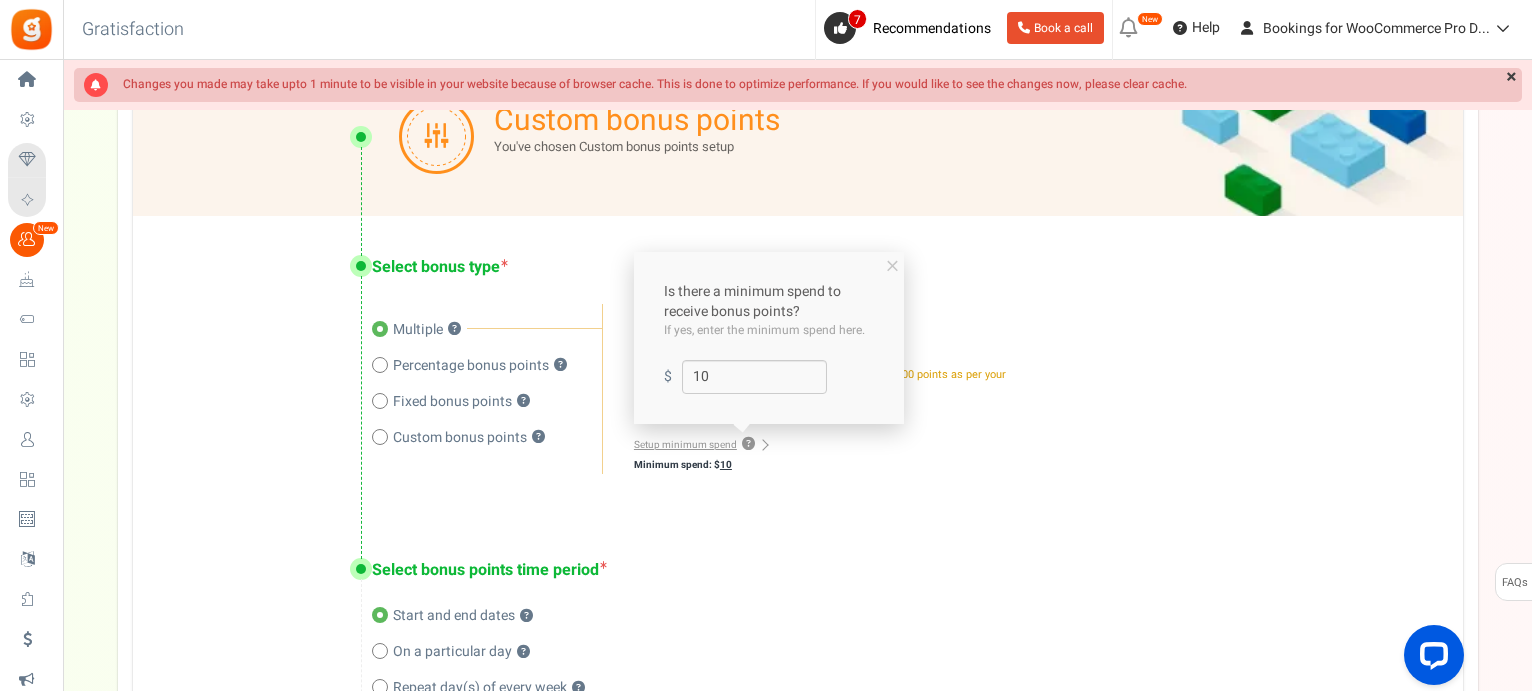 click on "Setup minimum spend ?
Minimum spend: $  10
Is there a minimum spend to receive bonus points?
If yes, enter the minimum spend here.
$
10
×" at bounding box center [824, 454] 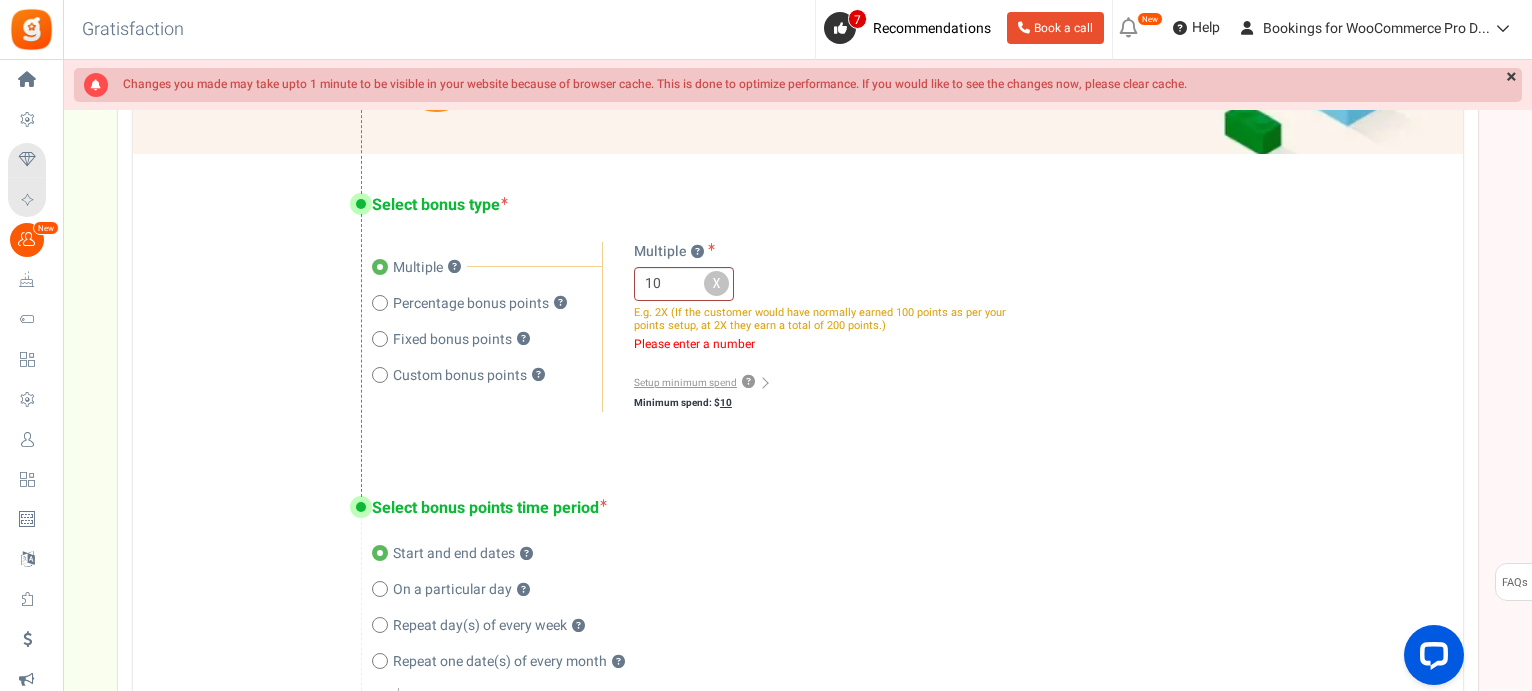 scroll, scrollTop: 475, scrollLeft: 0, axis: vertical 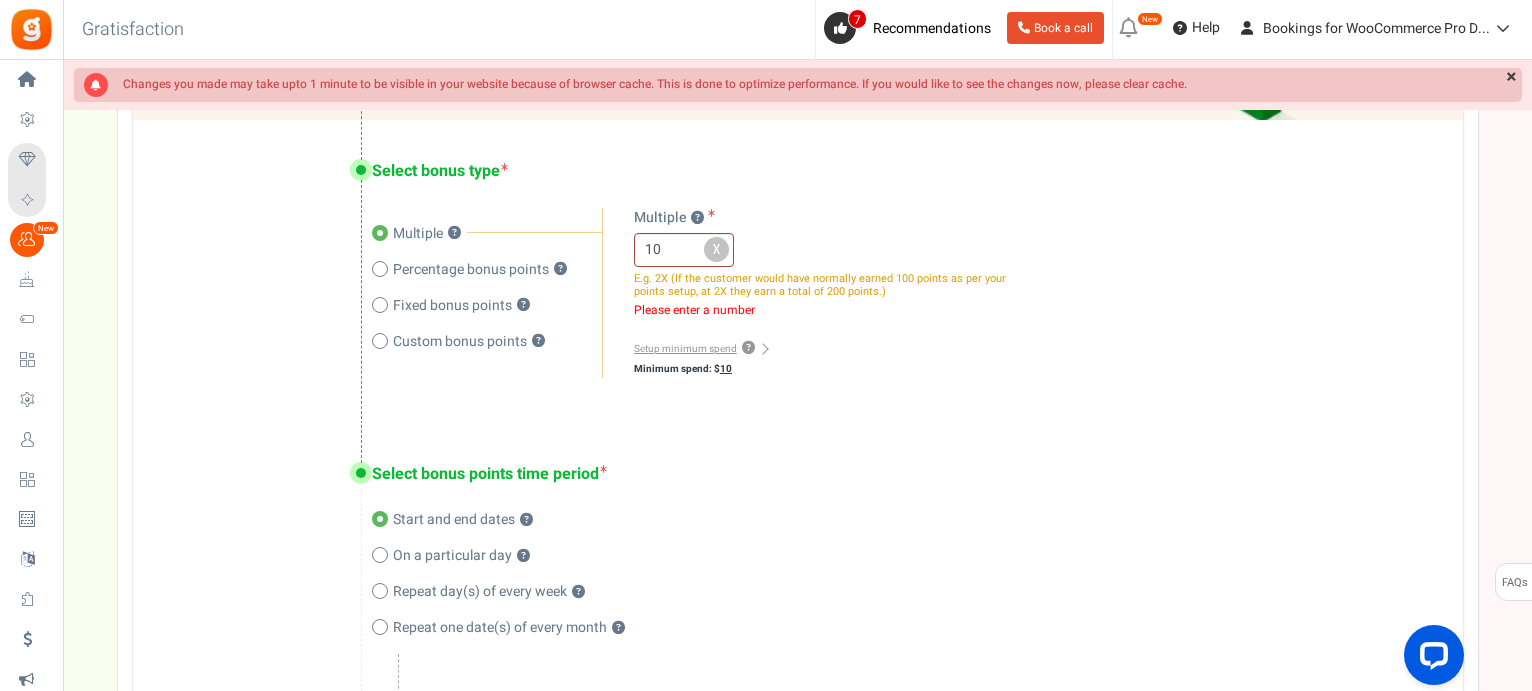 click on "Select bonus points time period
Start and end dates
?
On a particular day
?
Repeat day(s) of every week
?
? Select offer period" at bounding box center [798, 641] 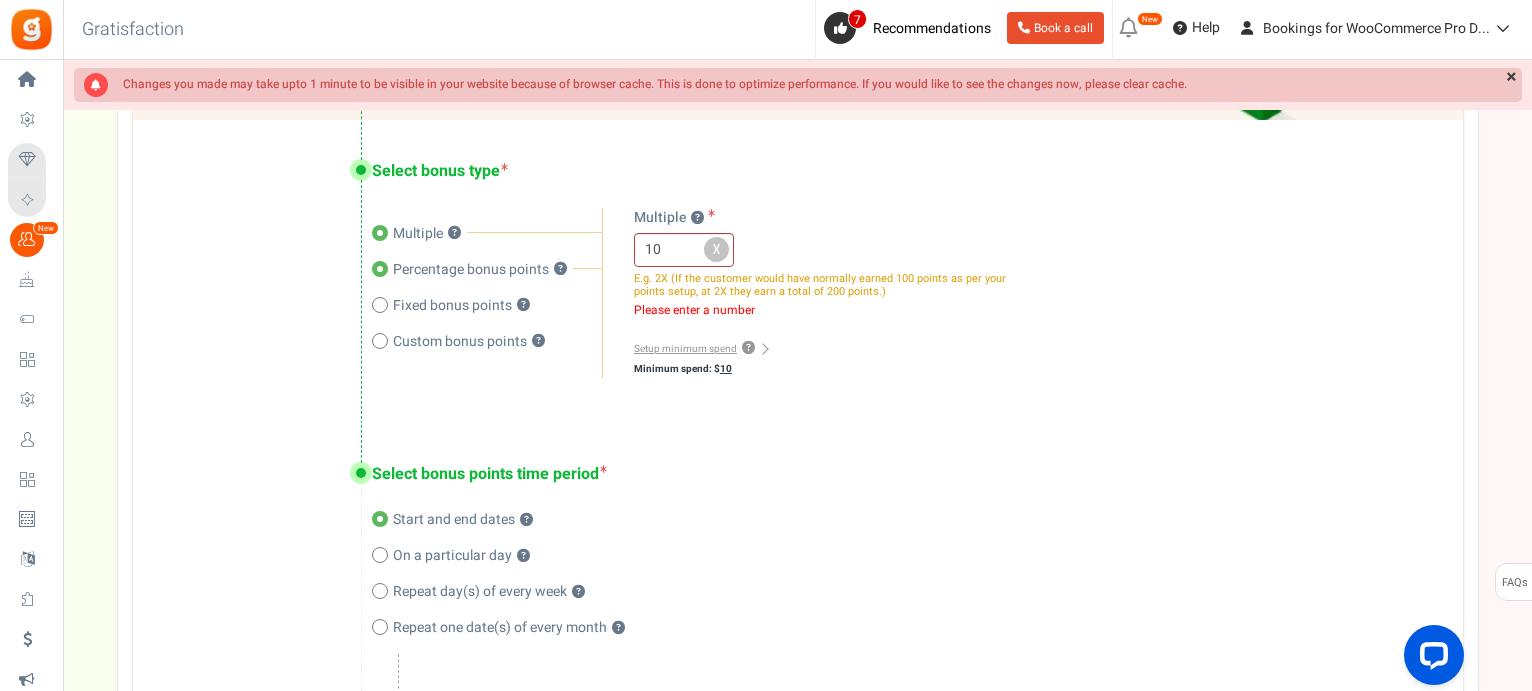 radio on "false" 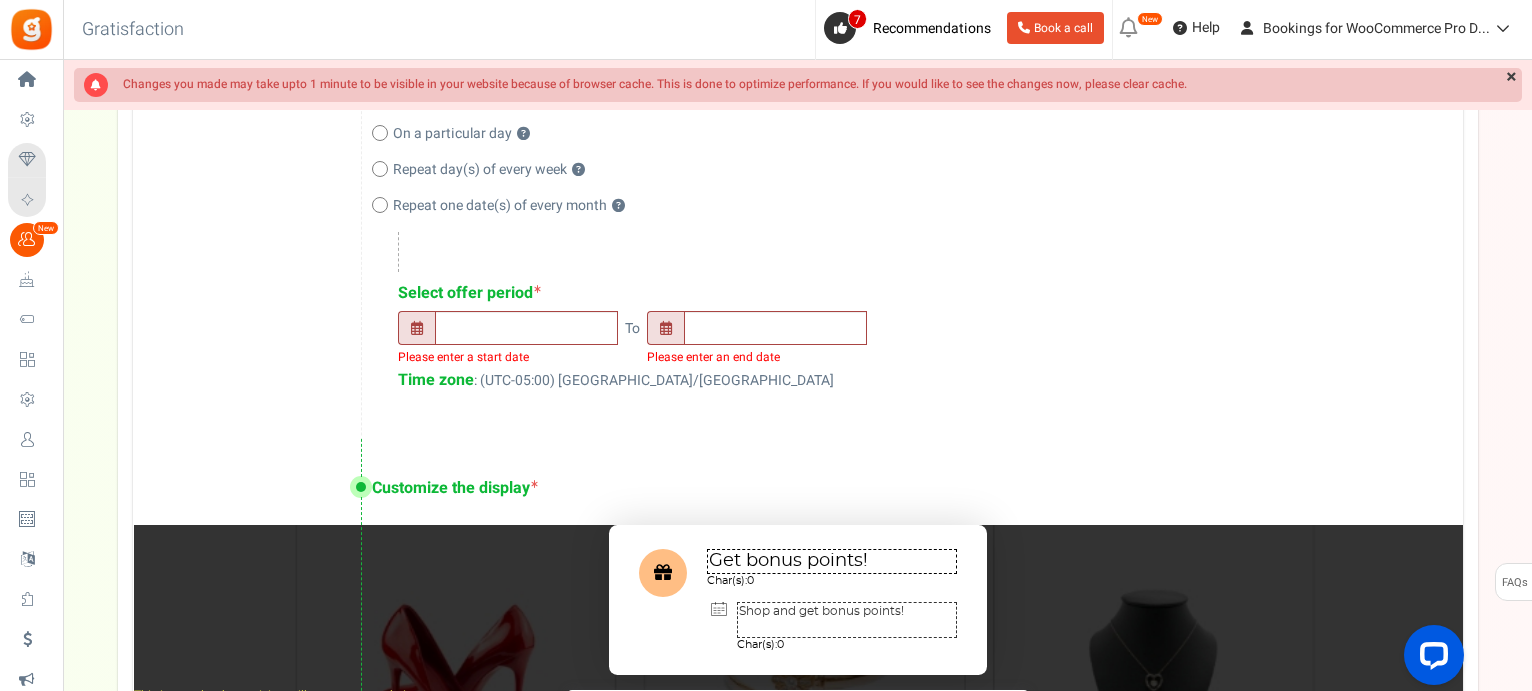 scroll, scrollTop: 859, scrollLeft: 0, axis: vertical 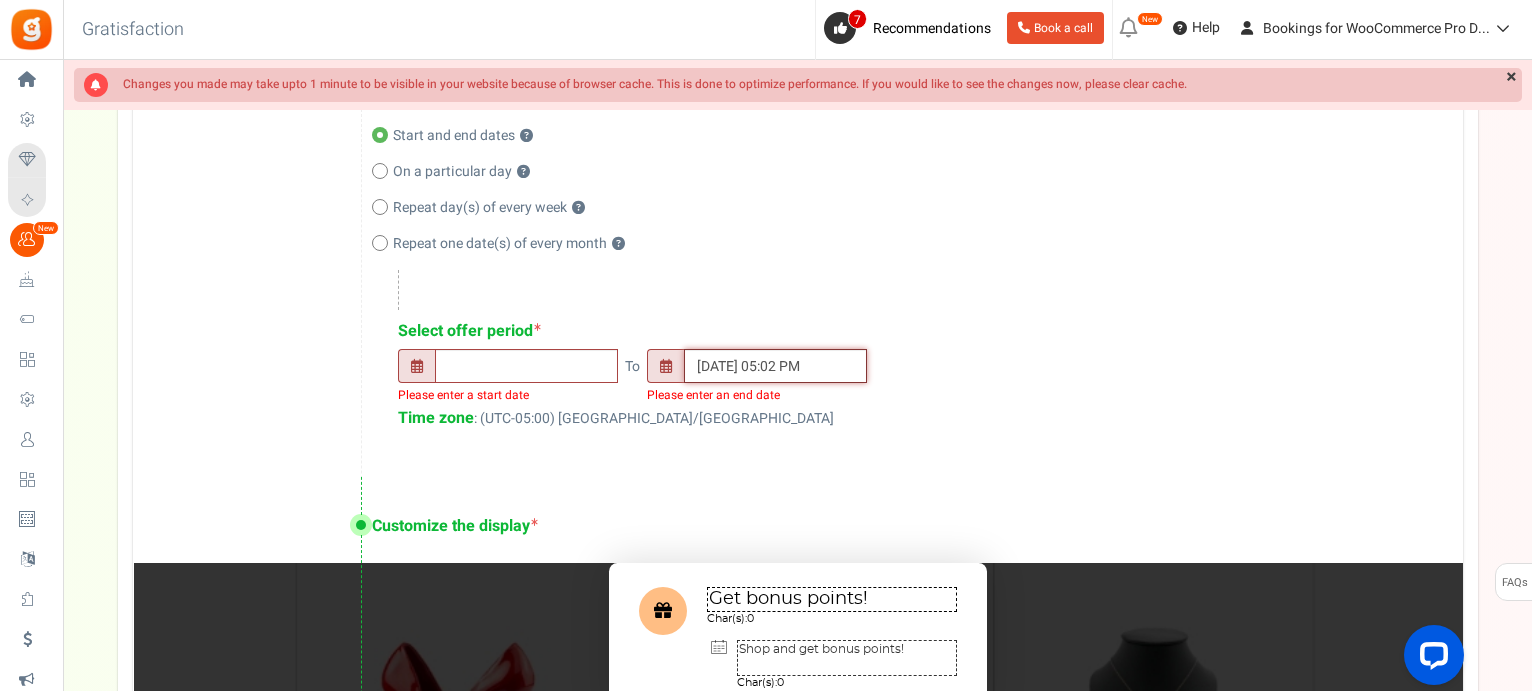 click on "16/07/2025 05:02 PM" at bounding box center (775, 366) 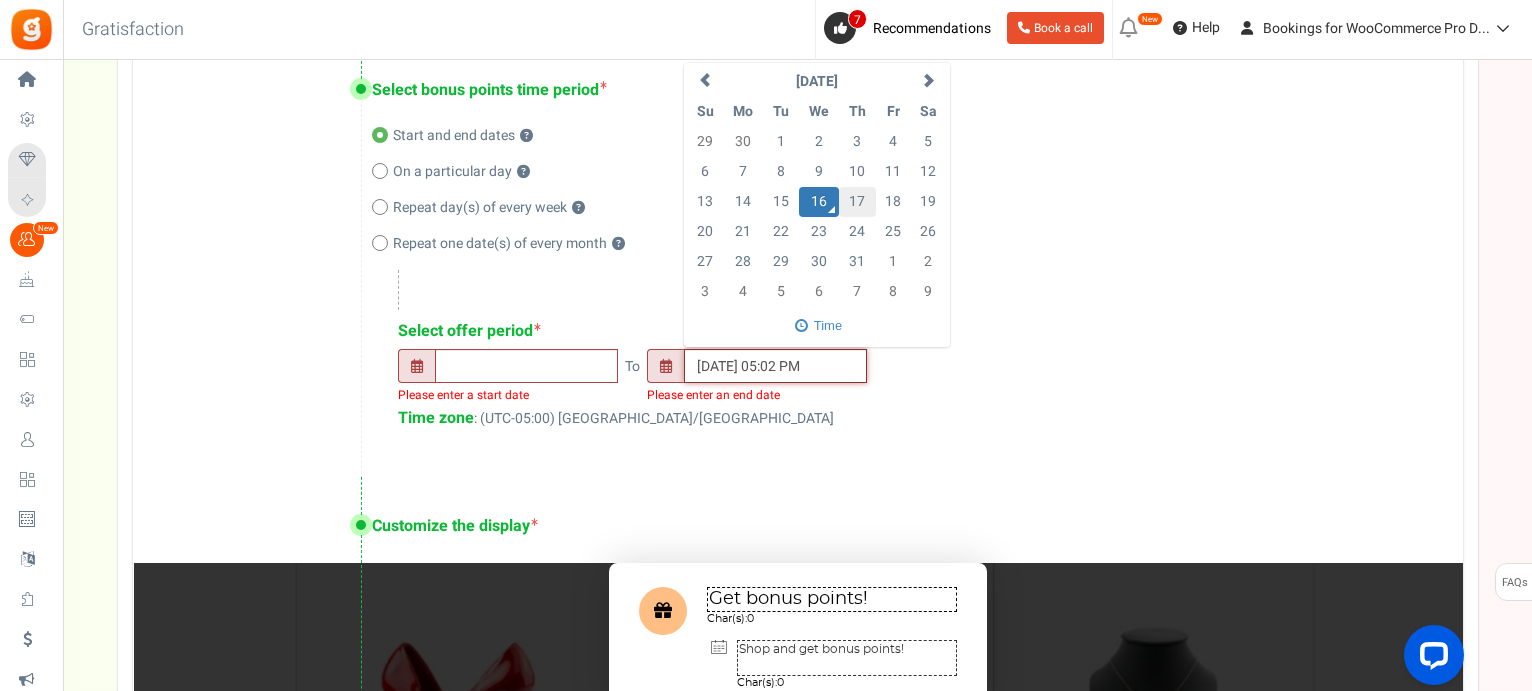 click on "17" at bounding box center (857, 202) 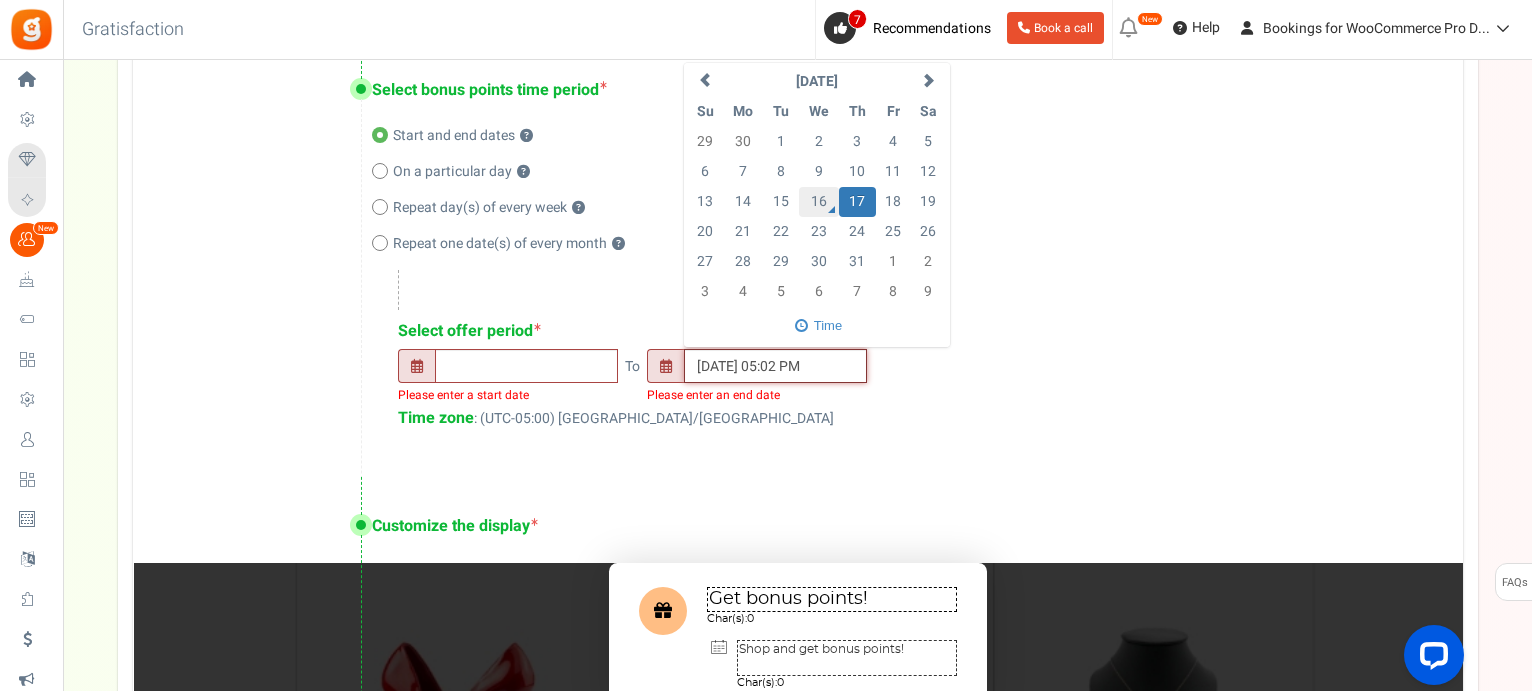 click on "16" at bounding box center (819, 202) 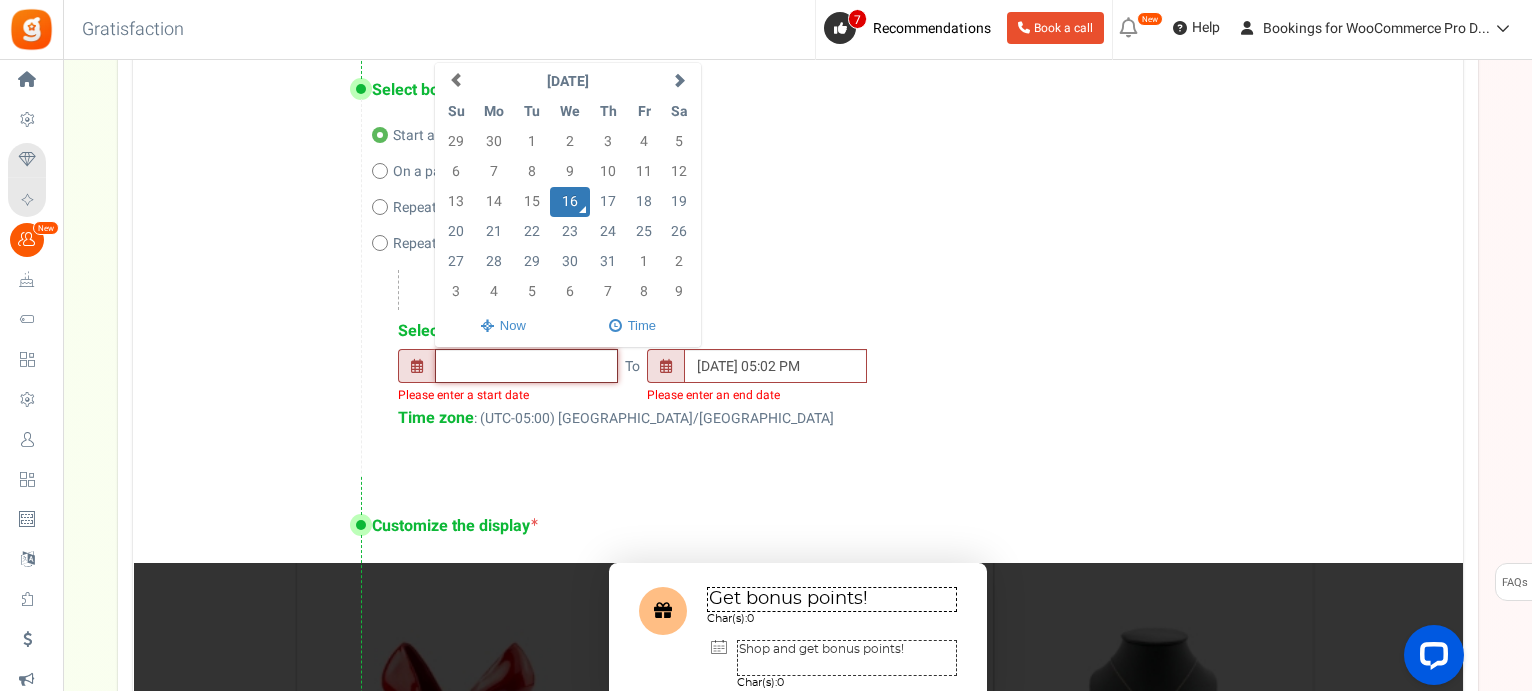 click at bounding box center (526, 366) 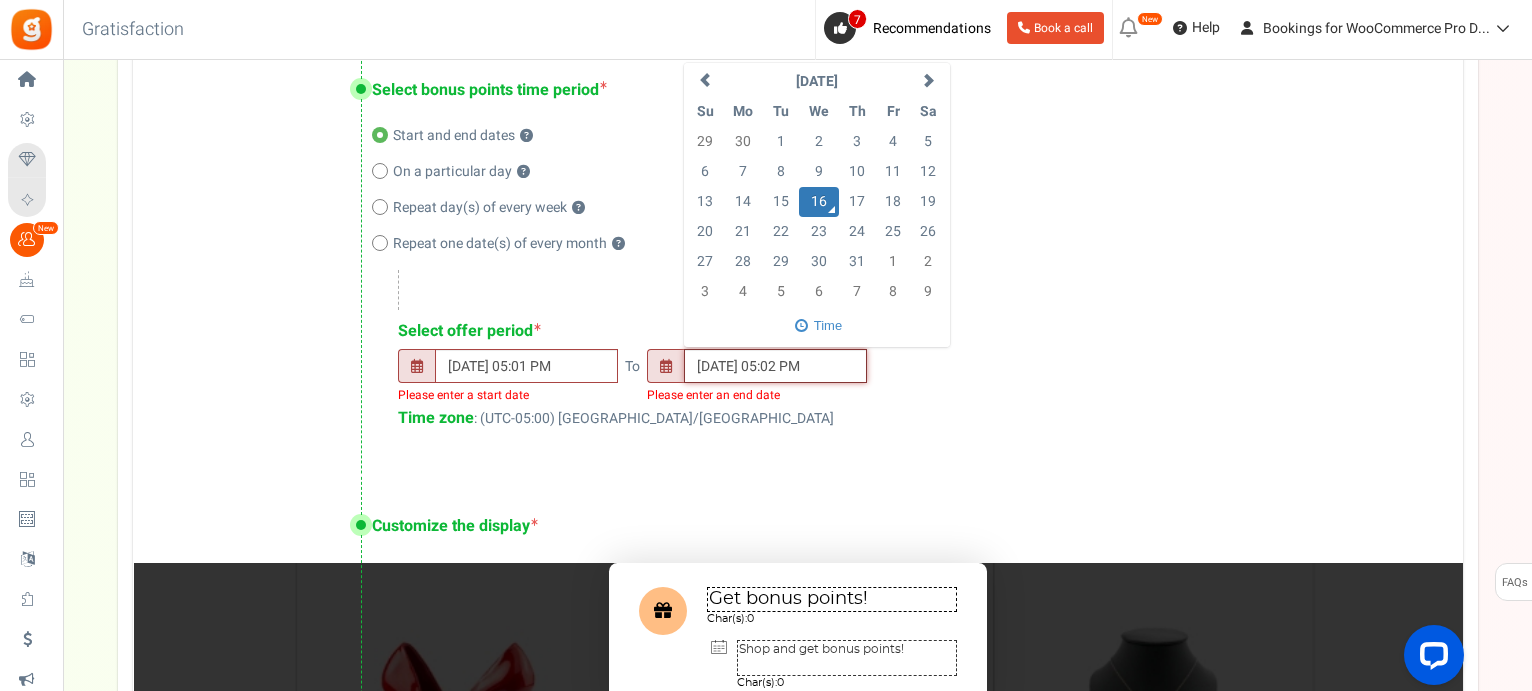 click on "16/07/2025 05:02 PM" at bounding box center [775, 366] 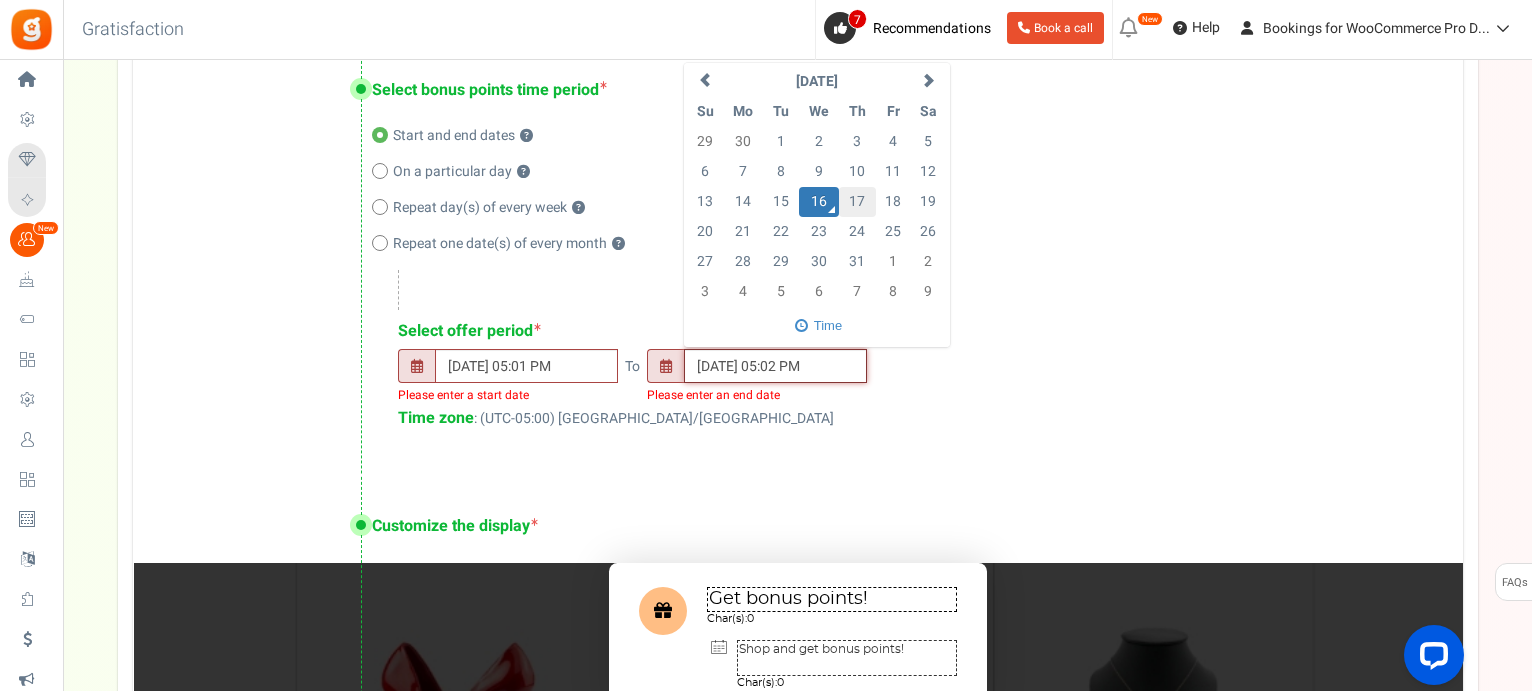click on "17" at bounding box center [857, 202] 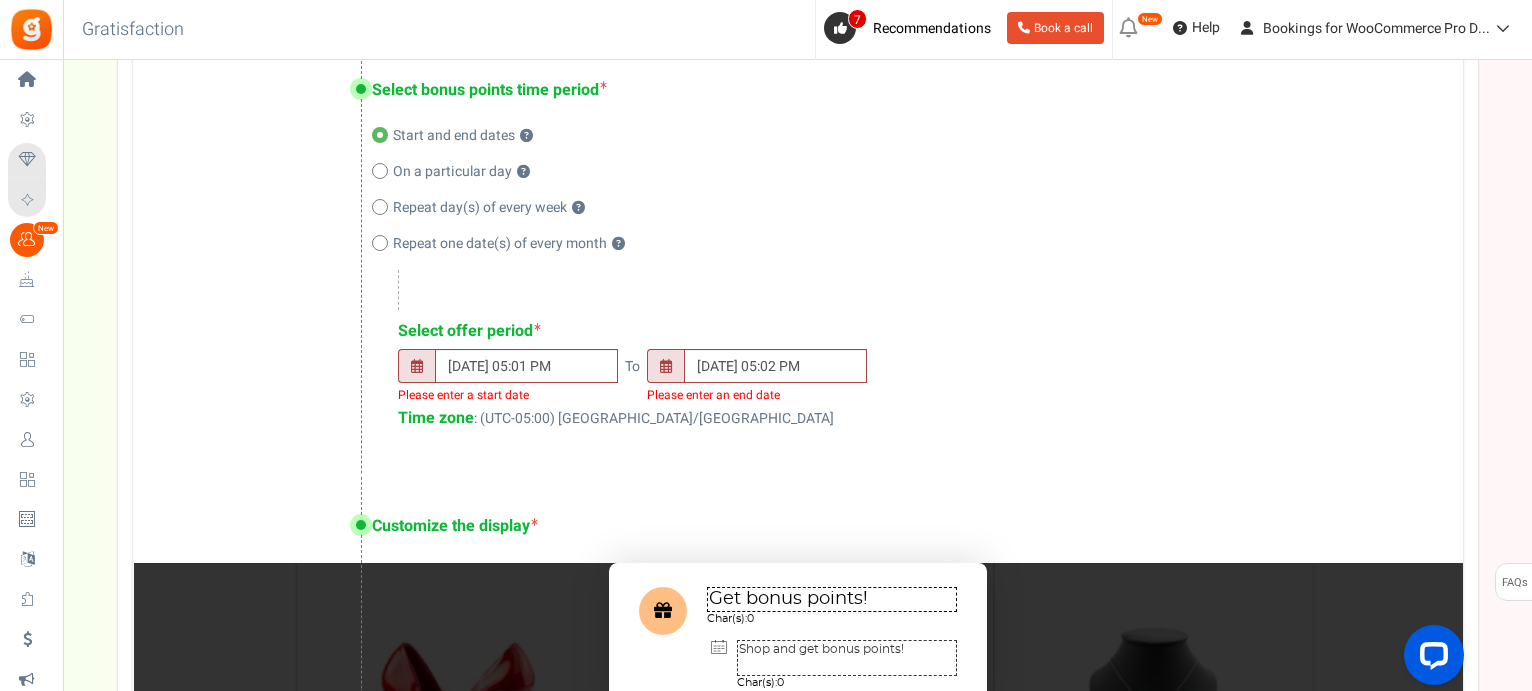 click on "16/07/2025 05:01 PM
Please enter a start date
To
17/07/2025 05:02 PM
Please enter an end date" at bounding box center [910, 378] 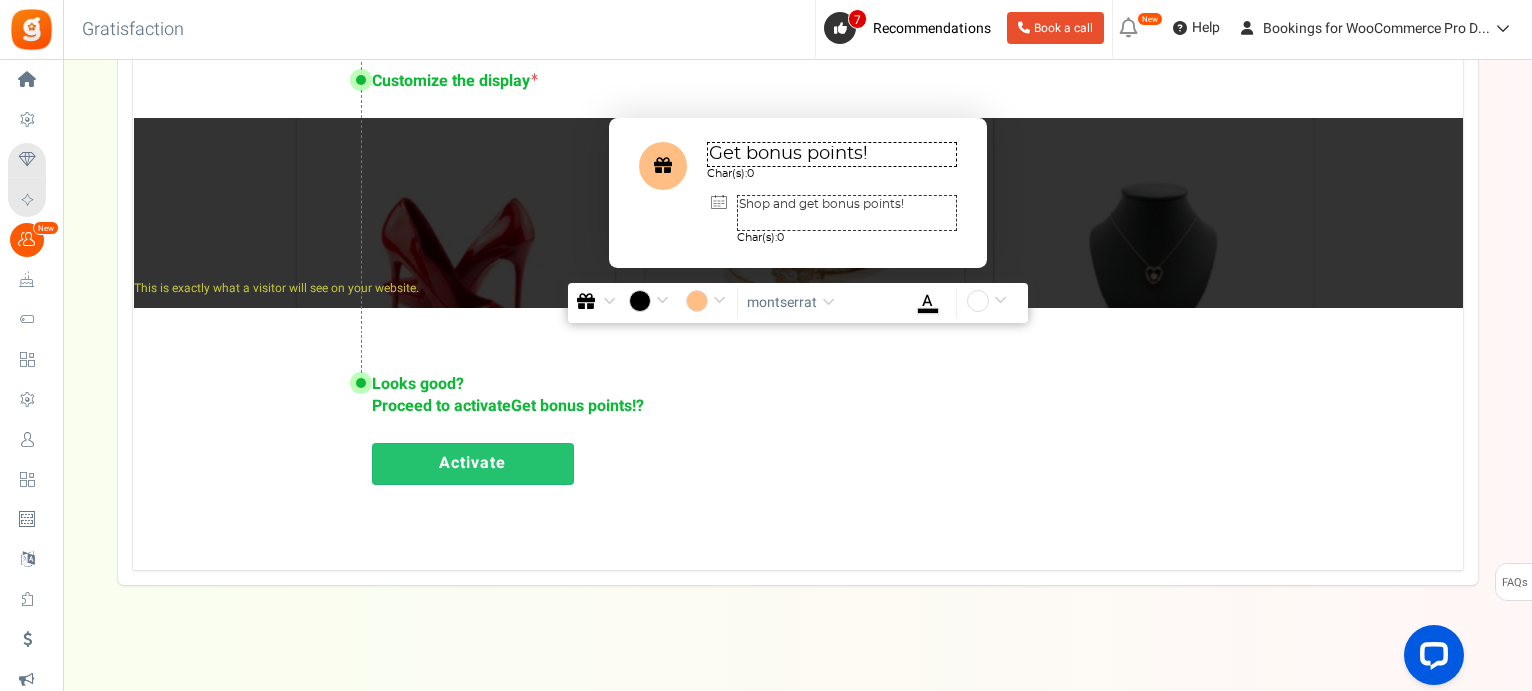 scroll, scrollTop: 1319, scrollLeft: 0, axis: vertical 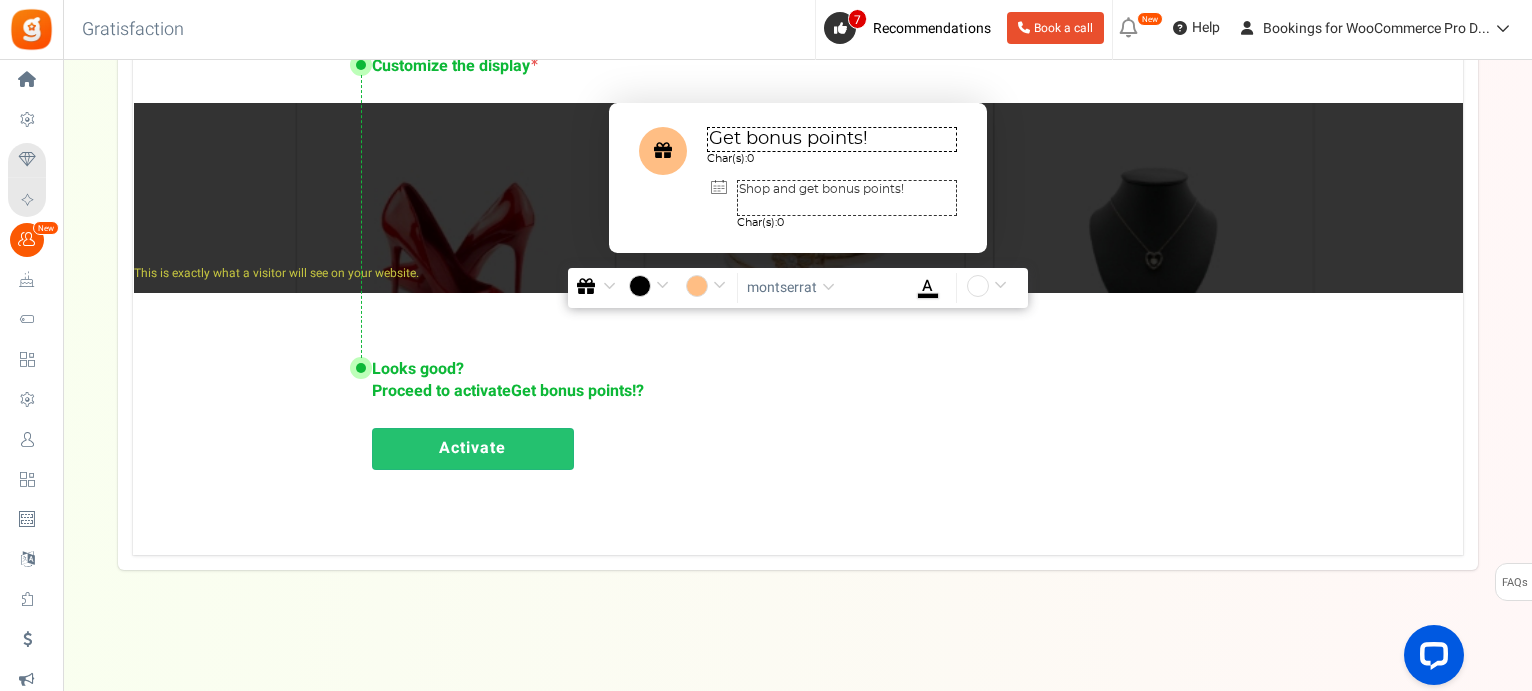 click on "Activate" at bounding box center [473, 449] 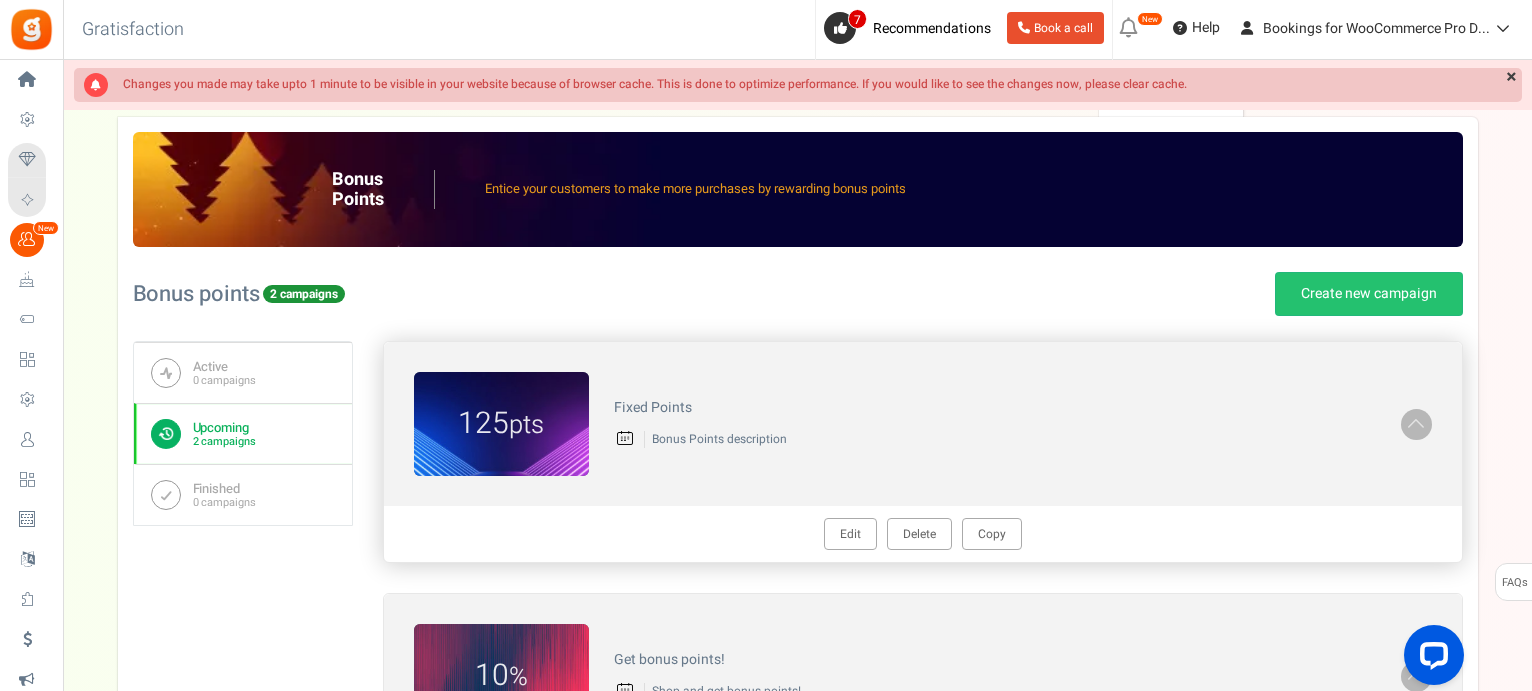 scroll, scrollTop: 0, scrollLeft: 0, axis: both 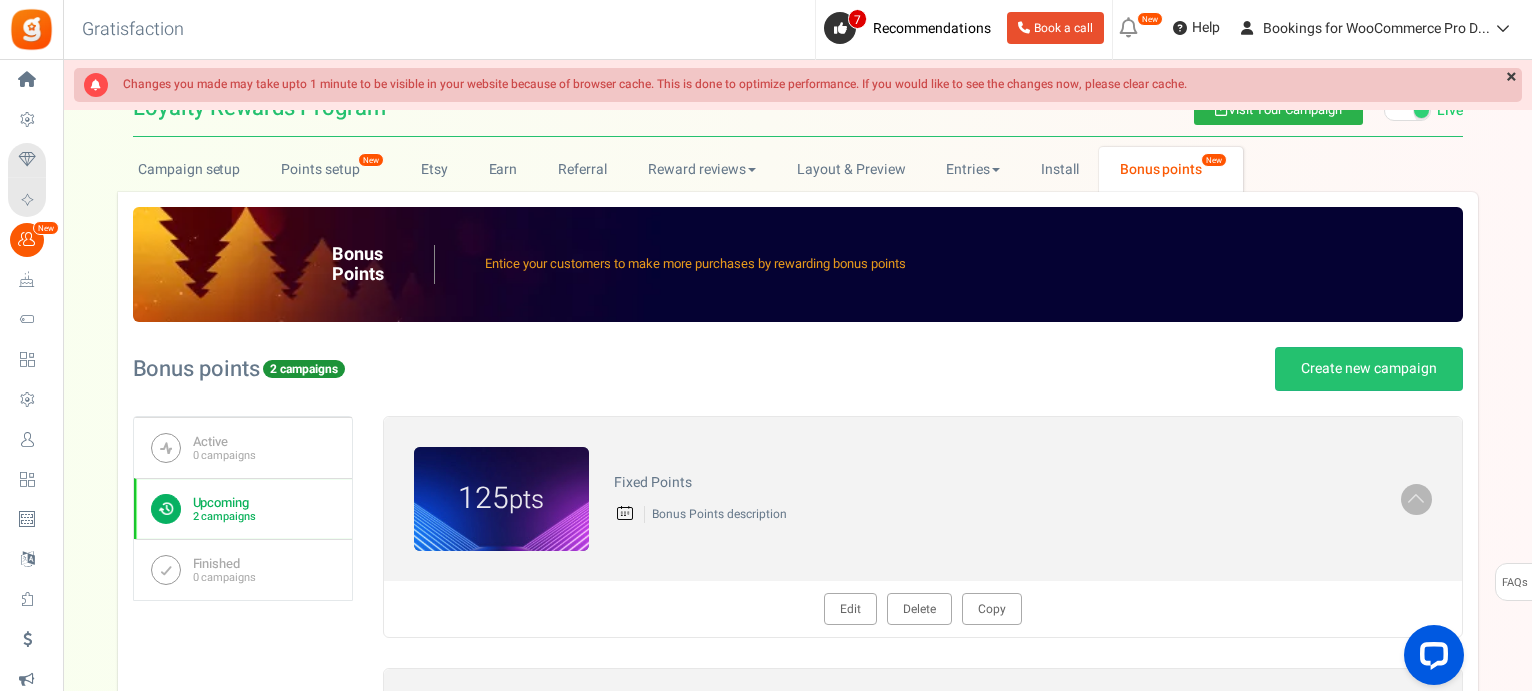 click on "Visit Your Campaign" at bounding box center (1278, 109) 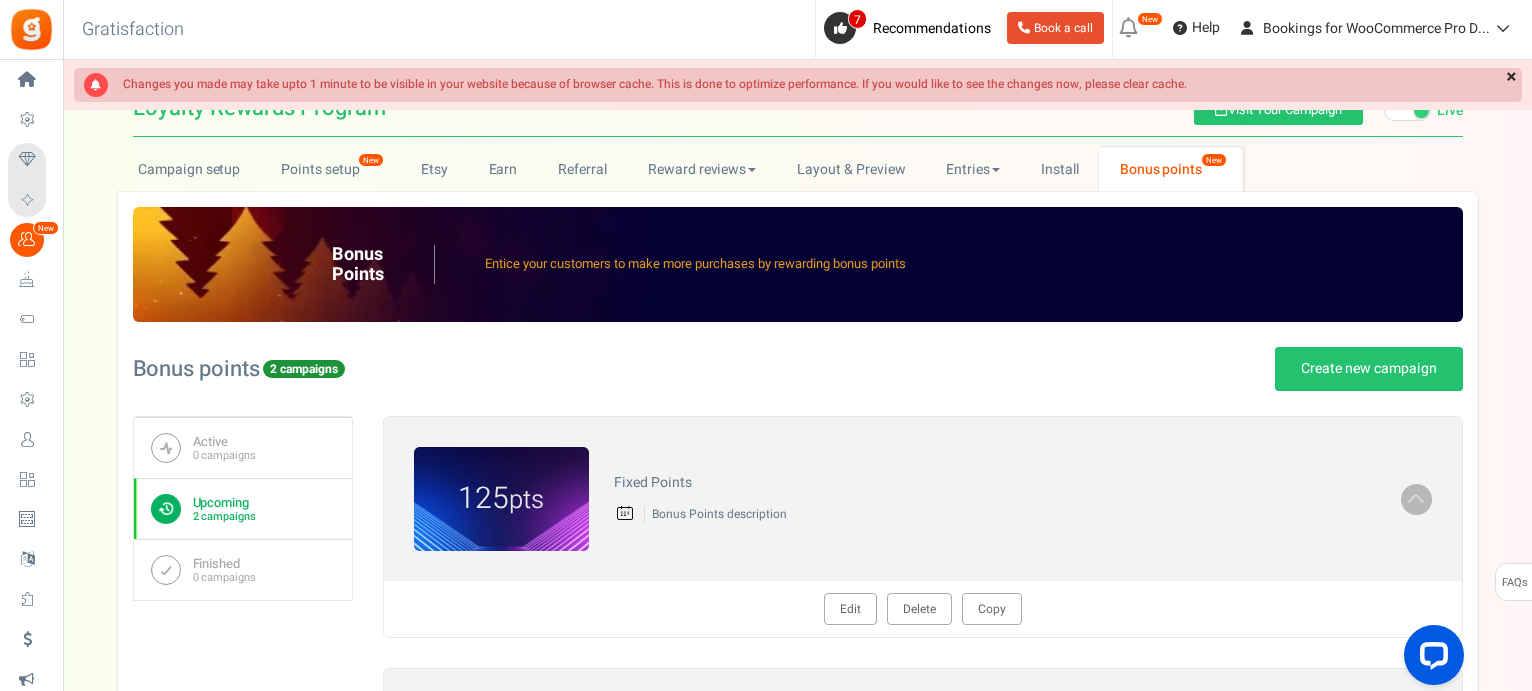 click on "×" at bounding box center [1511, 78] 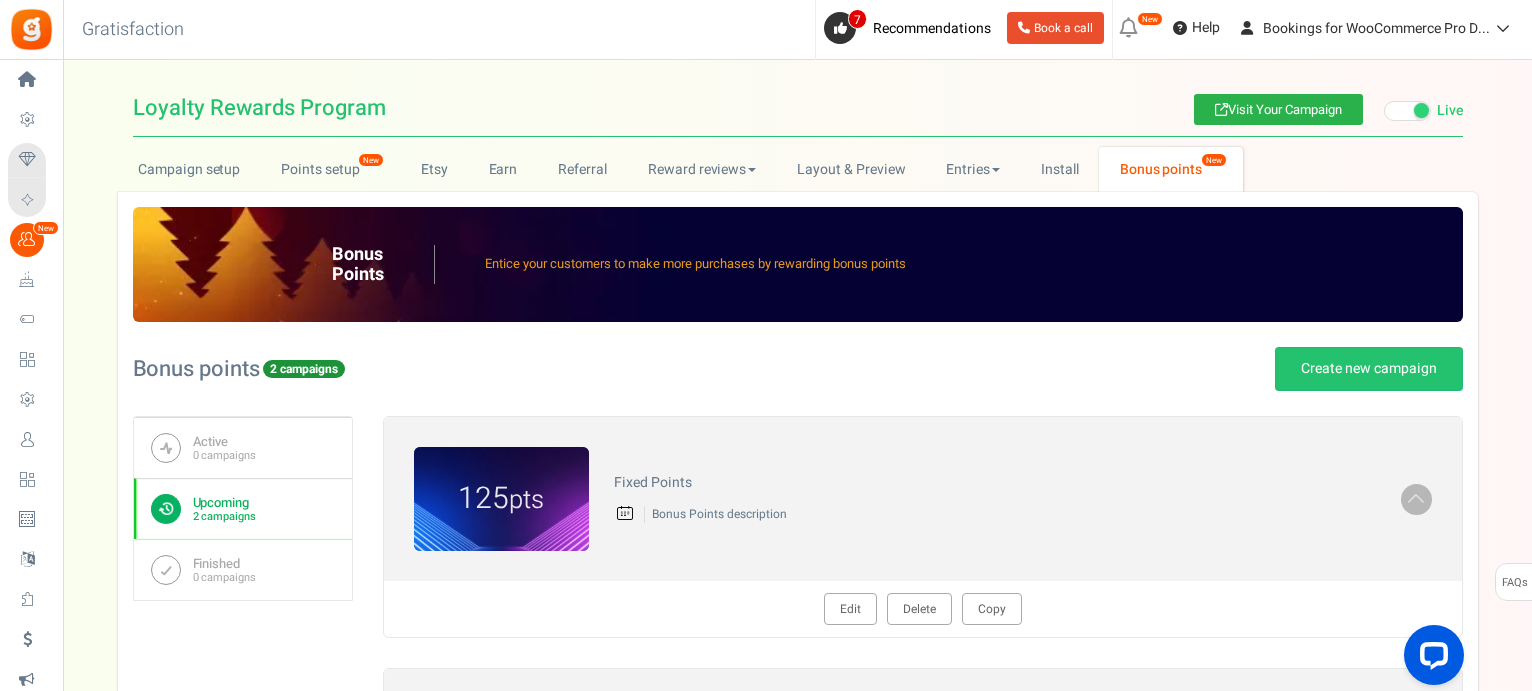 click on "Visit Your Campaign" at bounding box center (1278, 109) 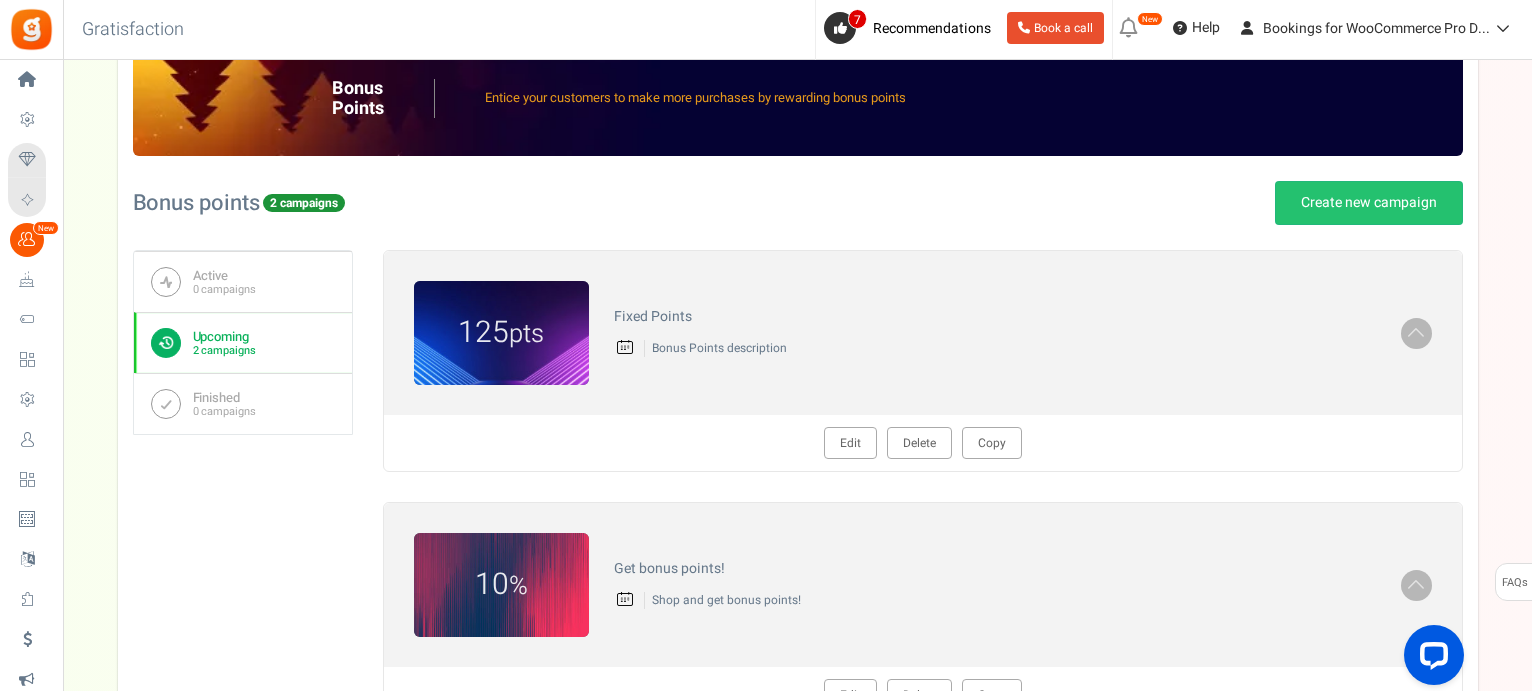 scroll, scrollTop: 0, scrollLeft: 0, axis: both 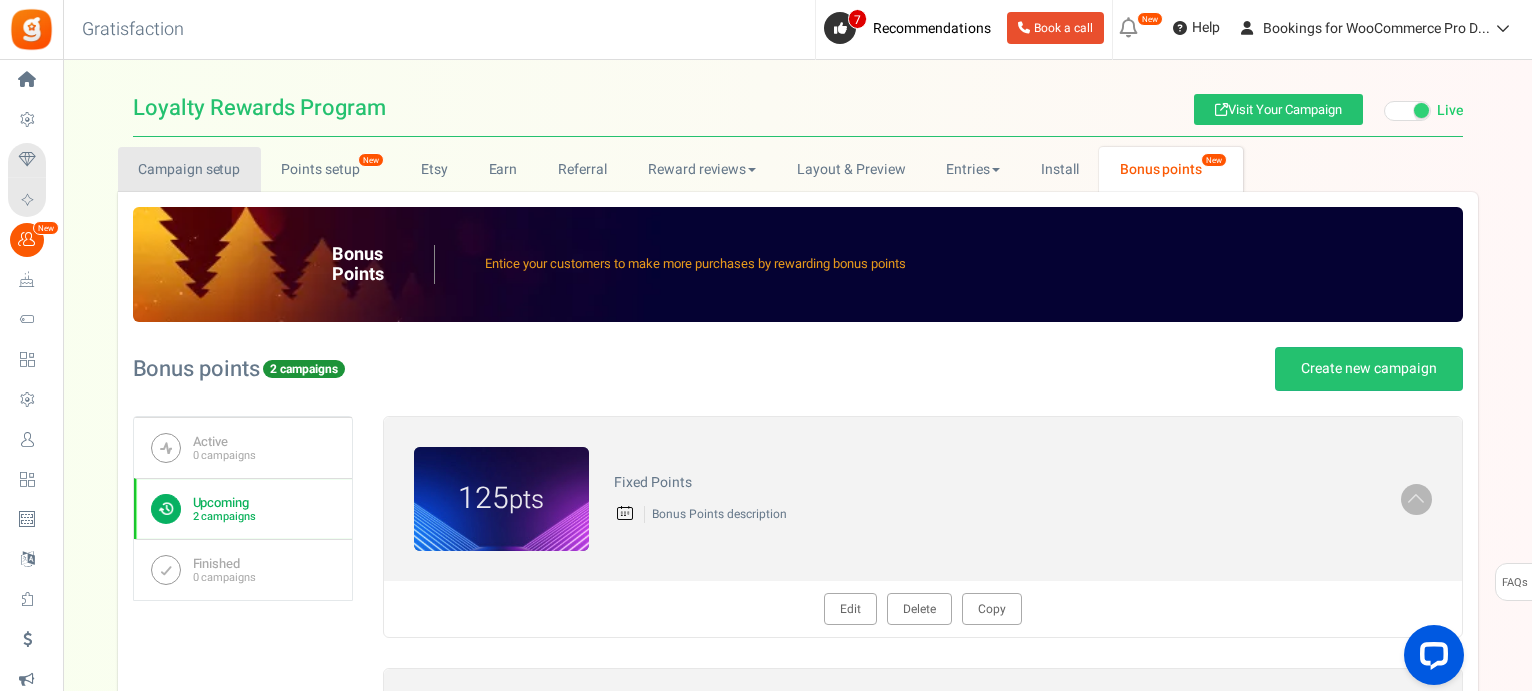 click on "Campaign setup" at bounding box center [189, 169] 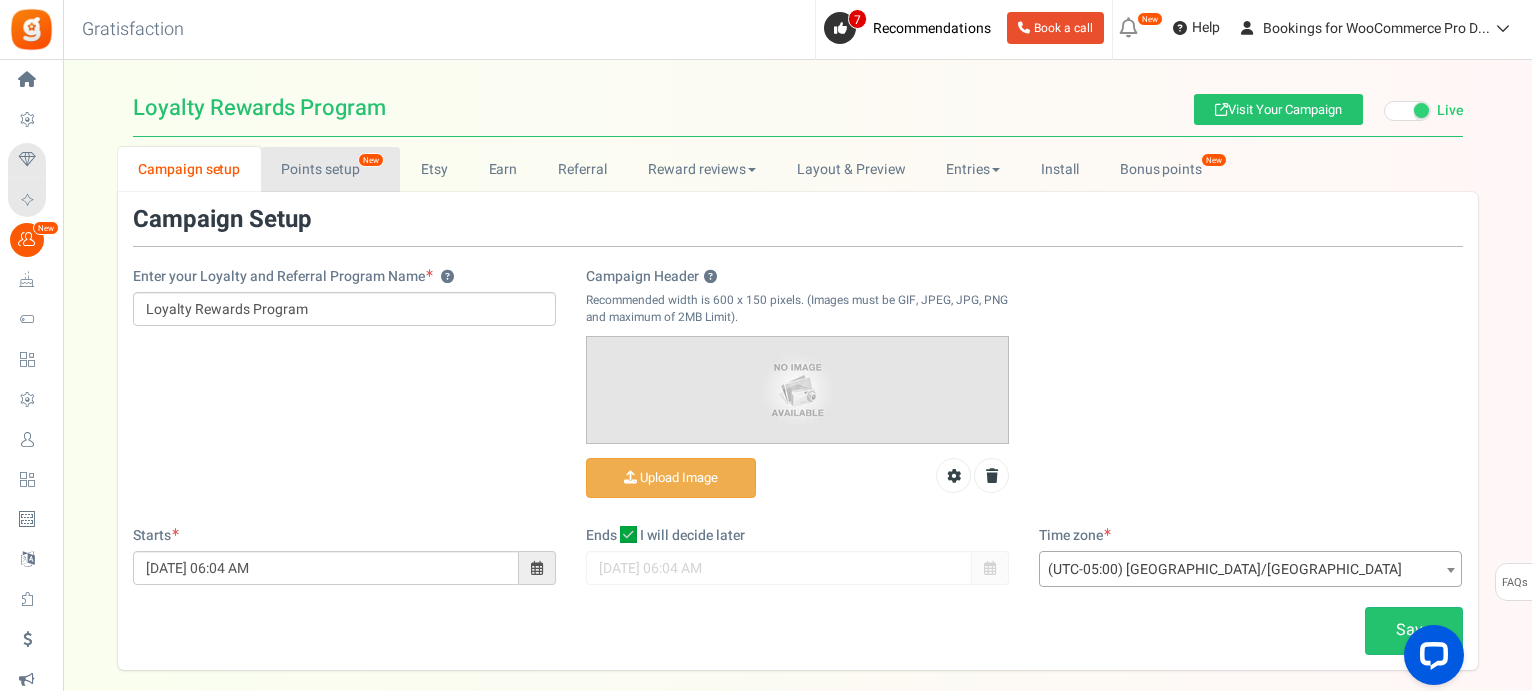 click on "Points setup
New" at bounding box center [330, 169] 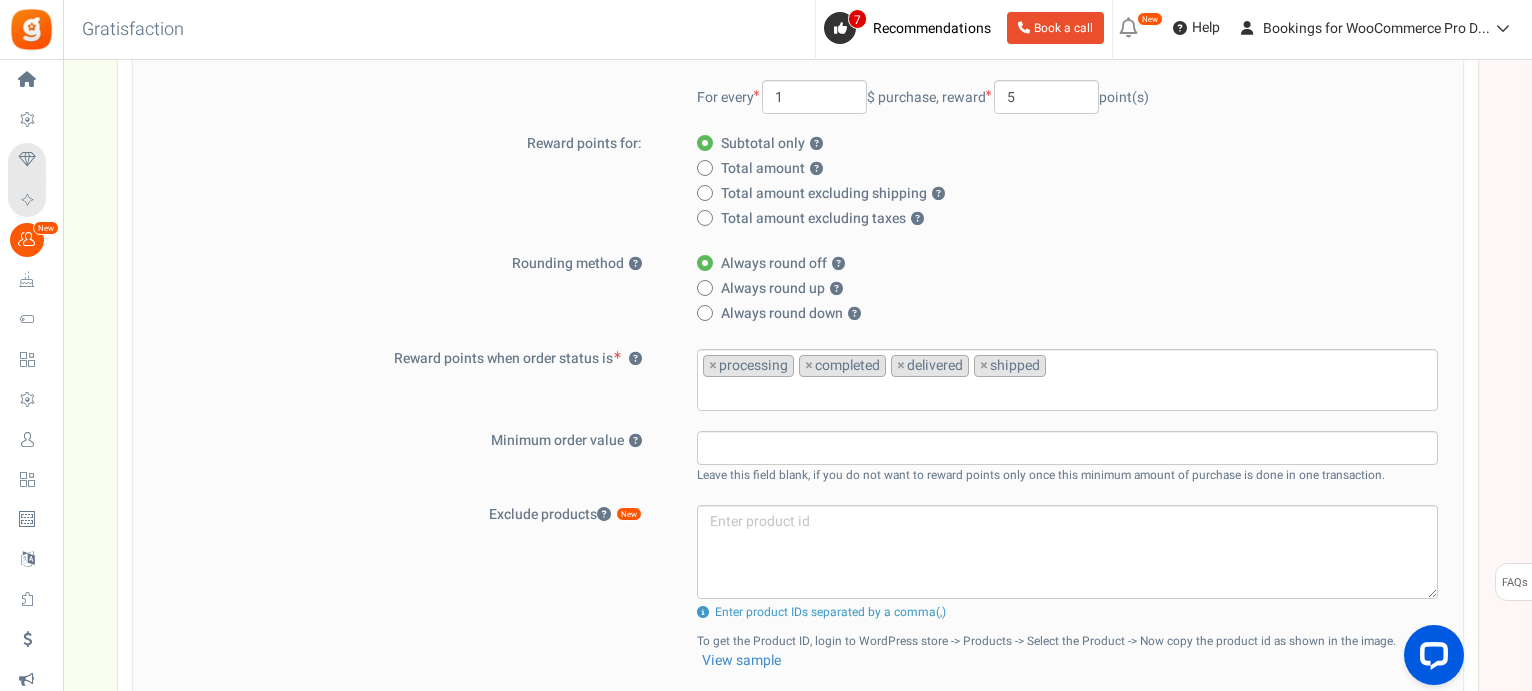 scroll, scrollTop: 395, scrollLeft: 0, axis: vertical 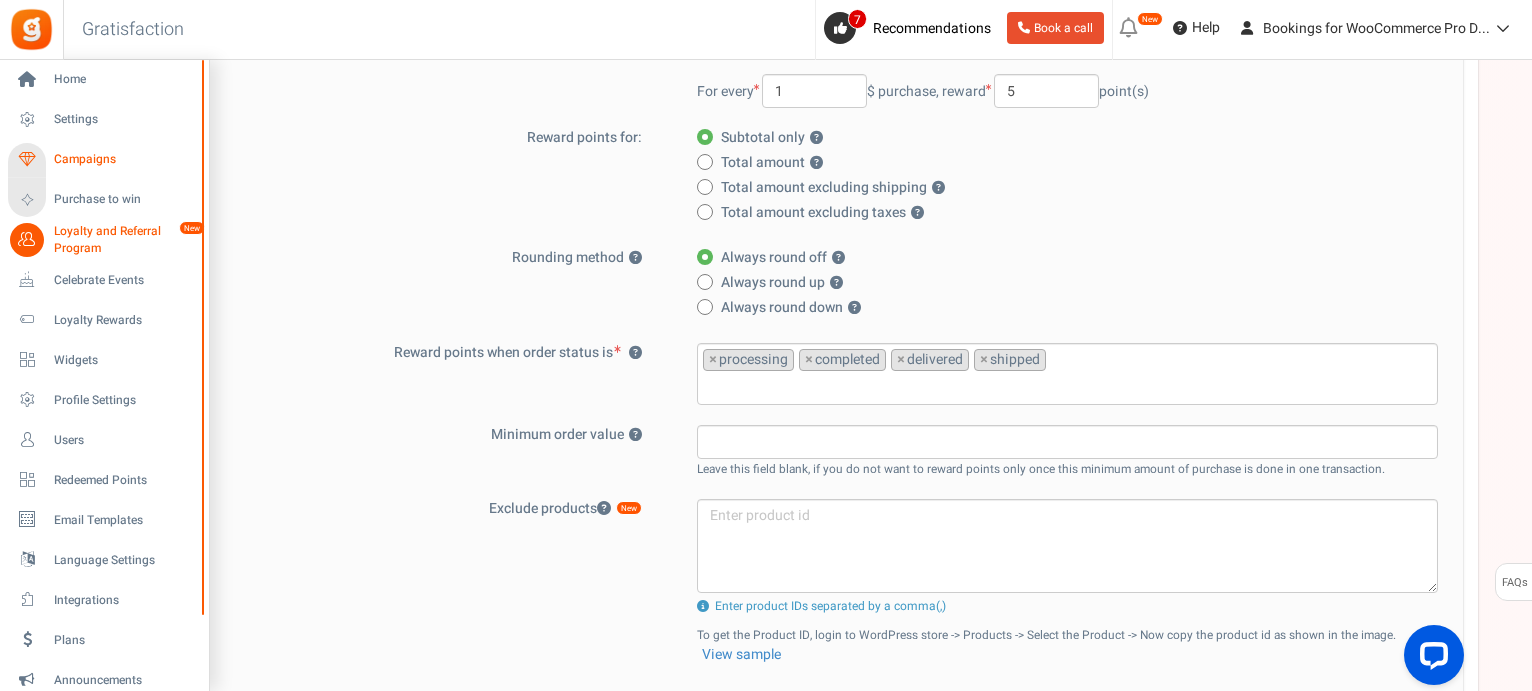 click on "Campaigns" at bounding box center (124, 159) 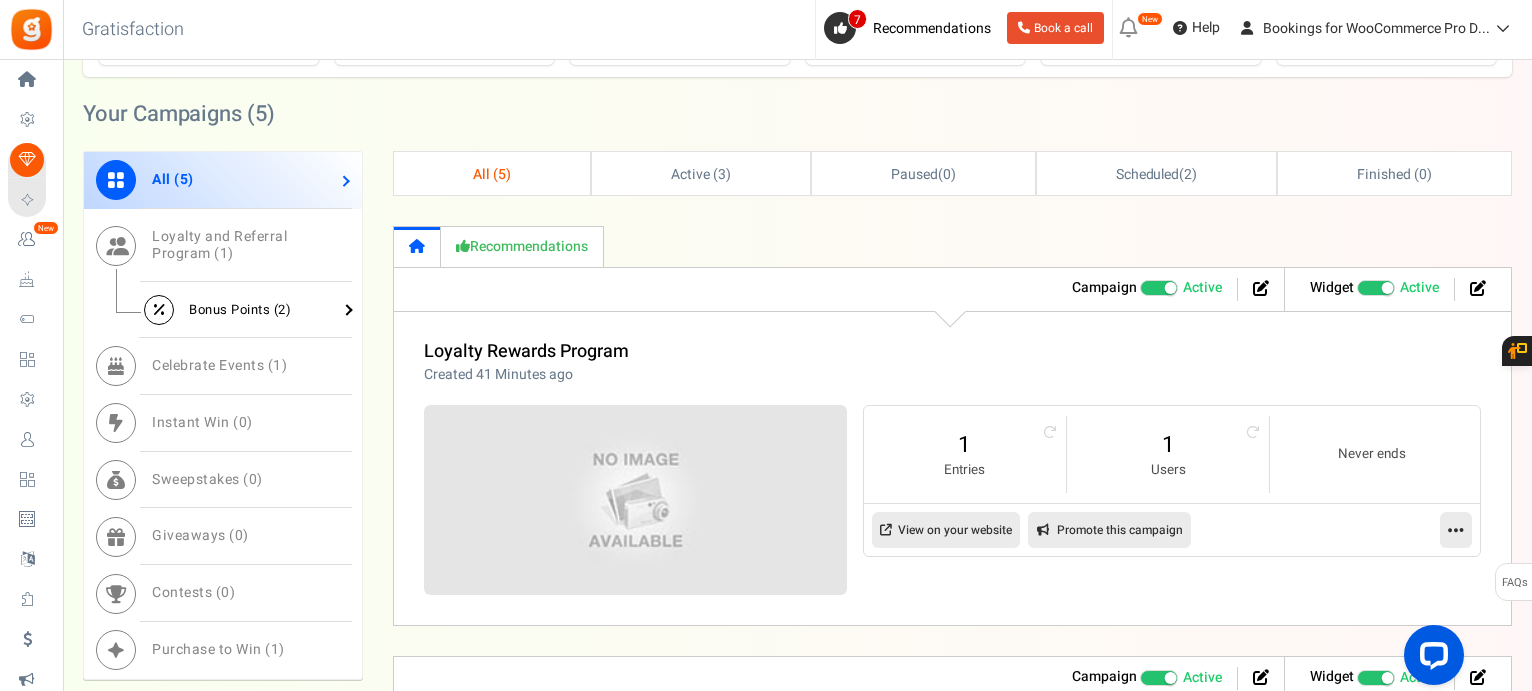 scroll, scrollTop: 543, scrollLeft: 0, axis: vertical 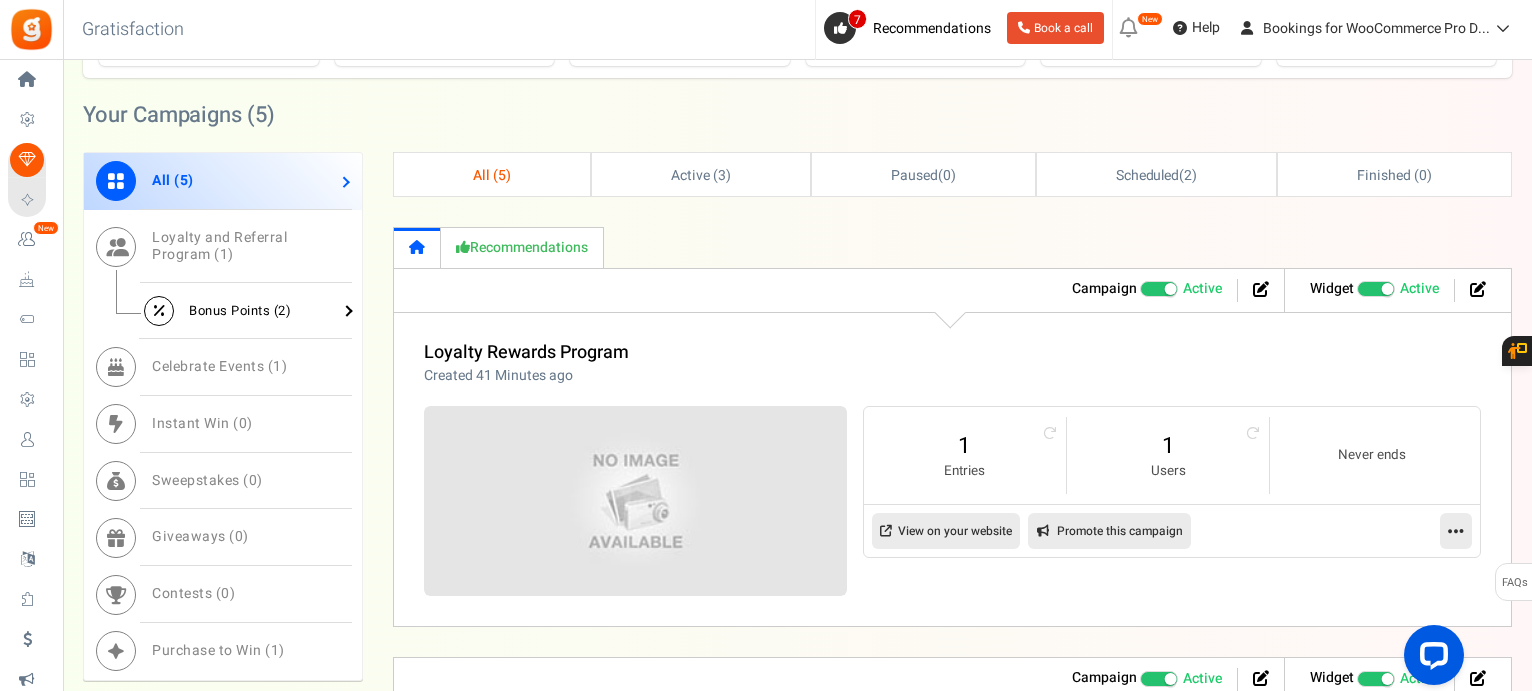 click on "Bonus Points ( 2 )" at bounding box center [240, 310] 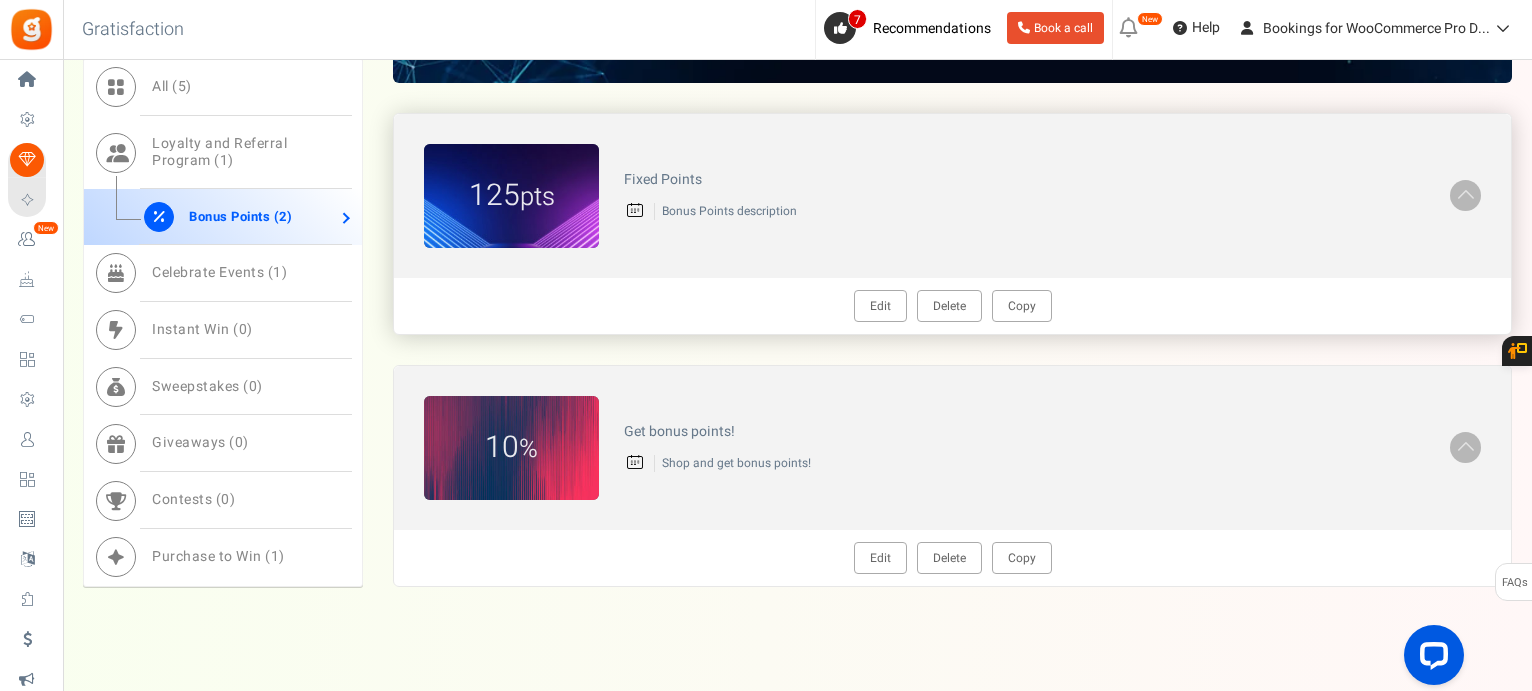 scroll, scrollTop: 773, scrollLeft: 0, axis: vertical 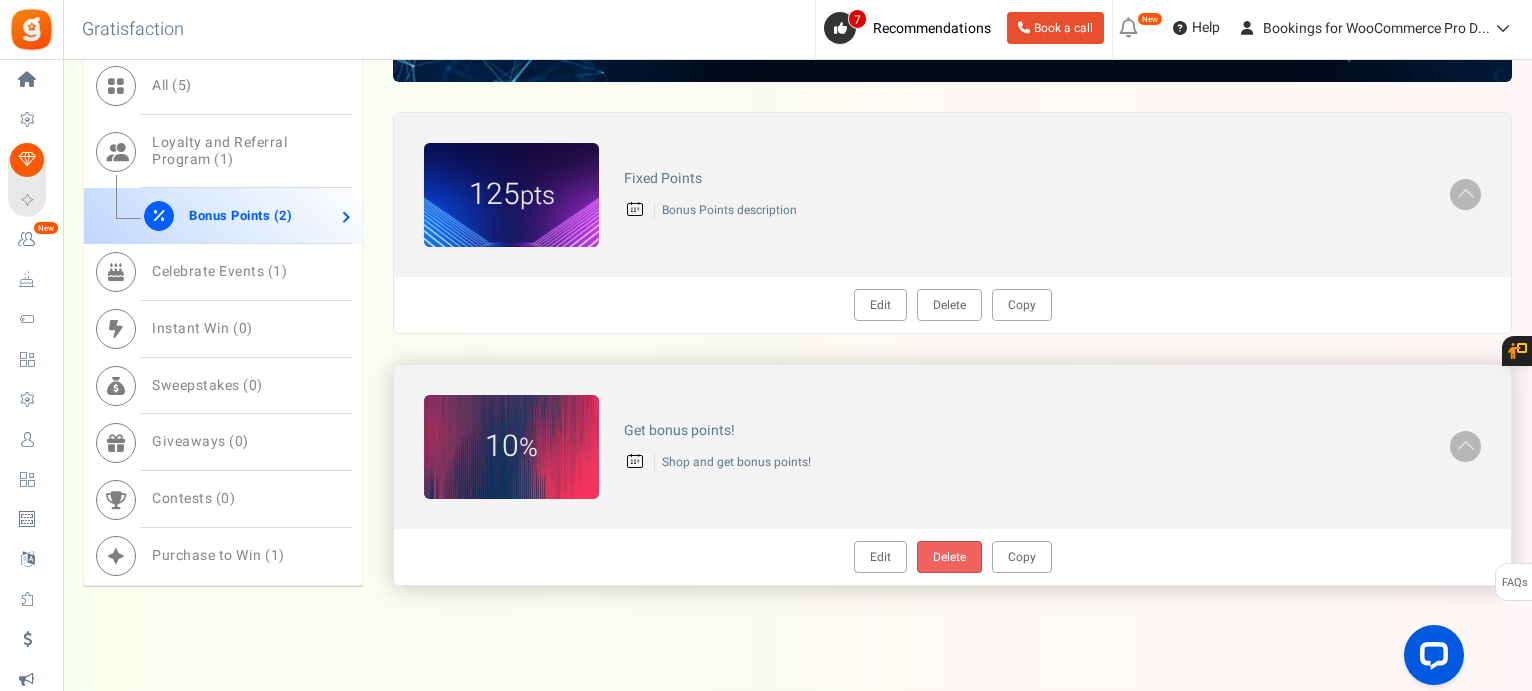 click on "Delete" at bounding box center [949, 557] 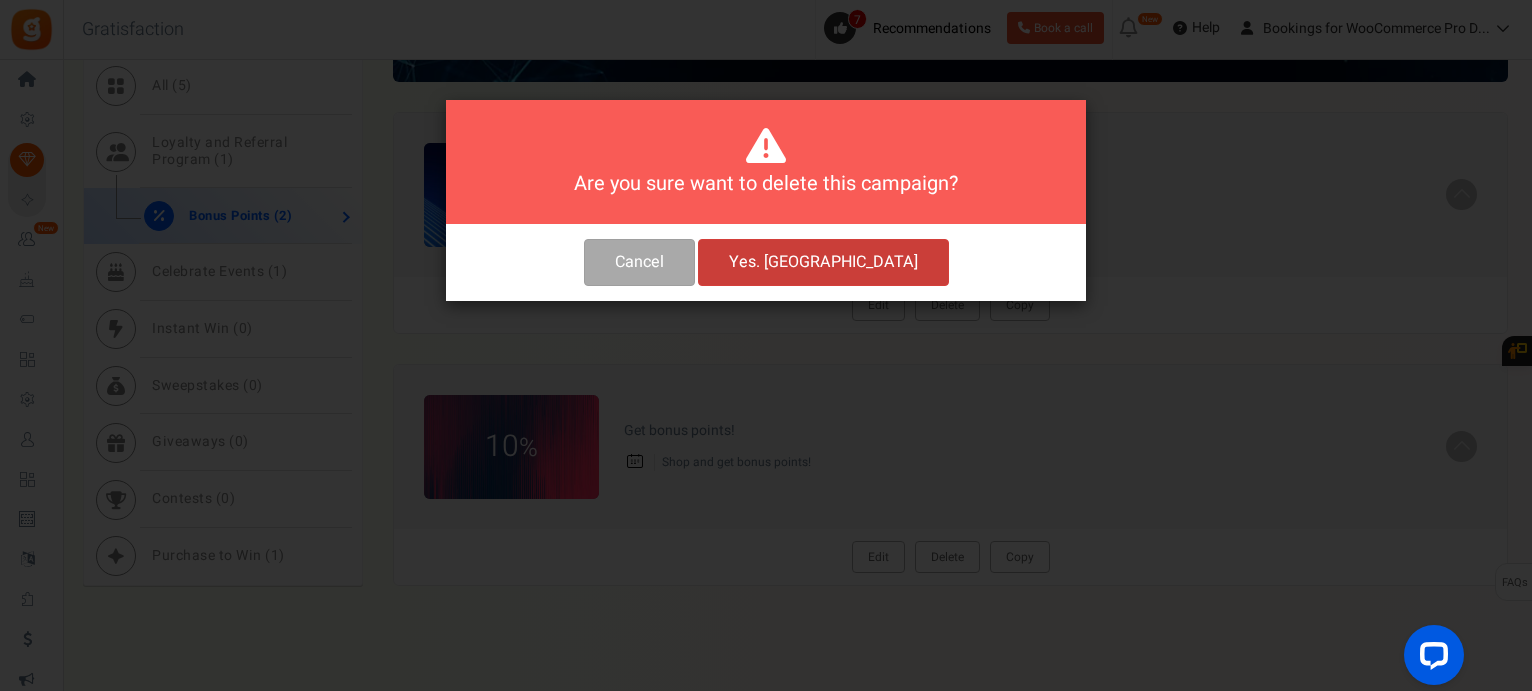 click on "Yes. [GEOGRAPHIC_DATA]" at bounding box center (823, 262) 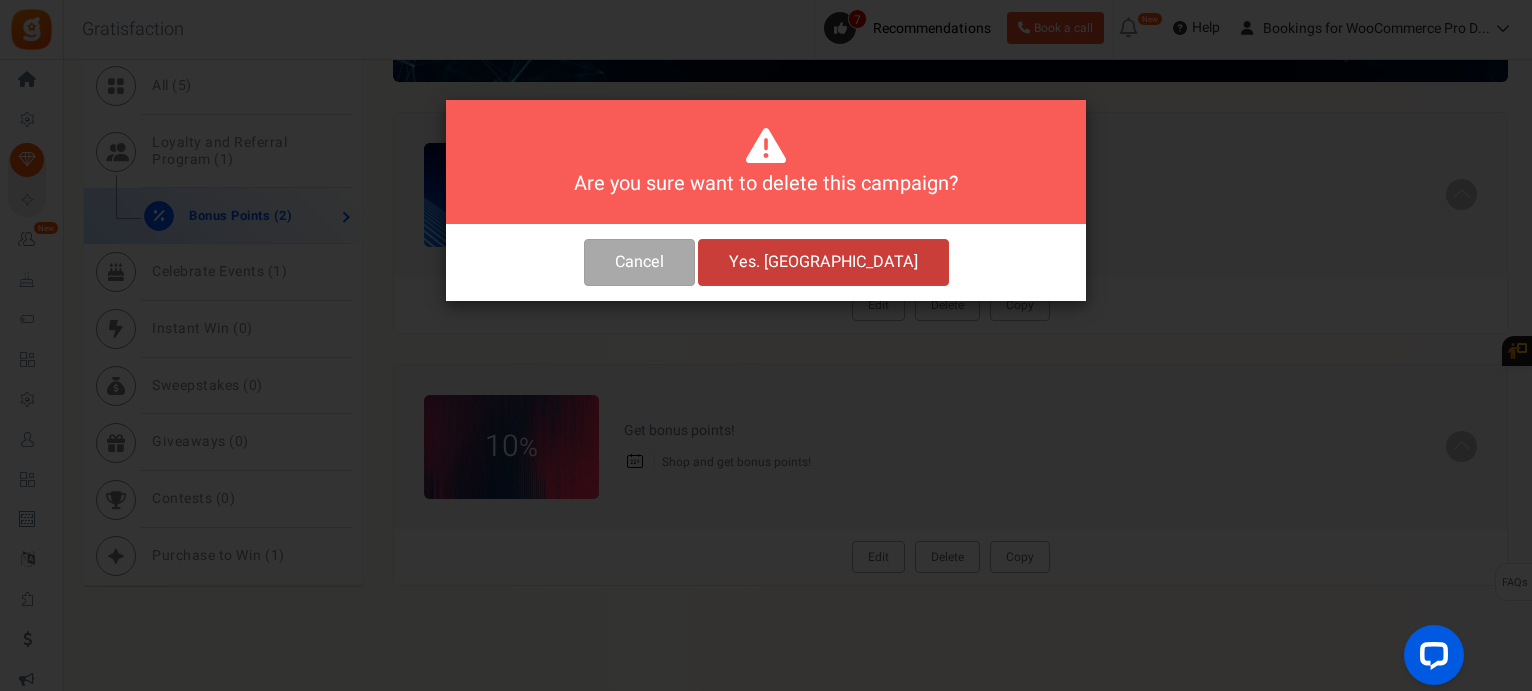 scroll, scrollTop: 672, scrollLeft: 0, axis: vertical 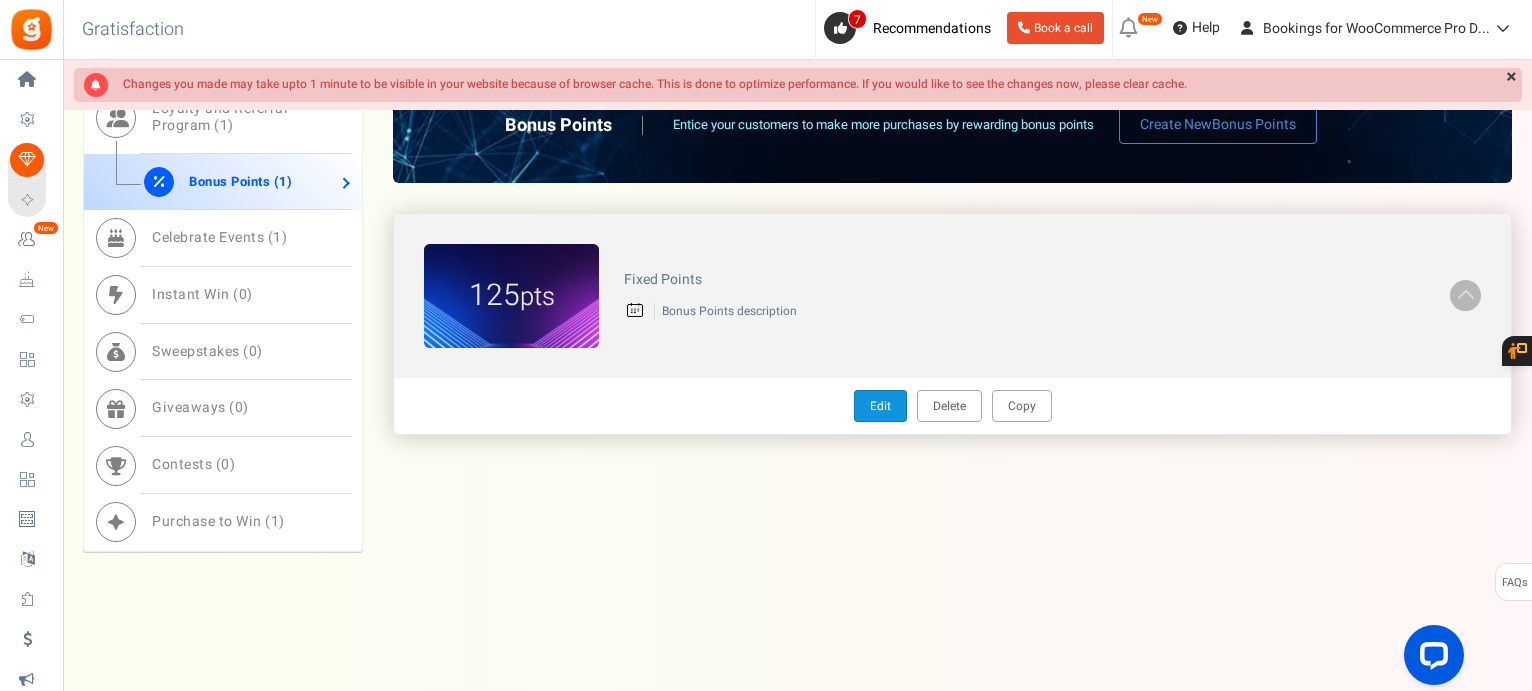 click on "Edit" at bounding box center (880, 406) 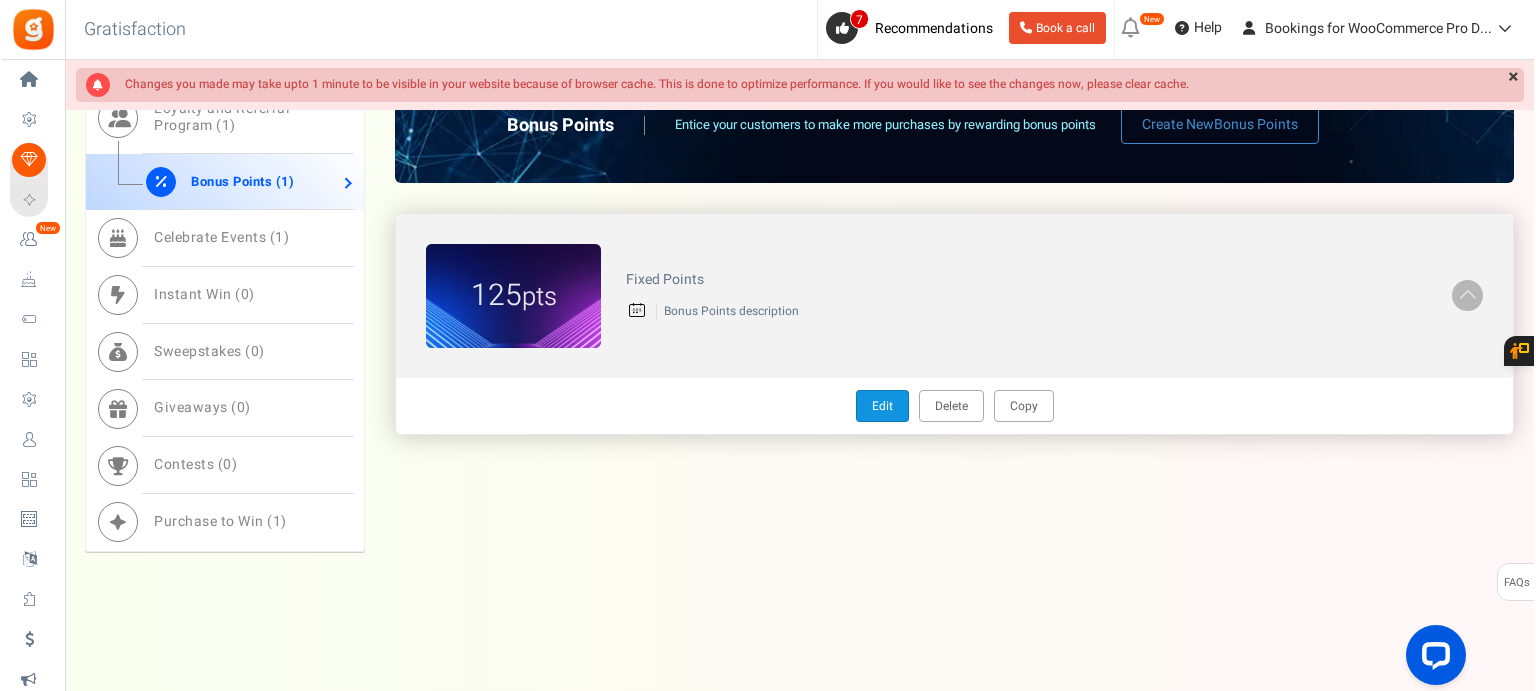 scroll, scrollTop: 0, scrollLeft: 0, axis: both 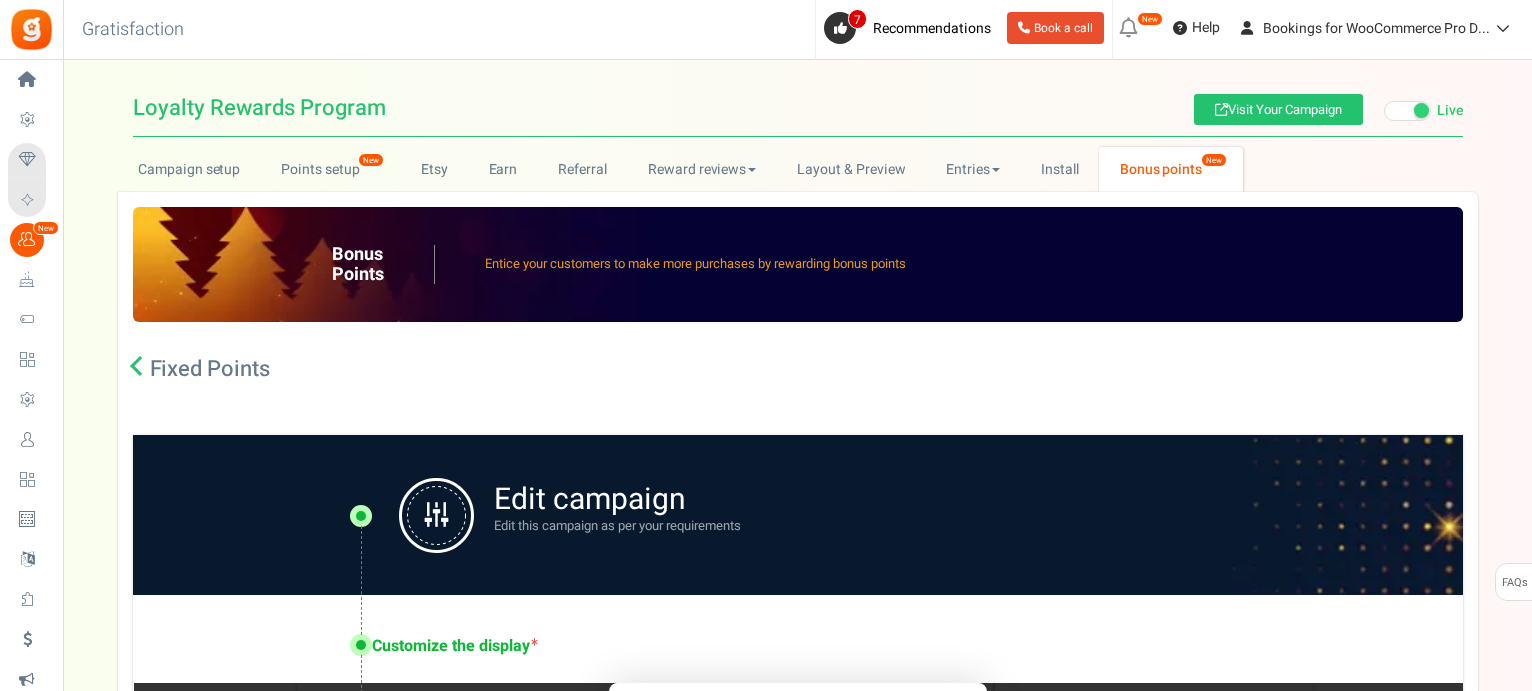 radio on "true" 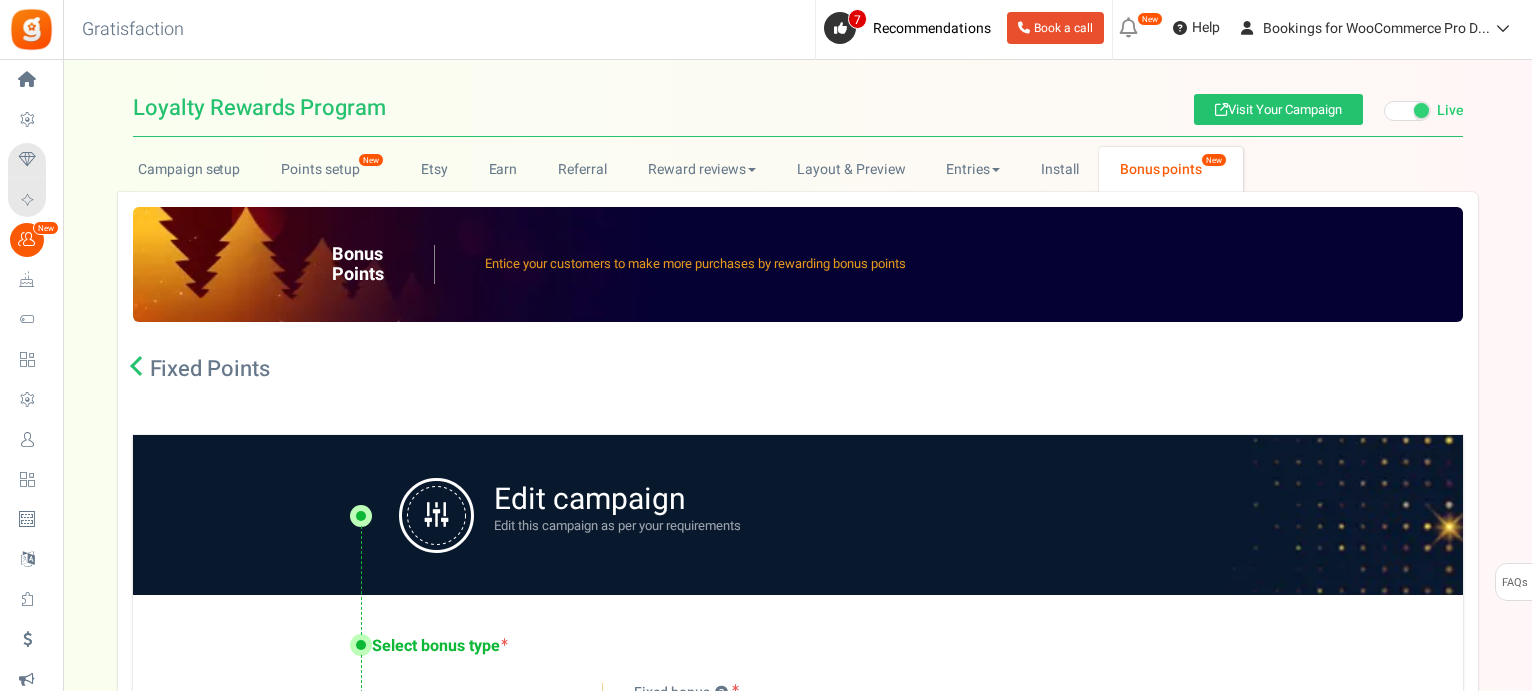 scroll, scrollTop: 0, scrollLeft: 0, axis: both 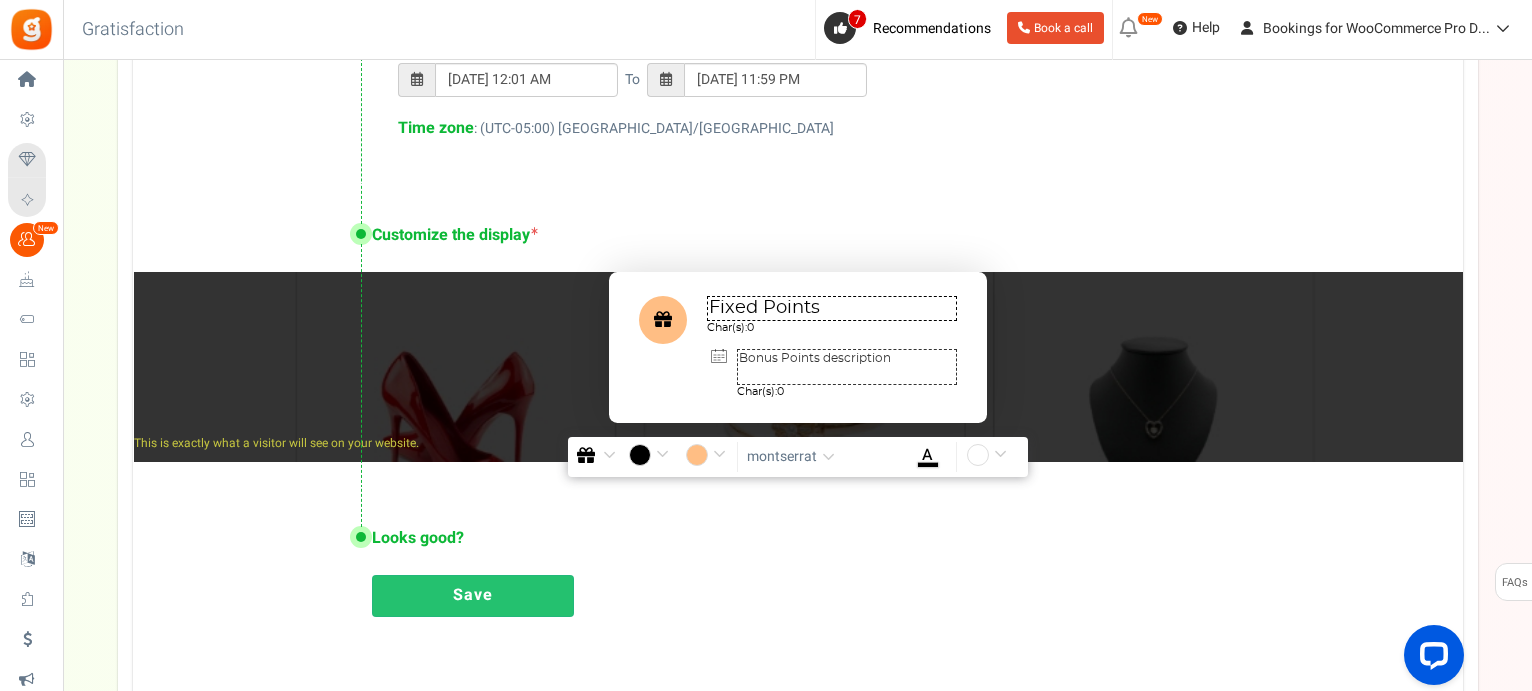 click on "Save" at bounding box center [473, 596] 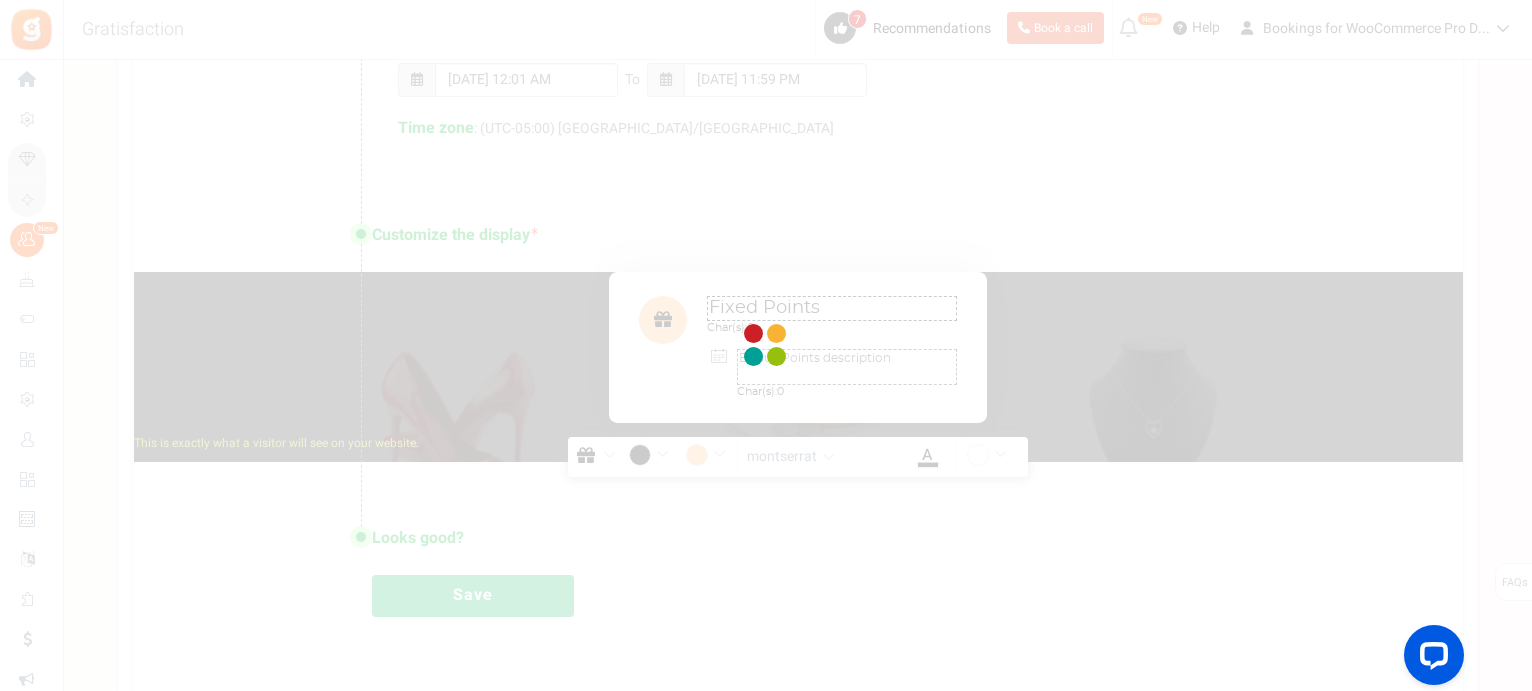 scroll, scrollTop: 1182, scrollLeft: 0, axis: vertical 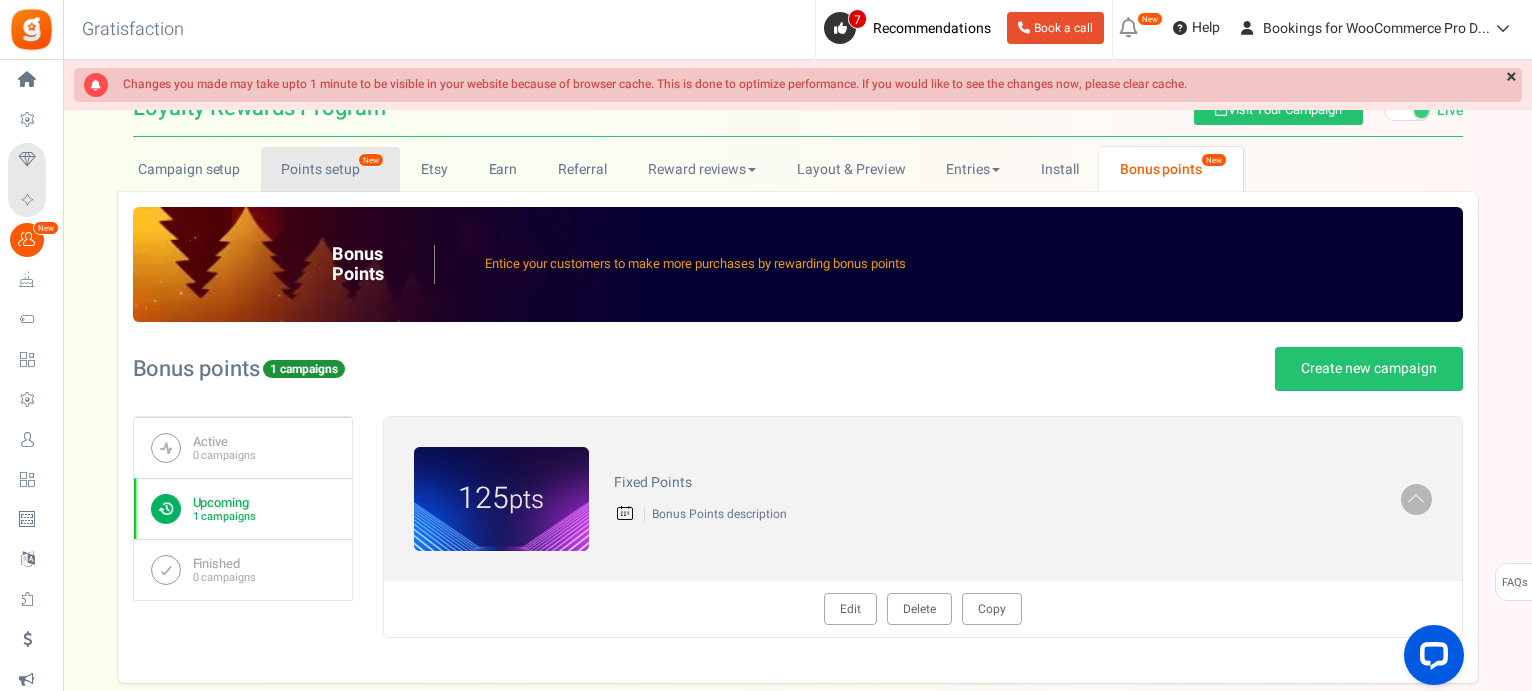 click on "Points setup
New" at bounding box center (330, 169) 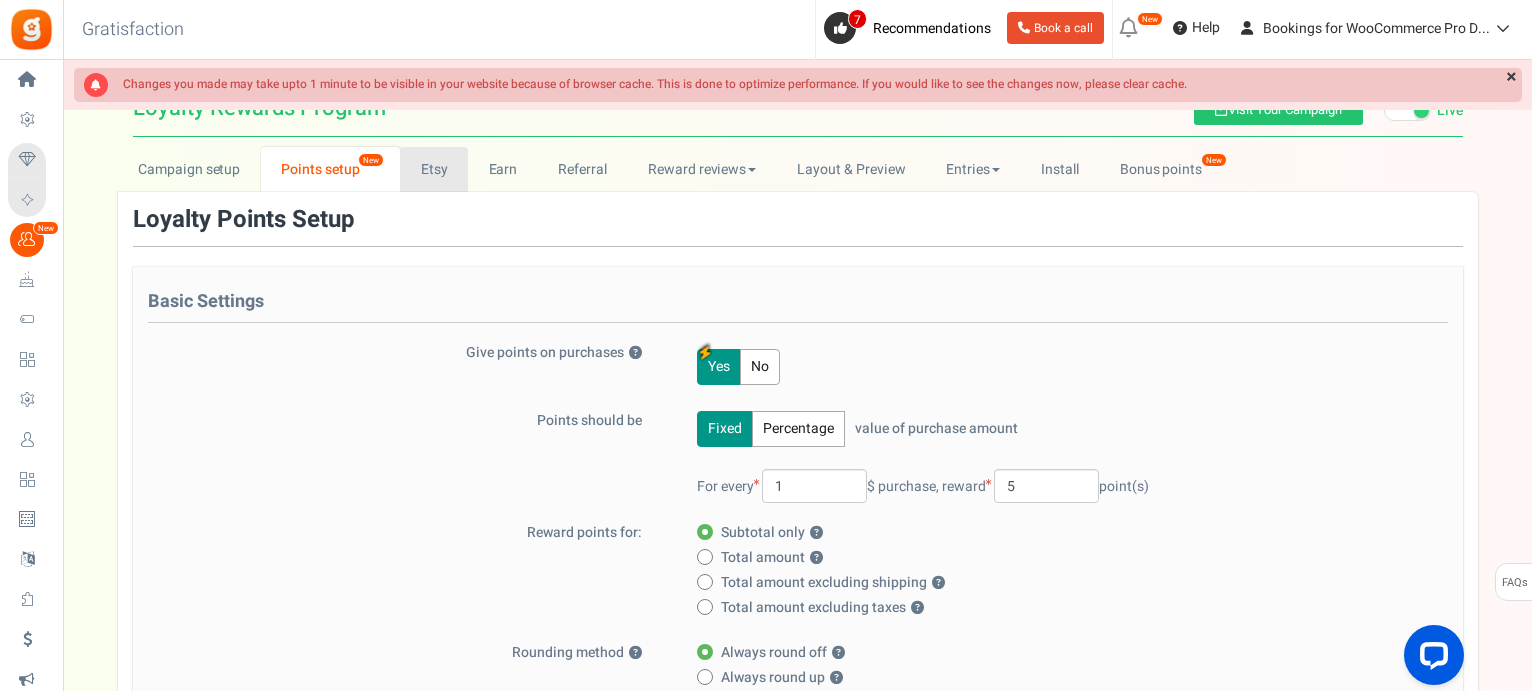 click on "Etsy" at bounding box center (434, 169) 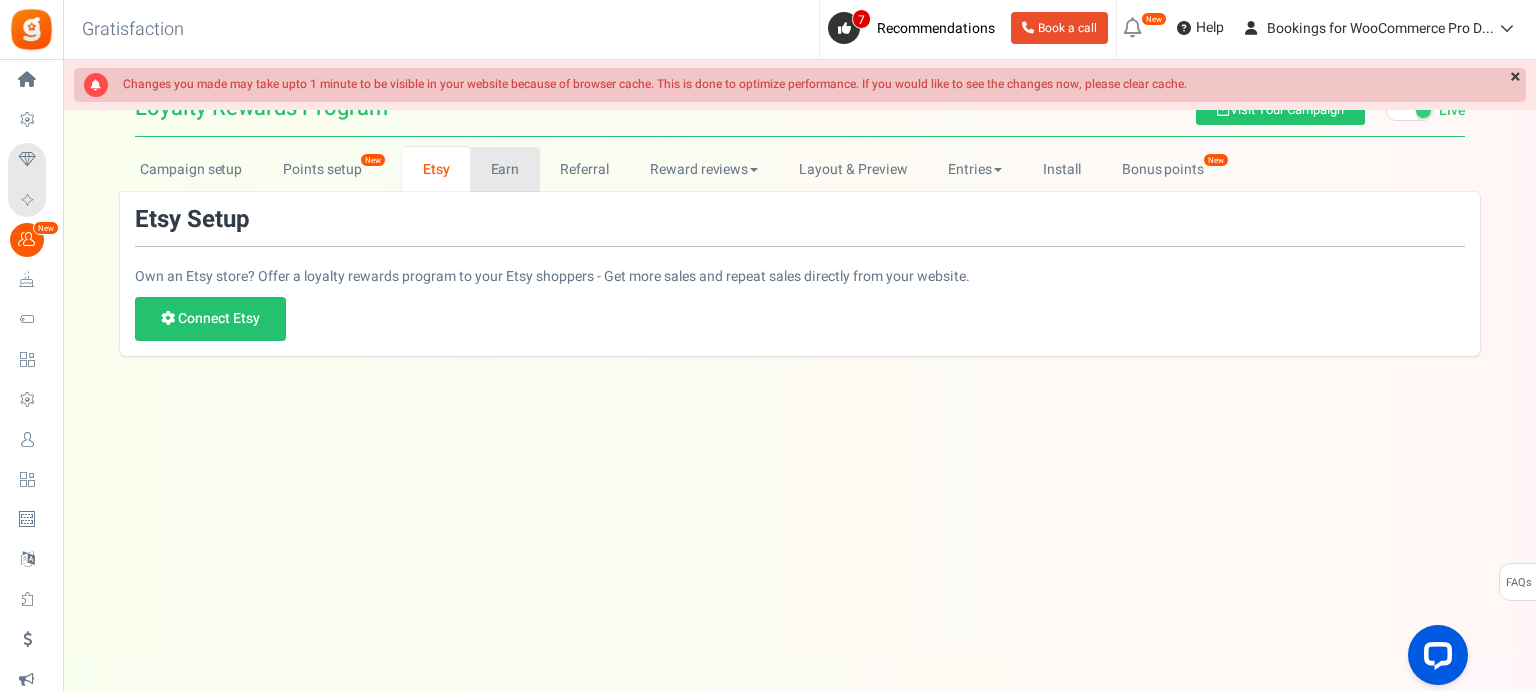 click on "Earn" at bounding box center (505, 169) 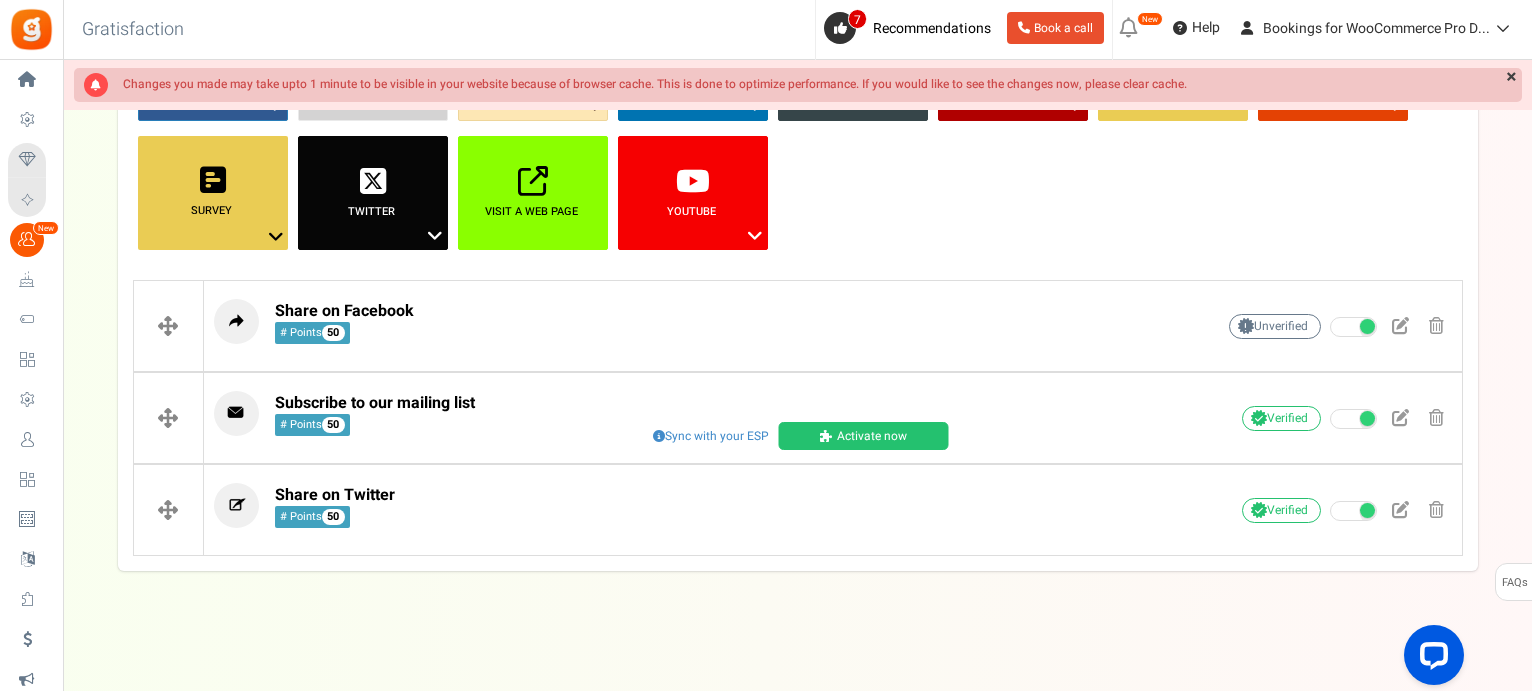 scroll, scrollTop: 0, scrollLeft: 0, axis: both 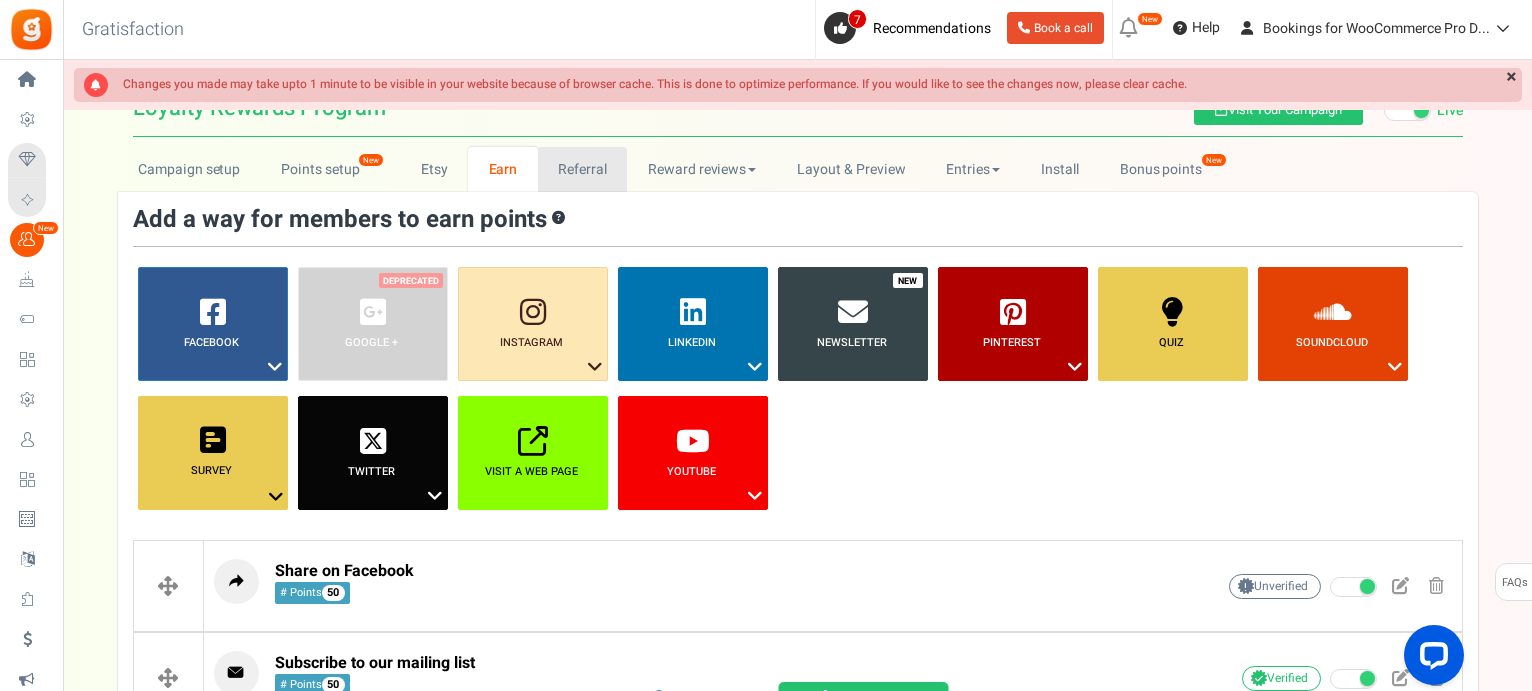 click on "Referral" at bounding box center [583, 169] 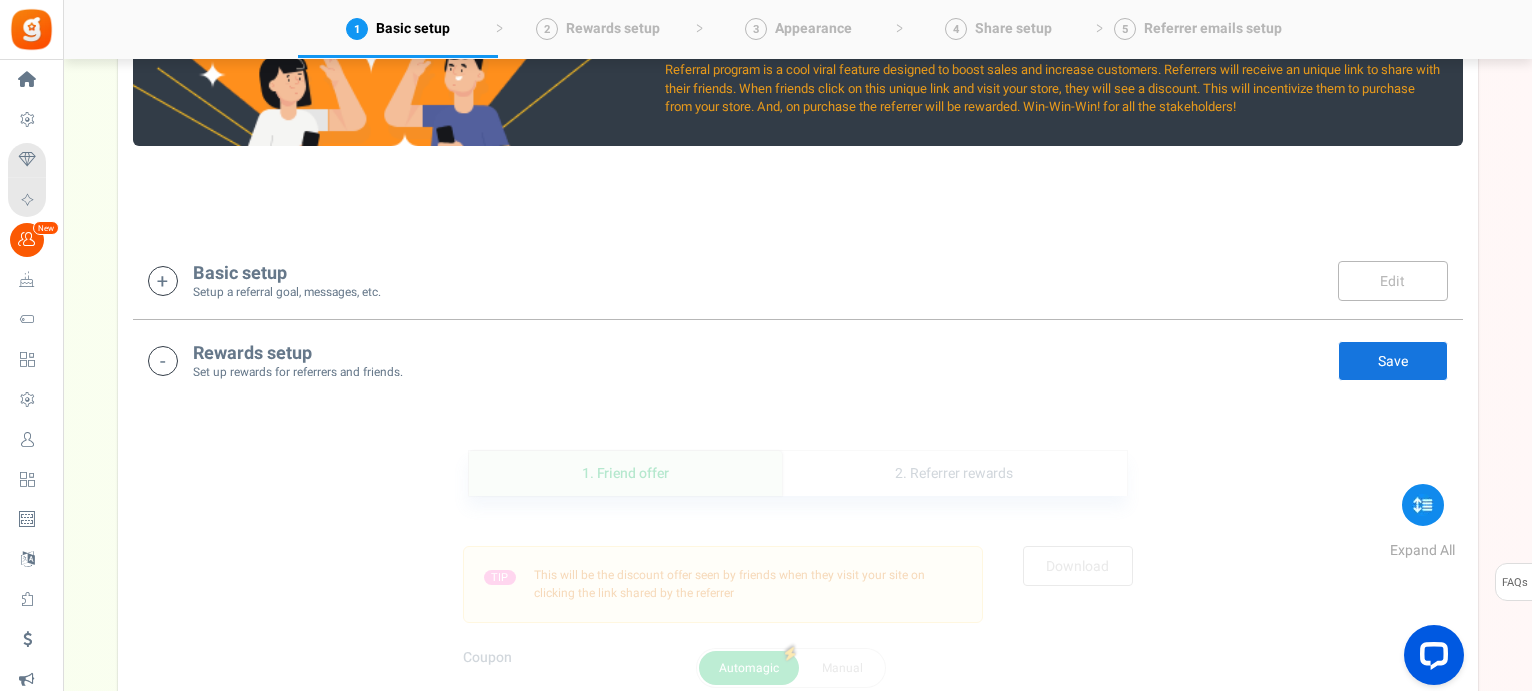 scroll, scrollTop: 236, scrollLeft: 0, axis: vertical 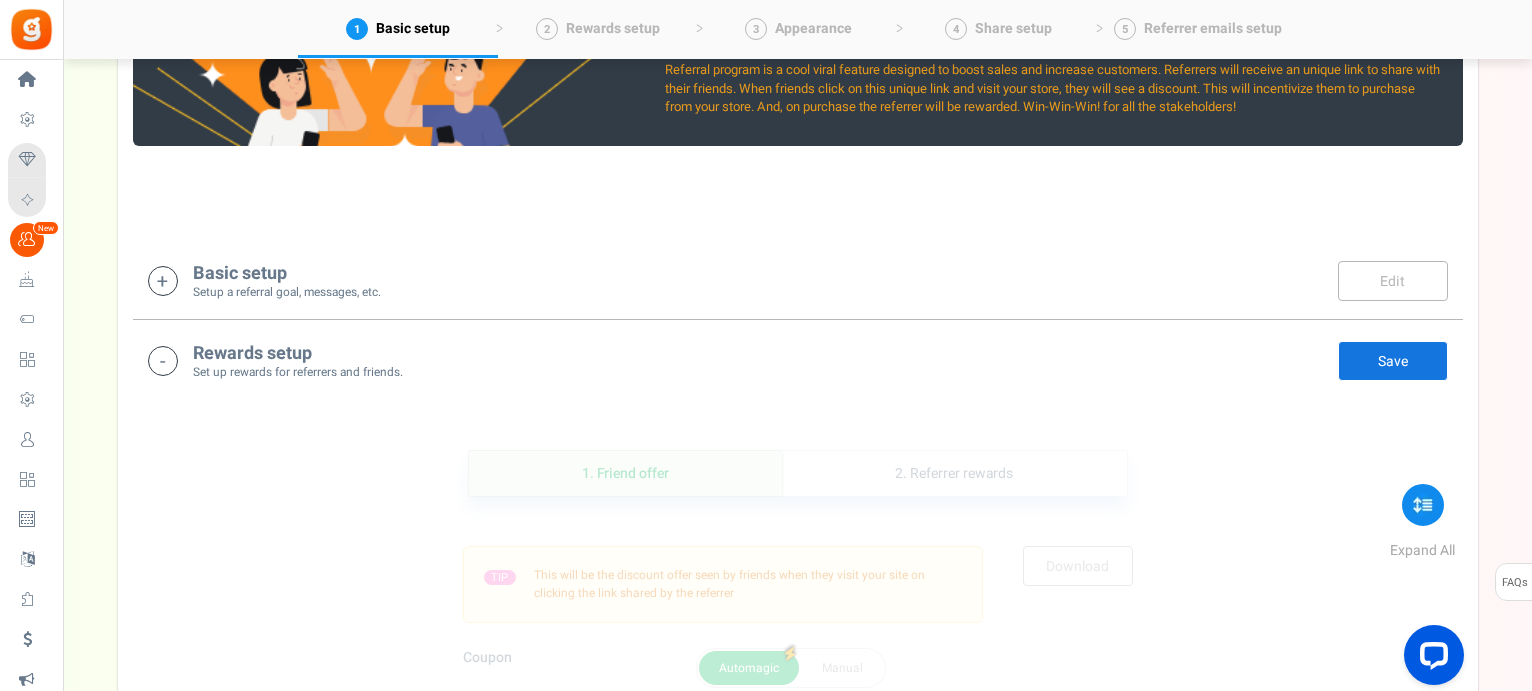 click on "Basic setup
Setup a referral goal, messages, etc.
Edit
Save" at bounding box center (798, 280) 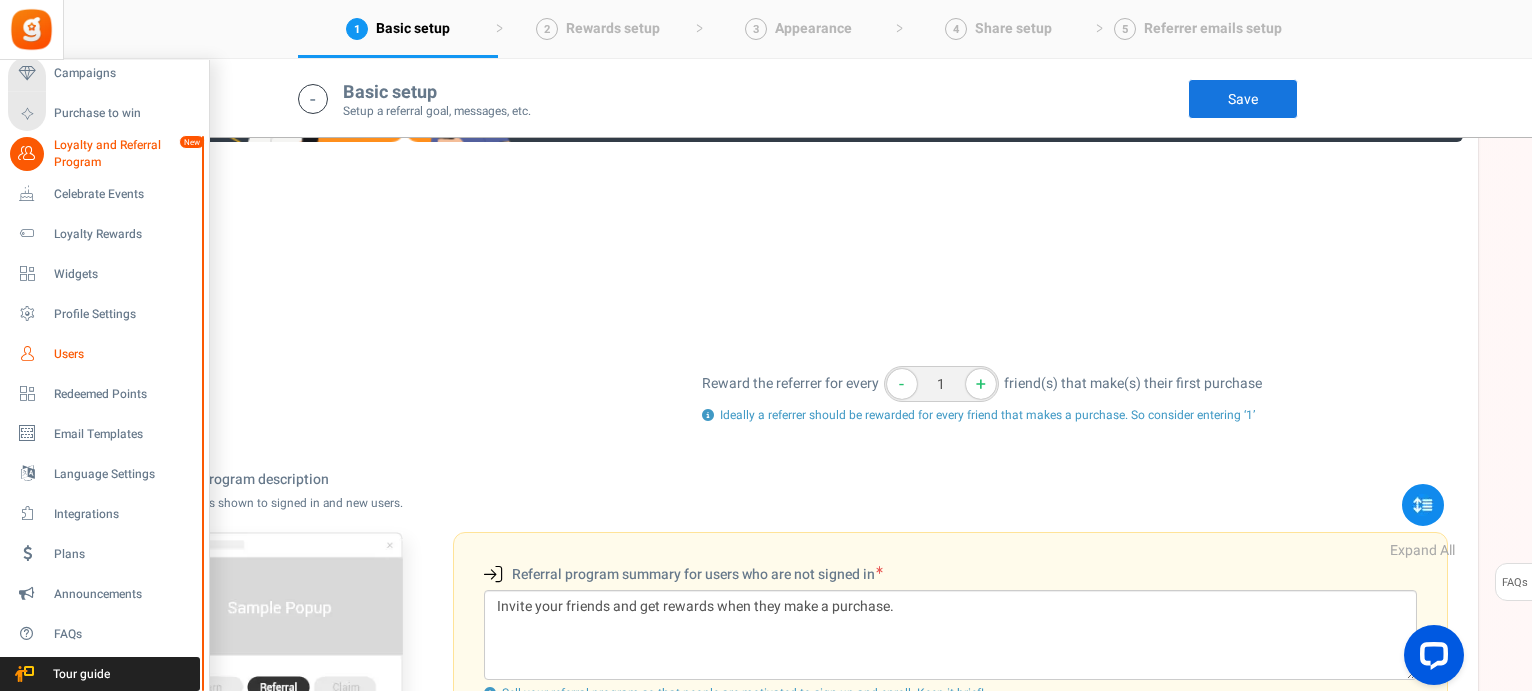 scroll, scrollTop: 248, scrollLeft: 0, axis: vertical 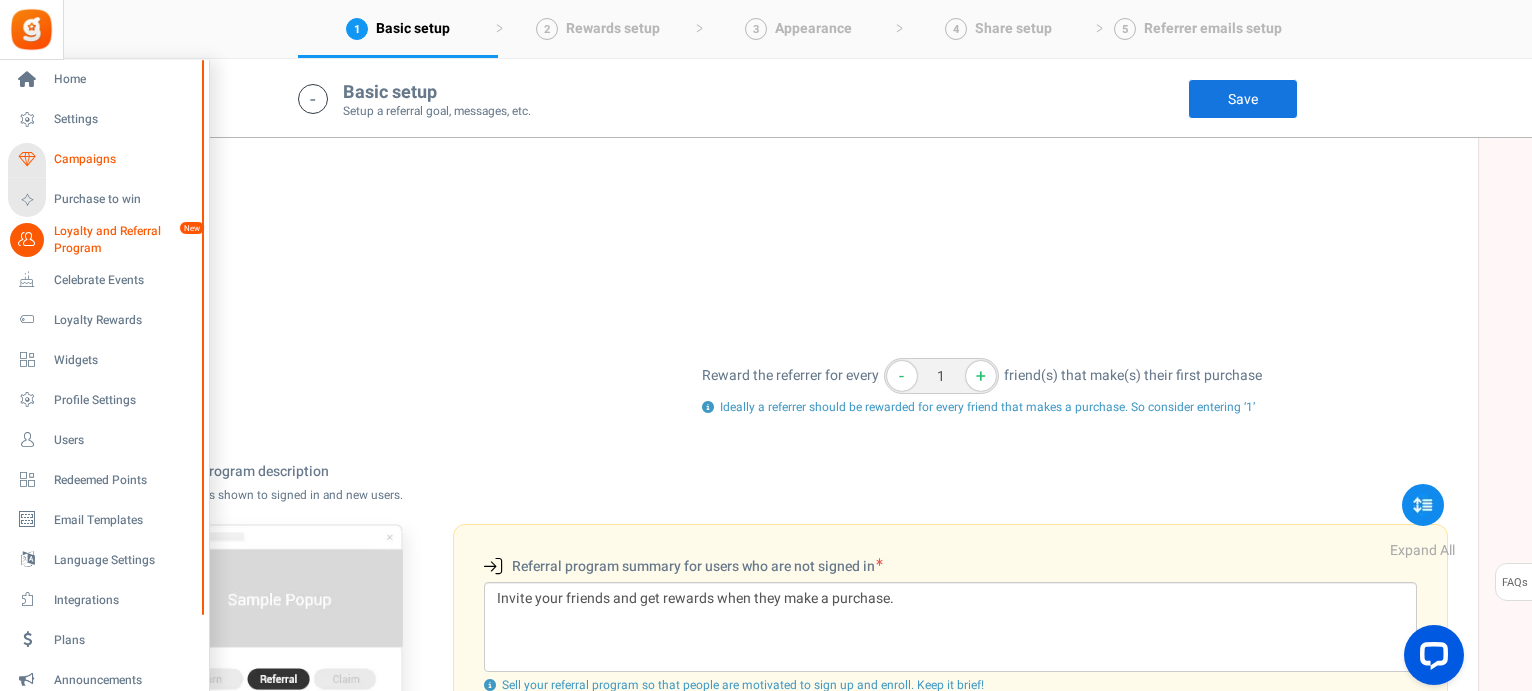 click on "Campaigns" at bounding box center [124, 159] 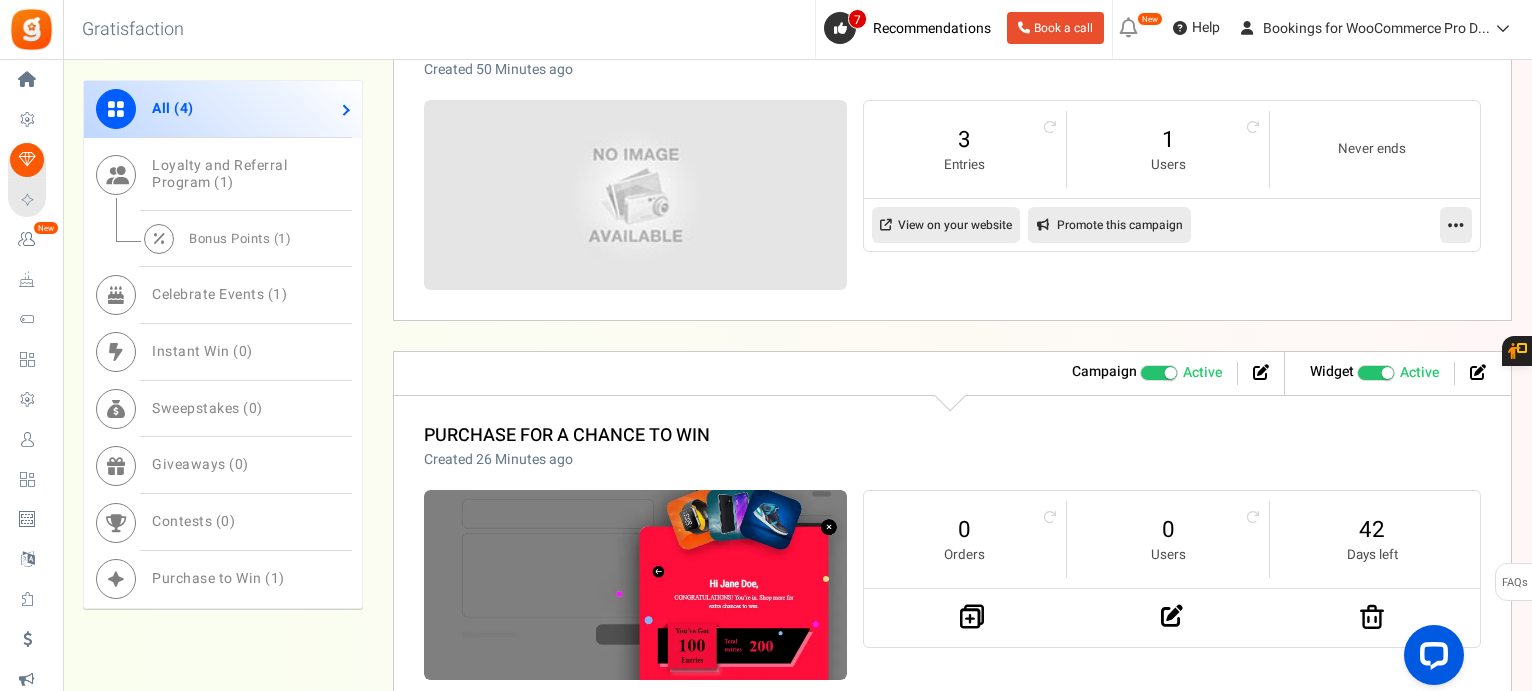 scroll, scrollTop: 832, scrollLeft: 0, axis: vertical 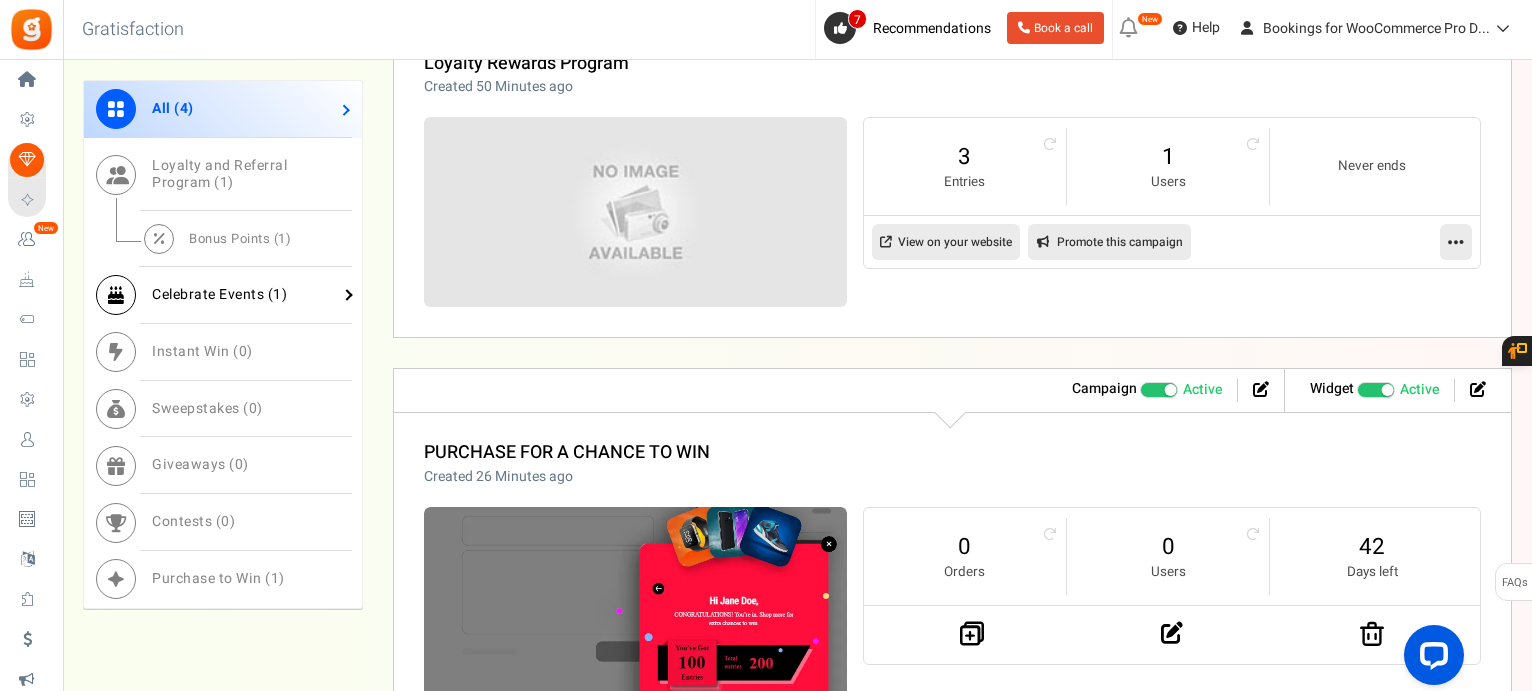 click on "Celebrate Events ( 1 )" at bounding box center [223, 295] 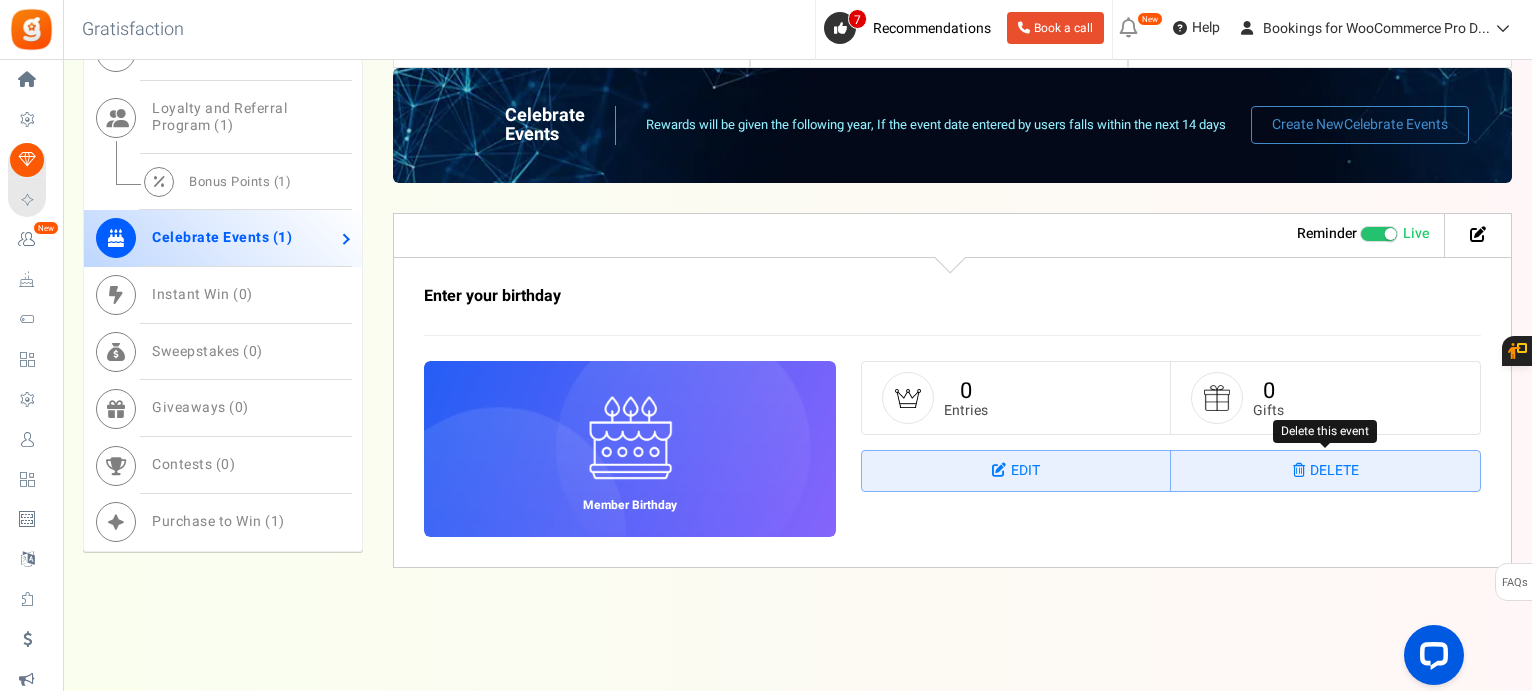 click on "Delete" at bounding box center (1325, 471) 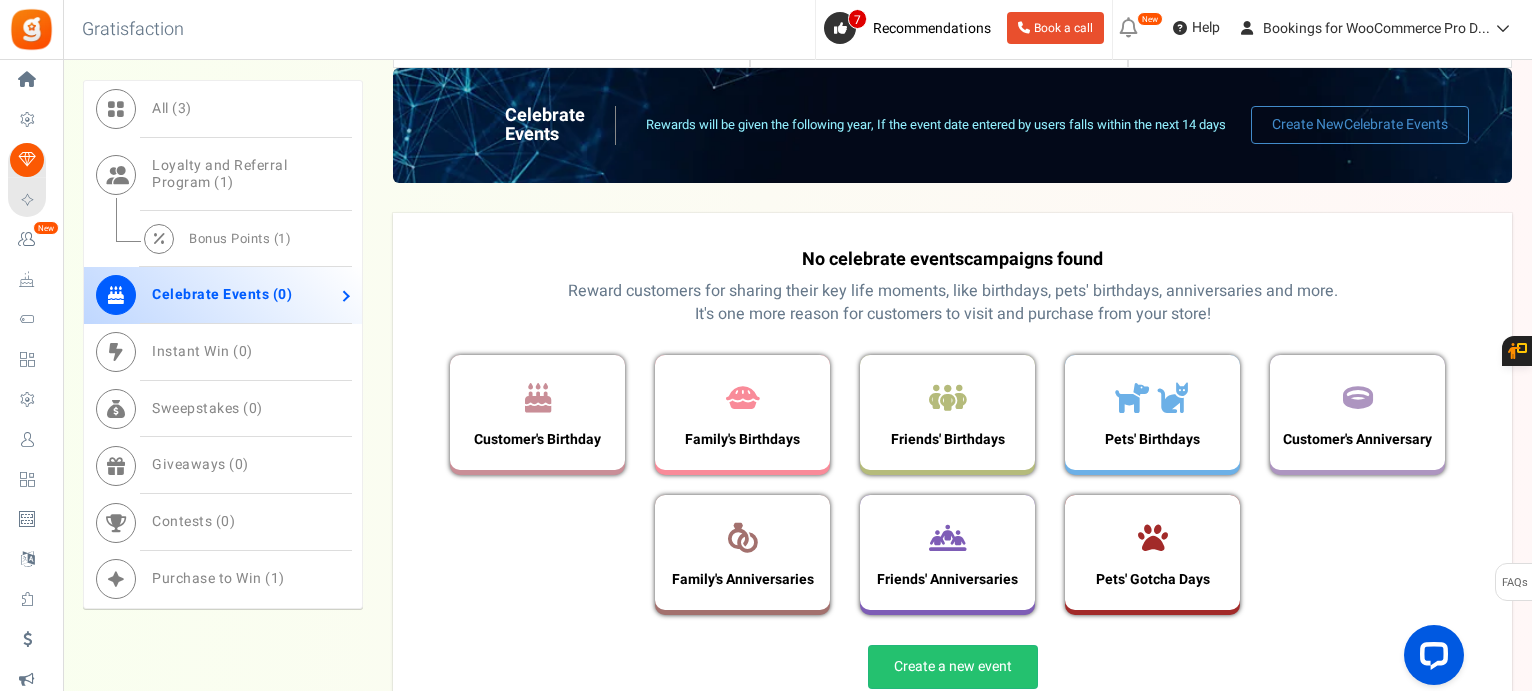 scroll, scrollTop: 832, scrollLeft: 0, axis: vertical 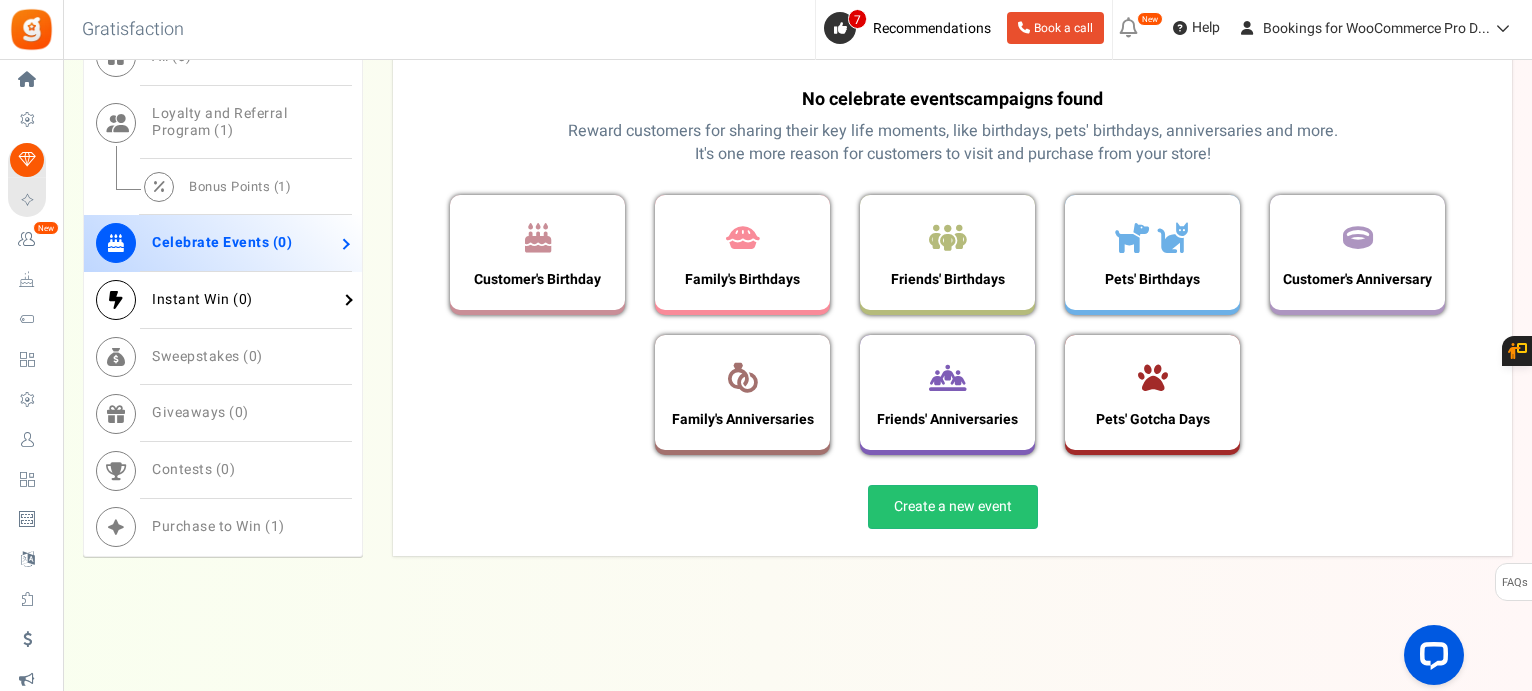 click on "Instant Win ( 0 )" at bounding box center [223, 299] 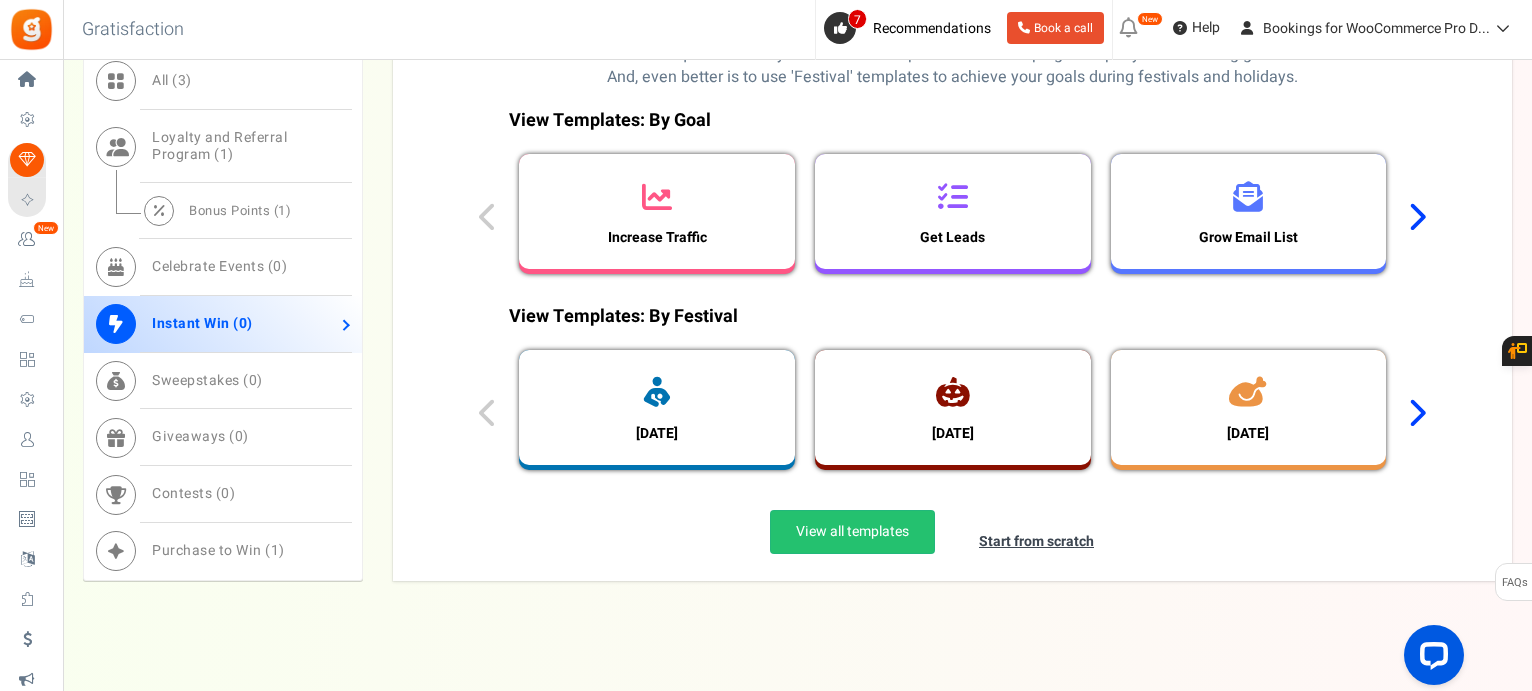 scroll, scrollTop: 911, scrollLeft: 0, axis: vertical 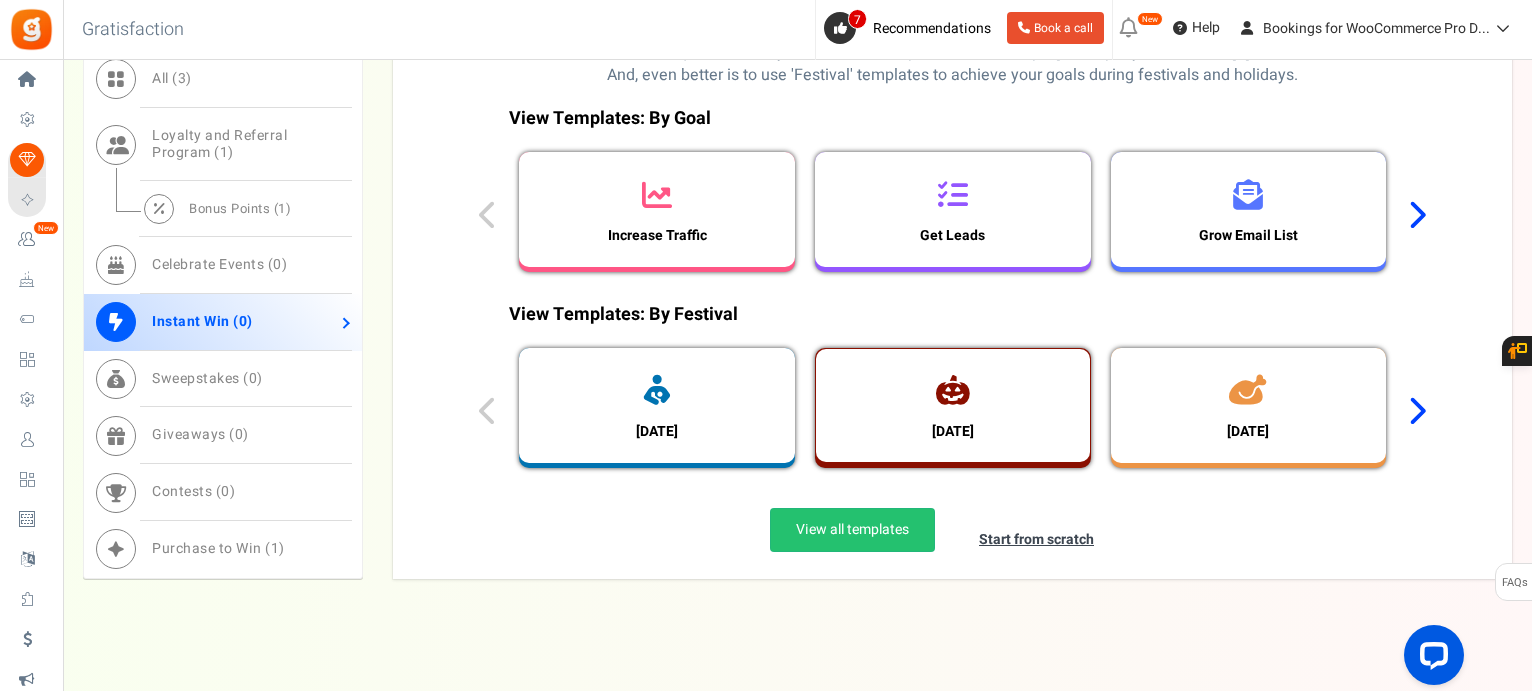 click on "[DATE]" at bounding box center (953, 405) 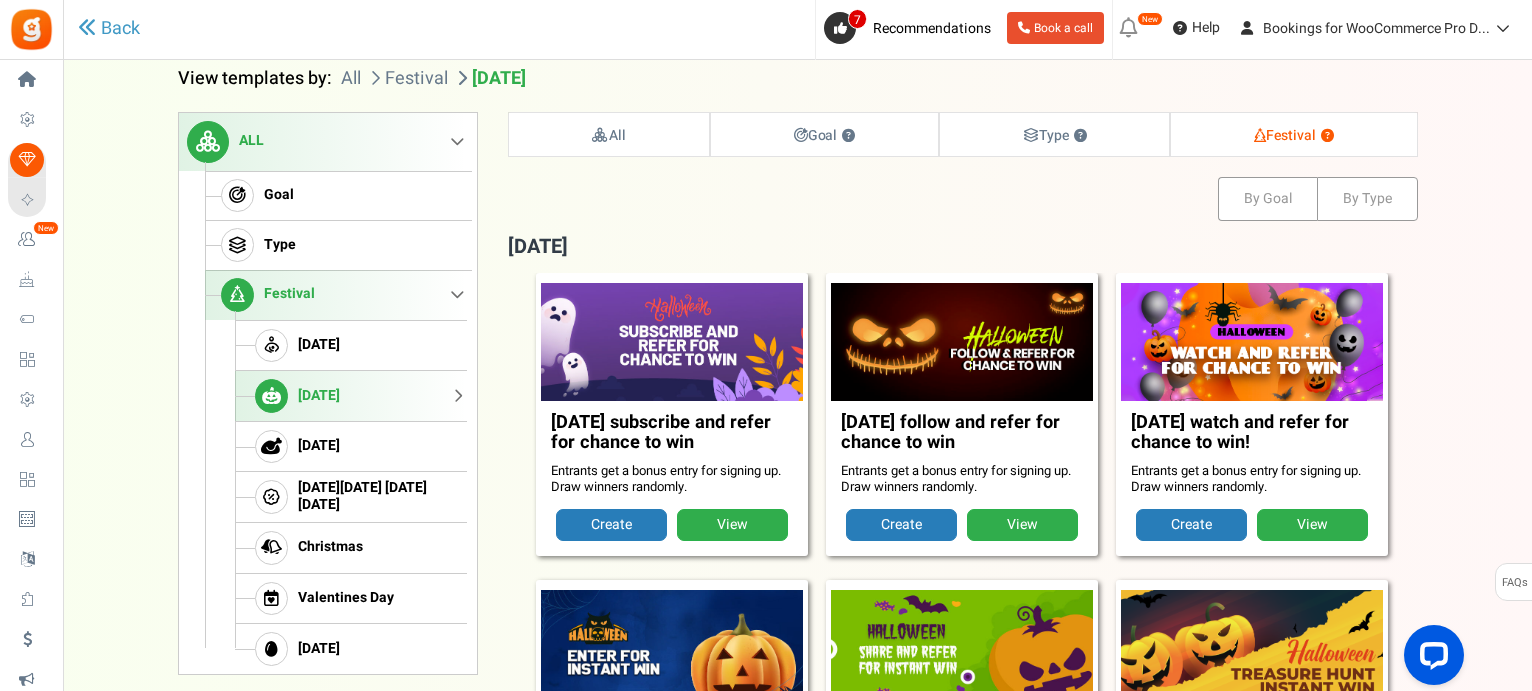 scroll, scrollTop: 204, scrollLeft: 0, axis: vertical 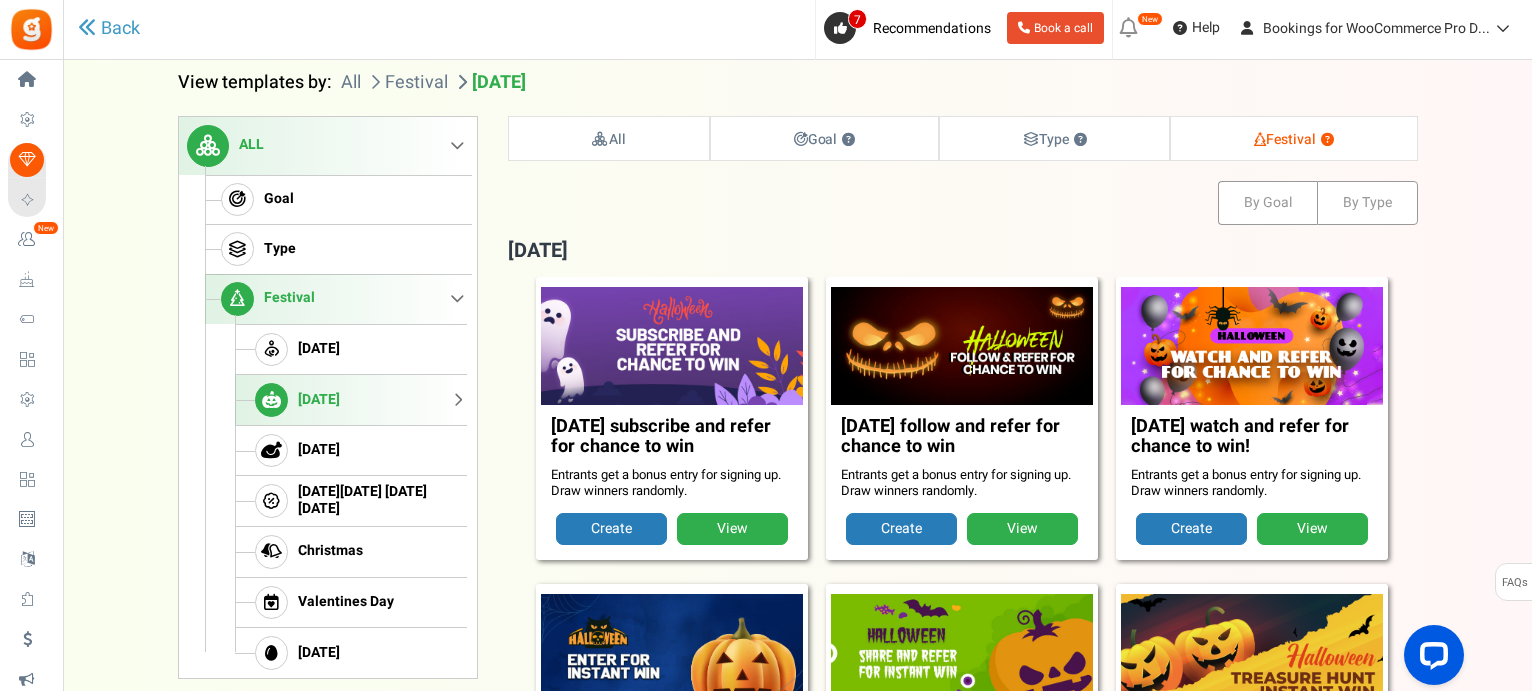 click on "View" at bounding box center [732, 529] 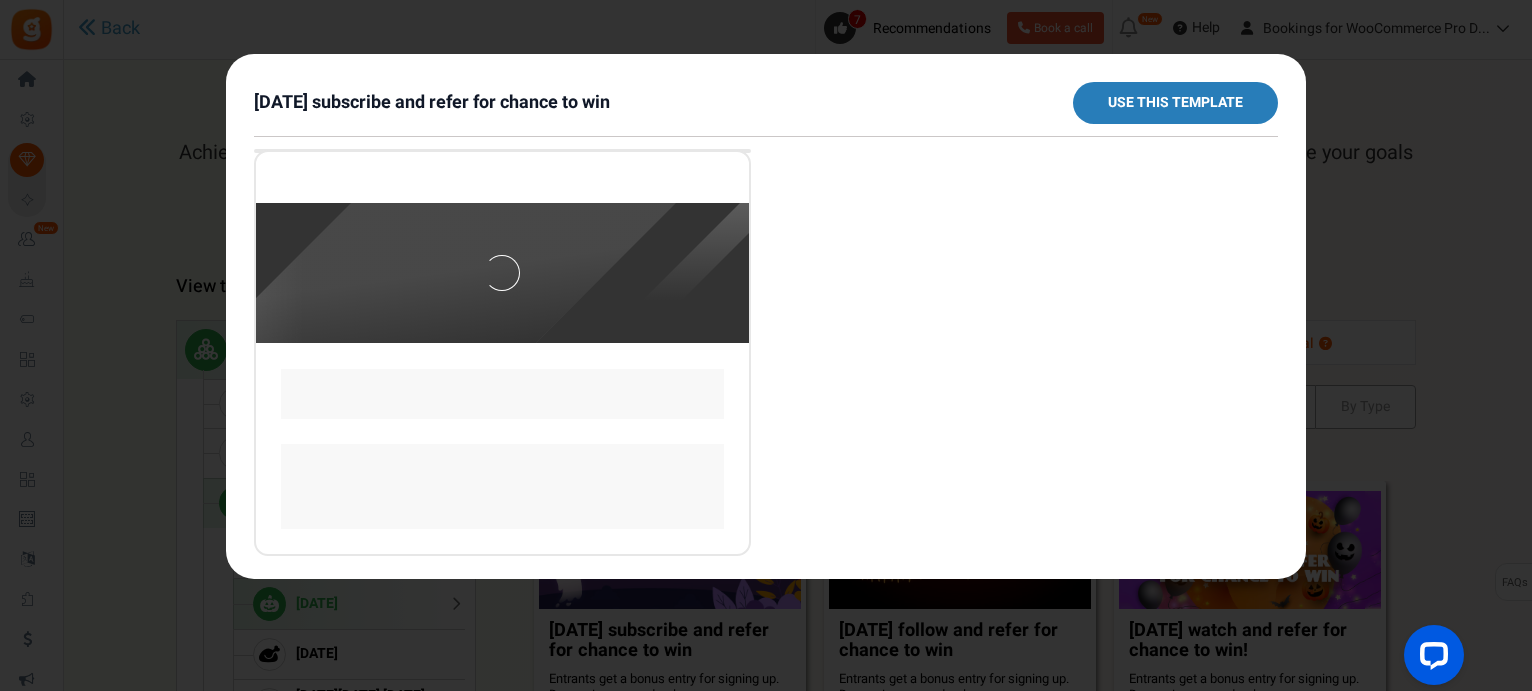 scroll, scrollTop: 0, scrollLeft: 0, axis: both 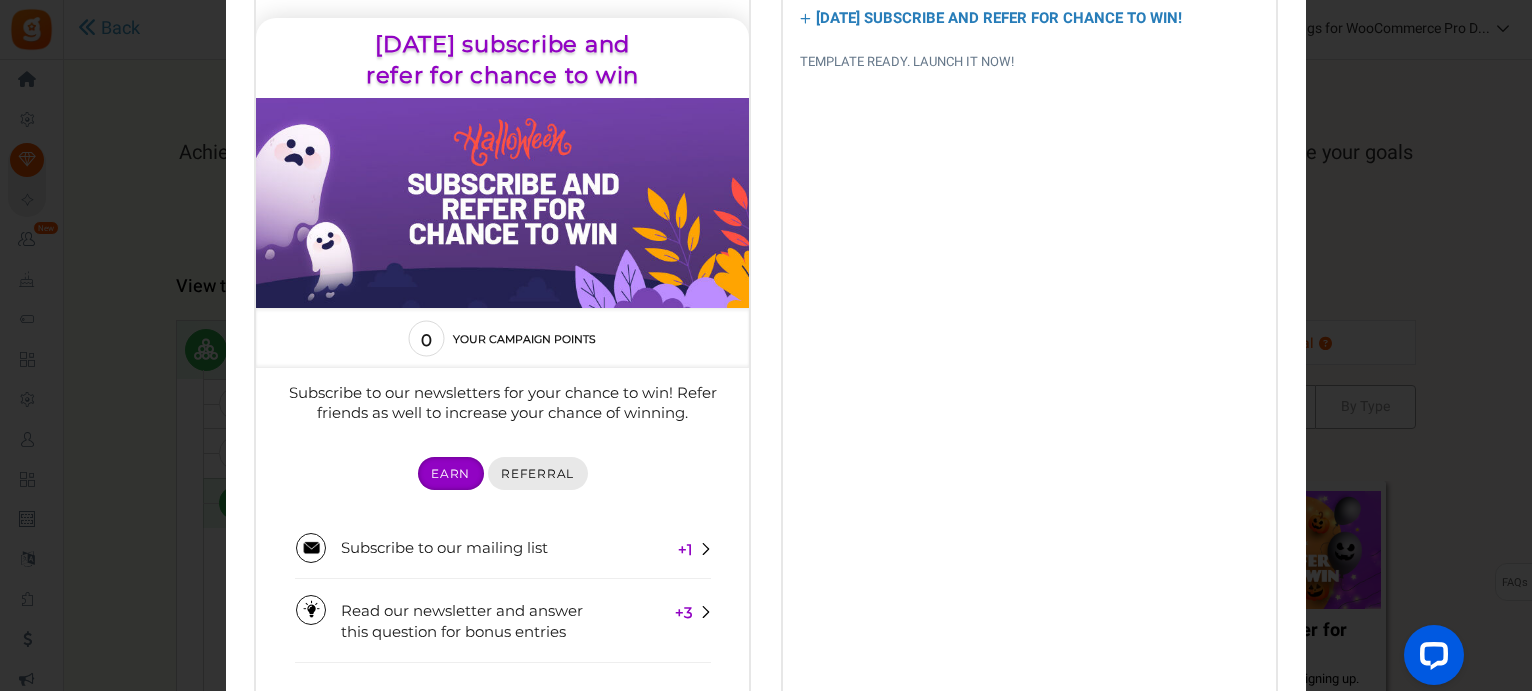 click on "Referral" at bounding box center (538, 473) 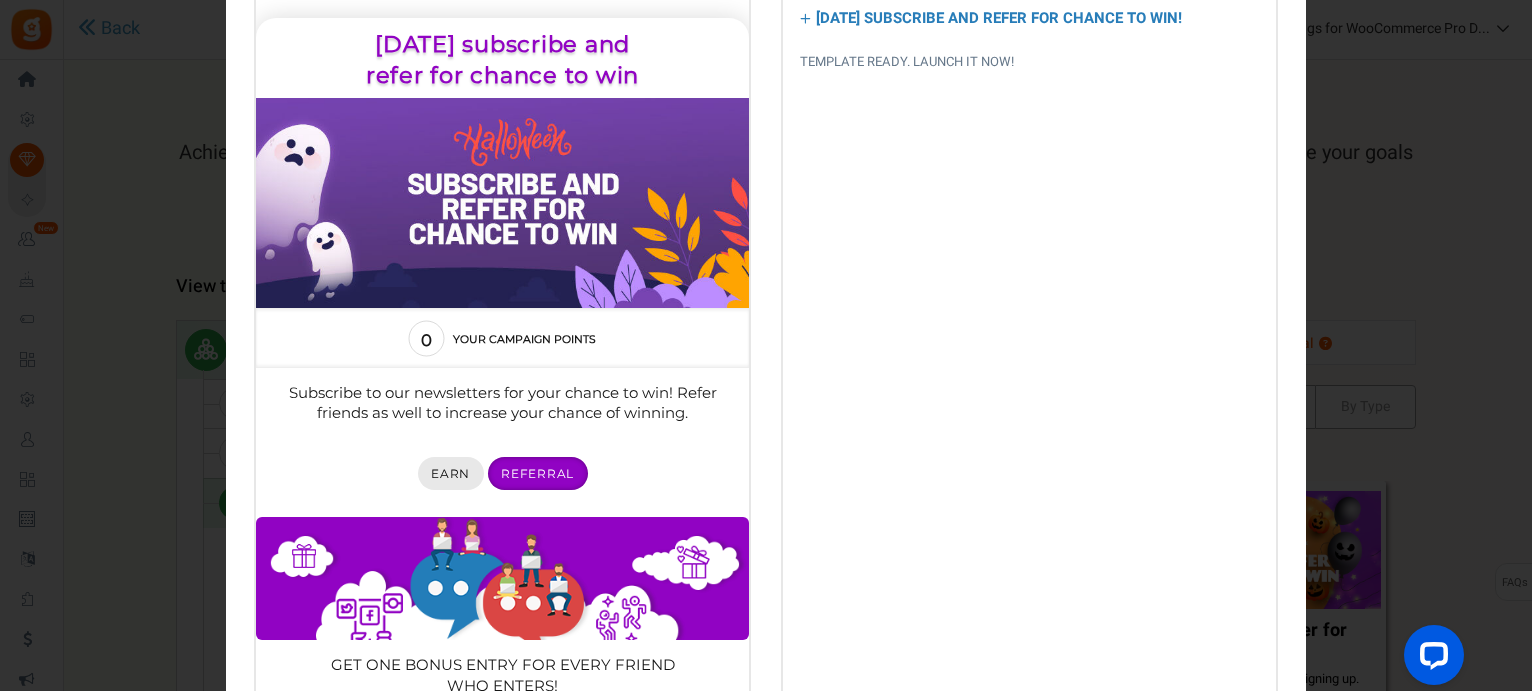 click on "Earn" at bounding box center [450, 473] 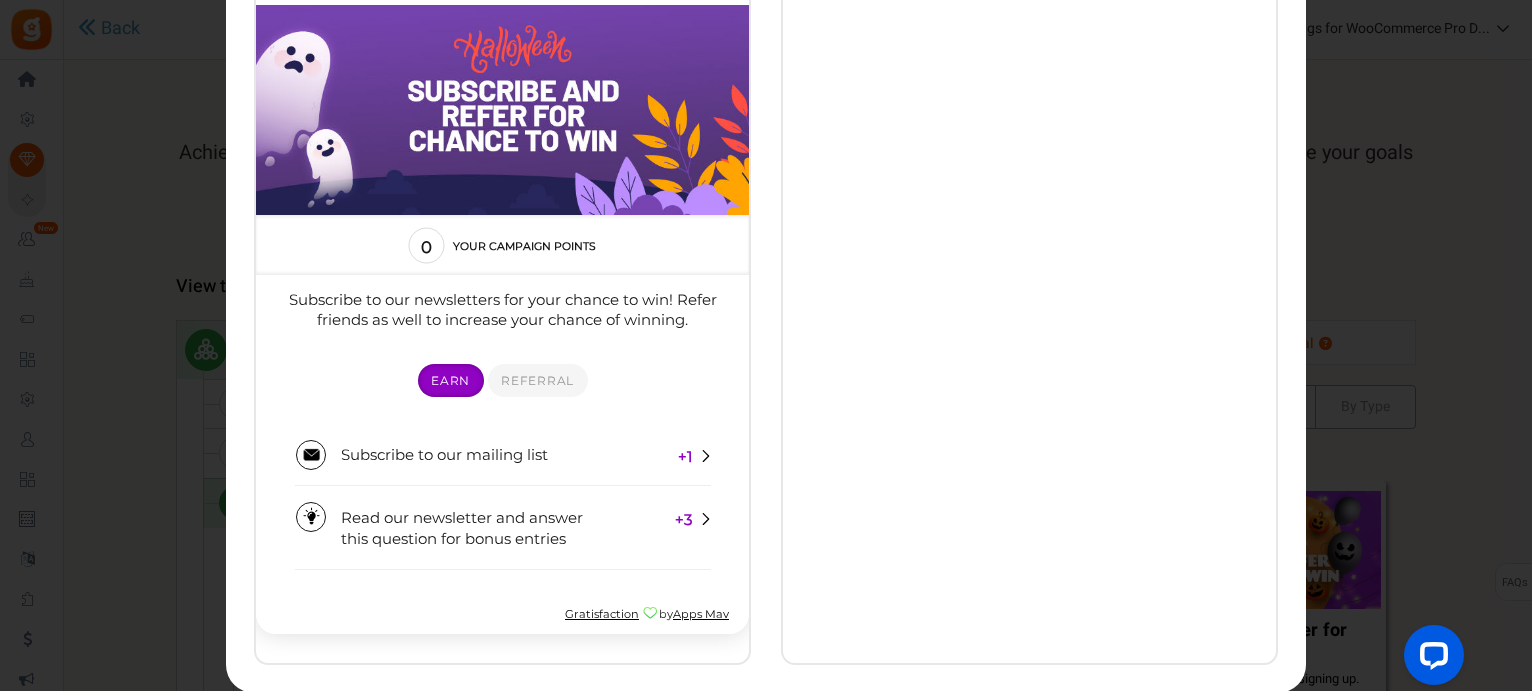scroll, scrollTop: 196, scrollLeft: 0, axis: vertical 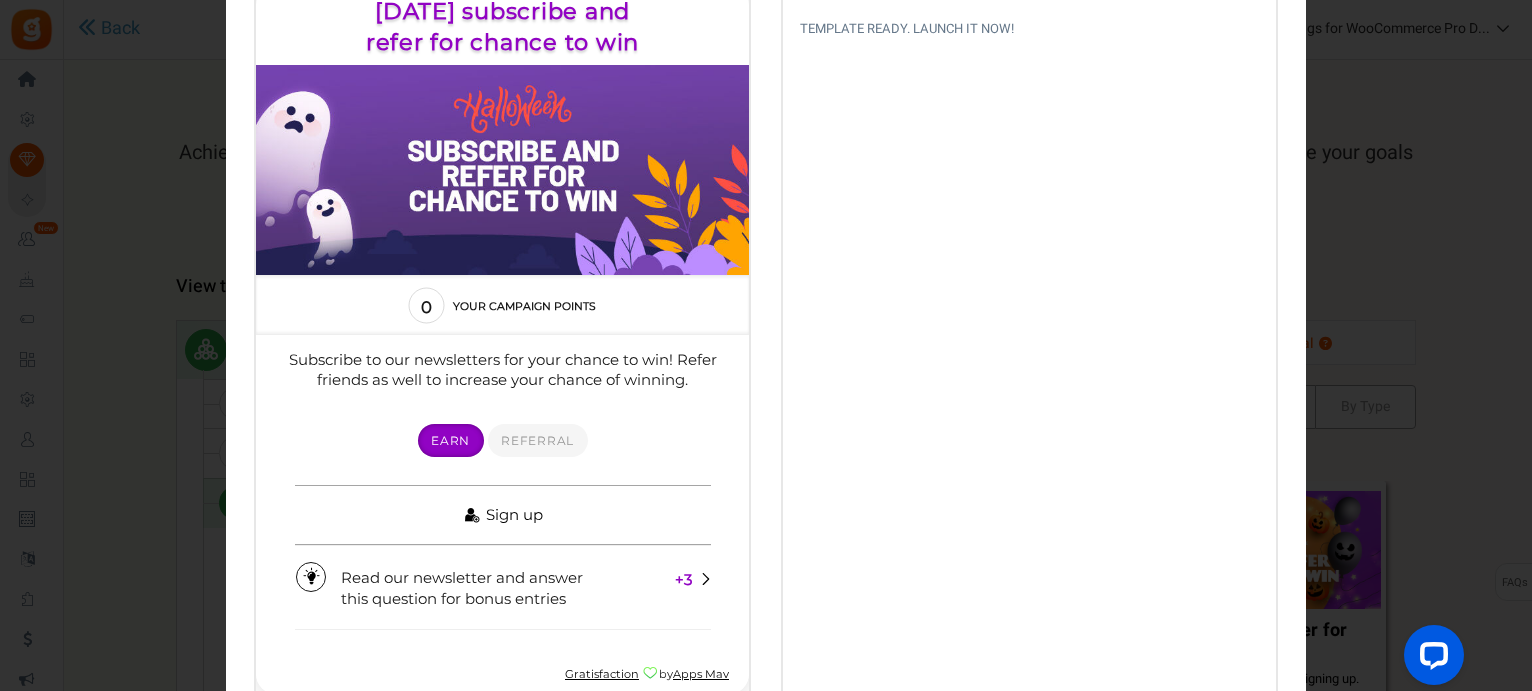 click on "Sign up" at bounding box center [503, 515] 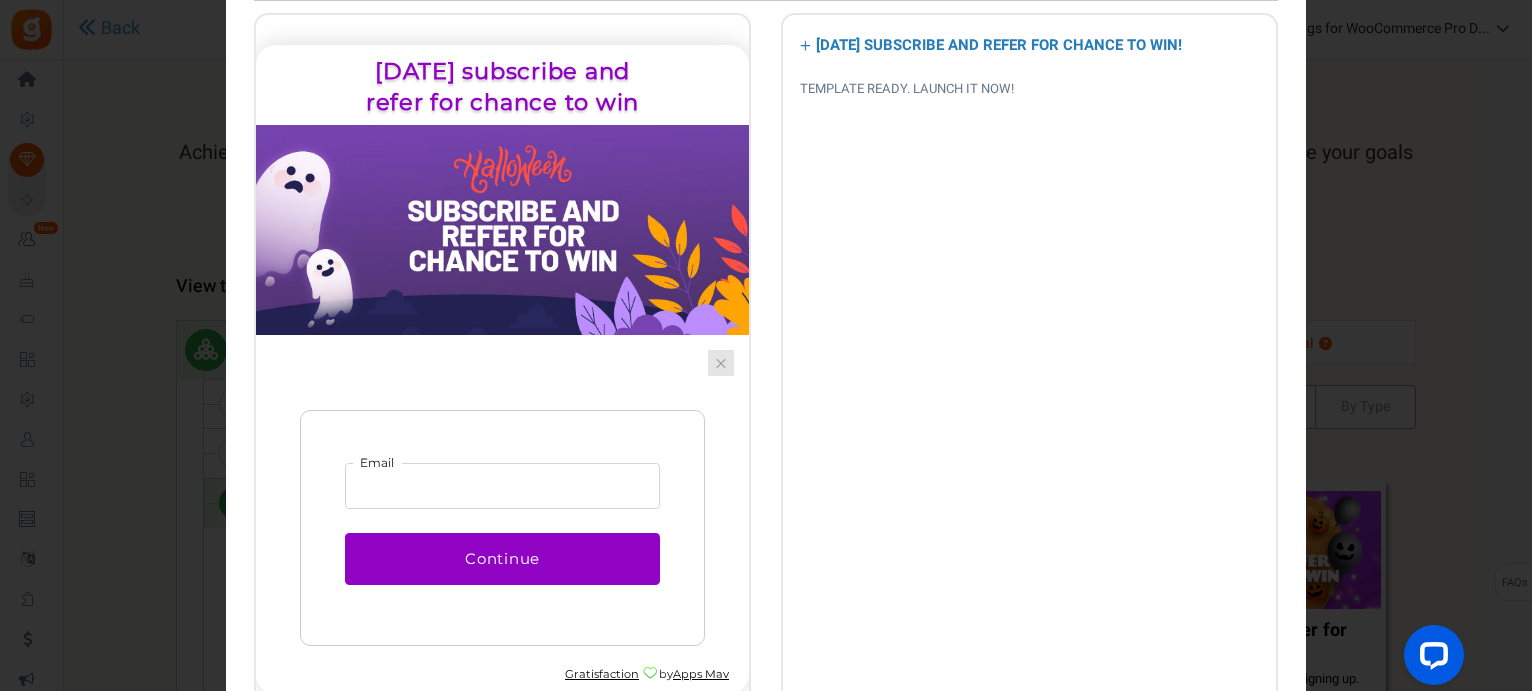 click at bounding box center (721, 362) 